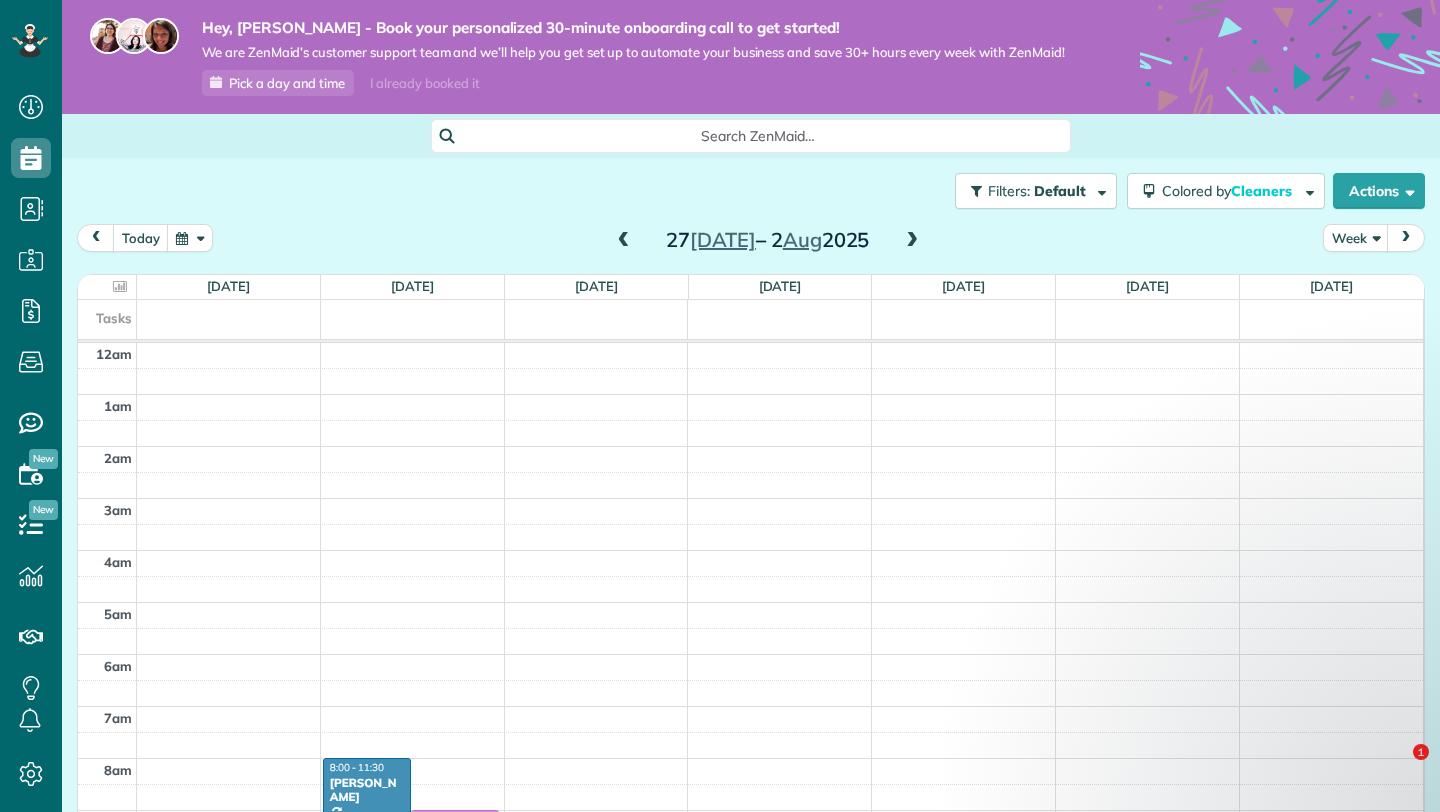 scroll, scrollTop: 0, scrollLeft: 0, axis: both 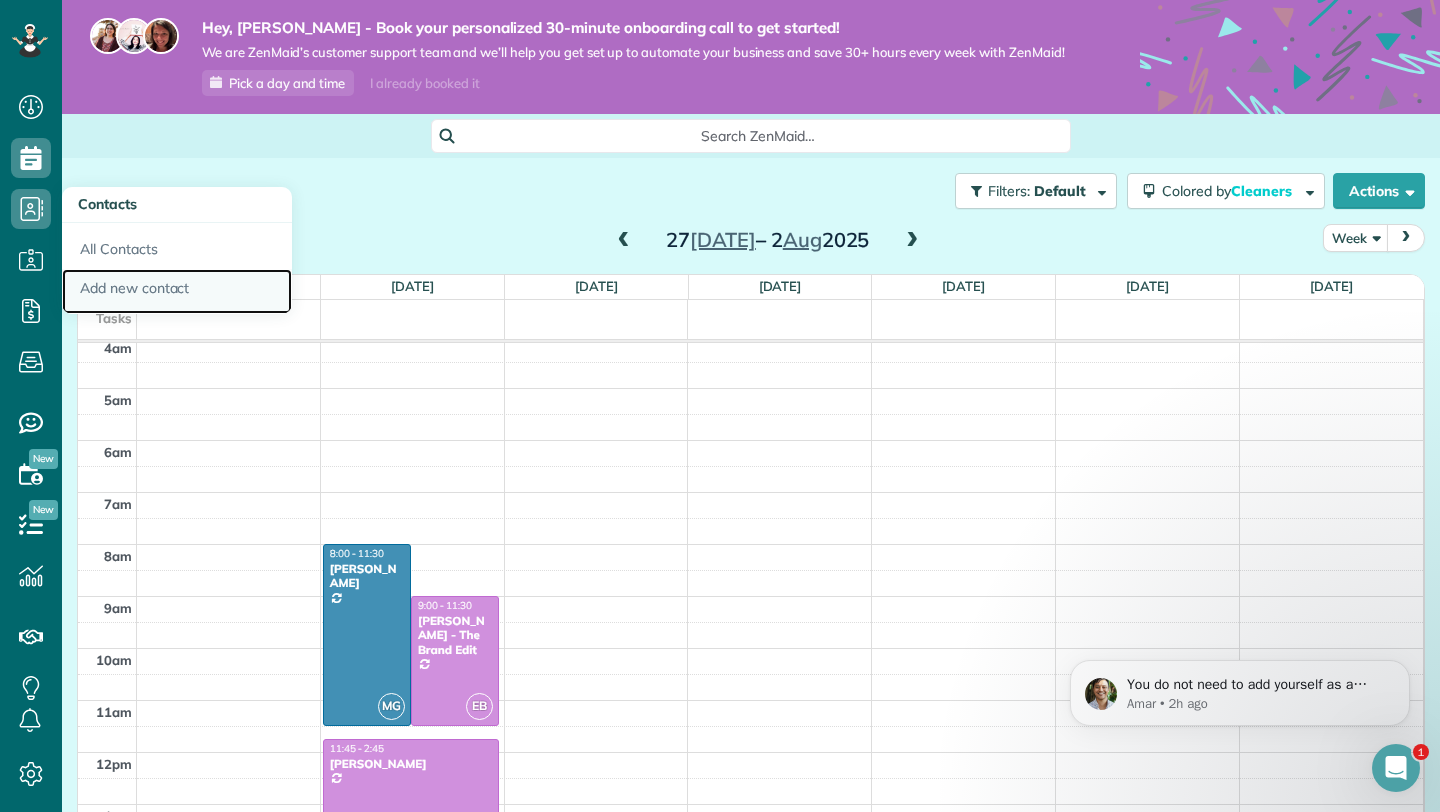 click on "Add new contact" at bounding box center (177, 292) 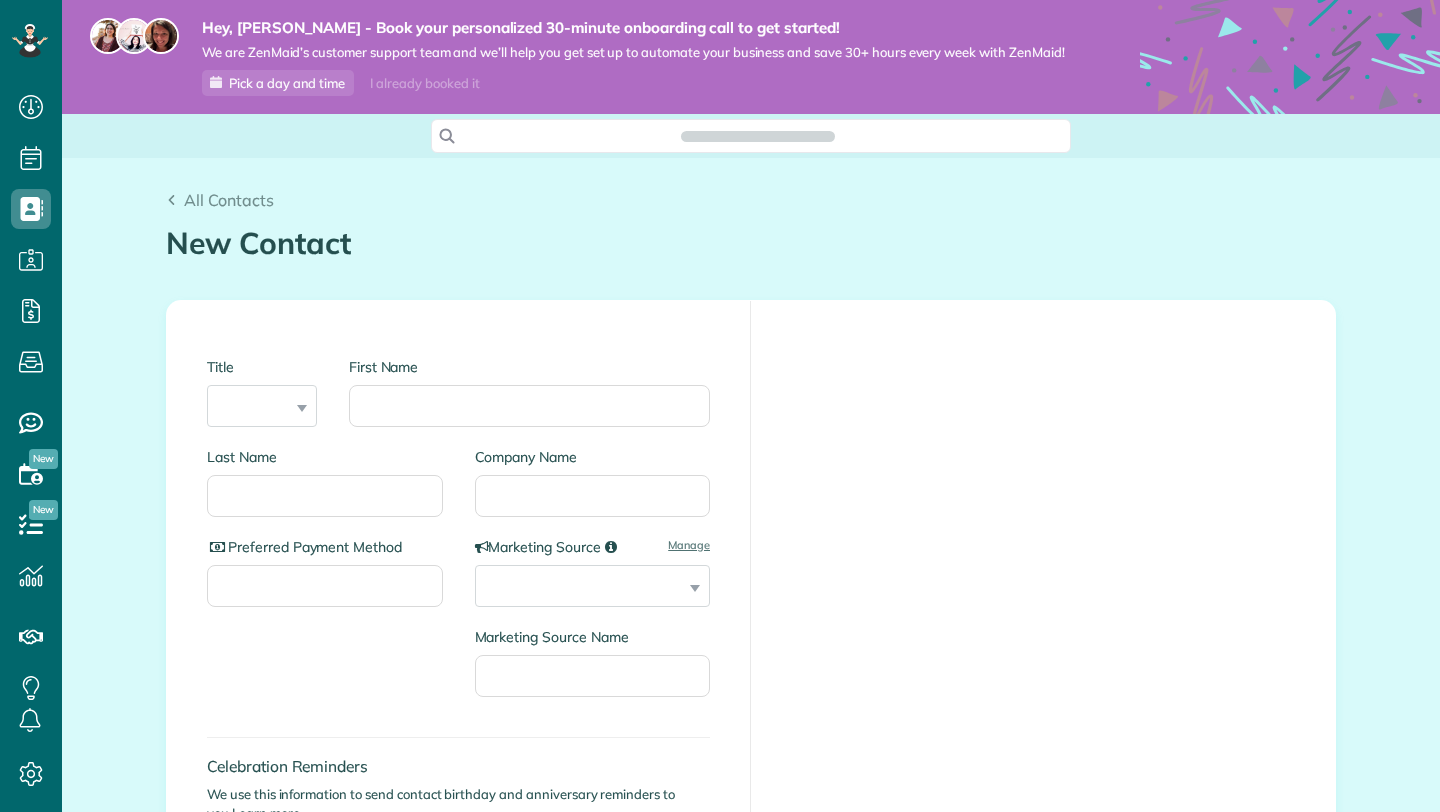 scroll, scrollTop: 0, scrollLeft: 0, axis: both 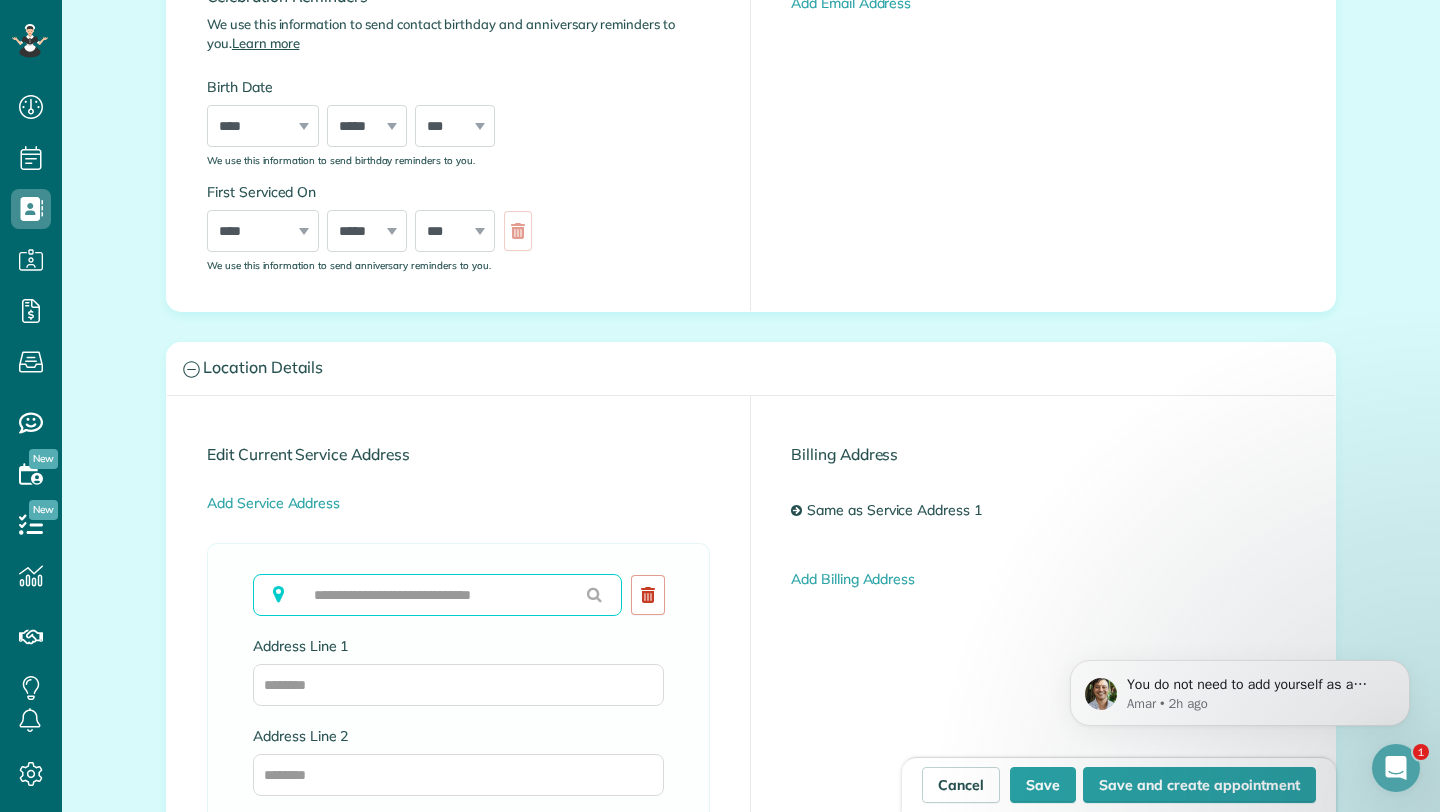 click at bounding box center (437, 595) 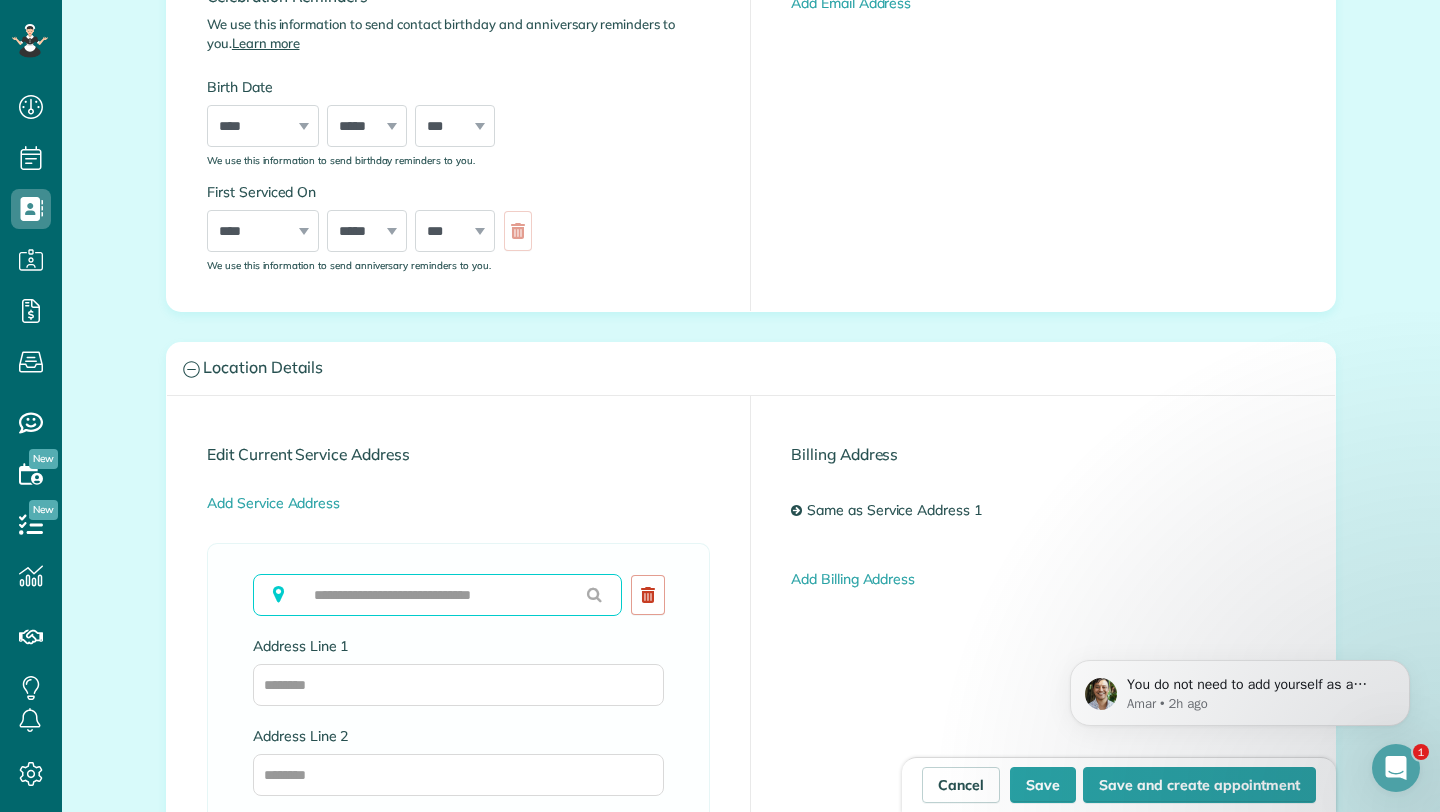 paste on "**********" 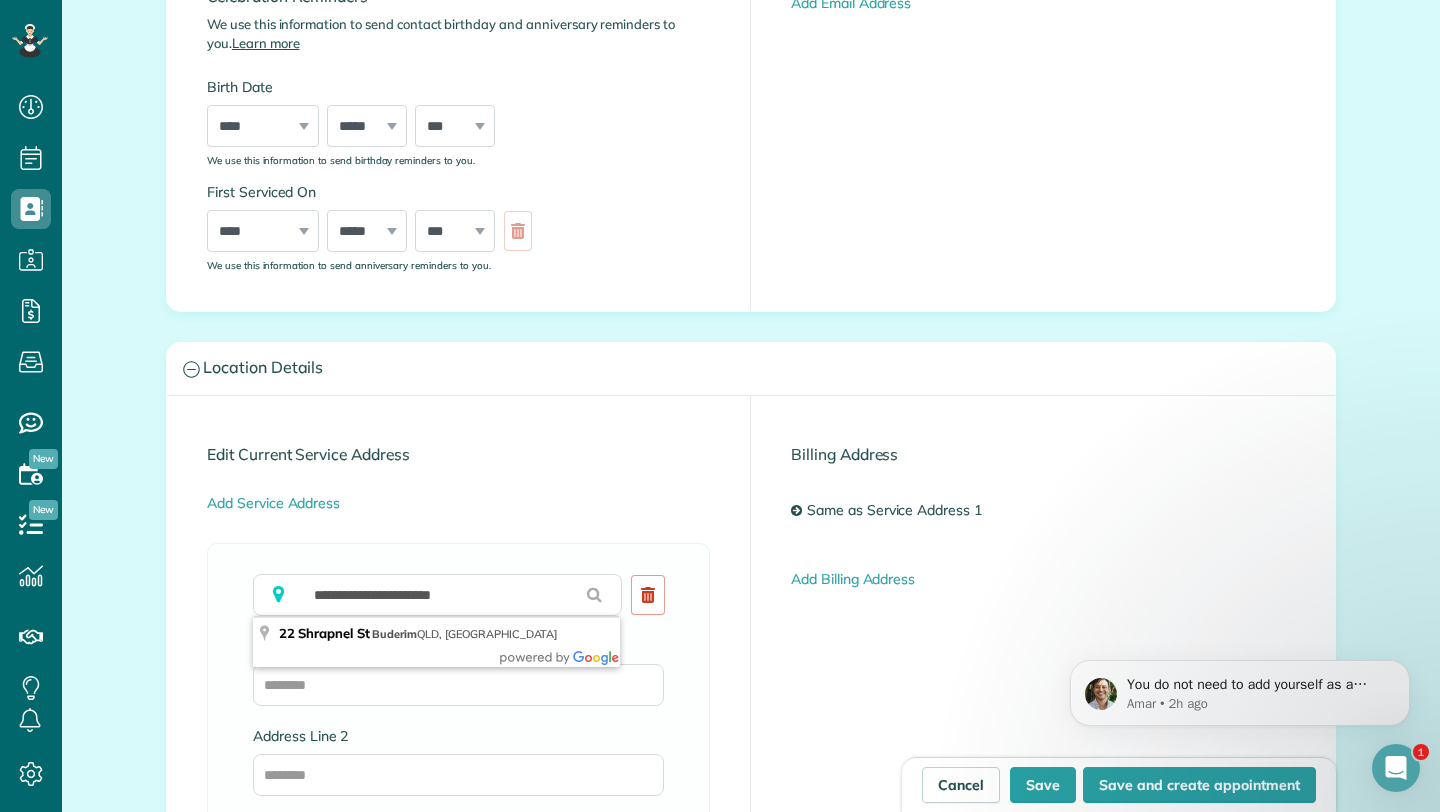 type on "**********" 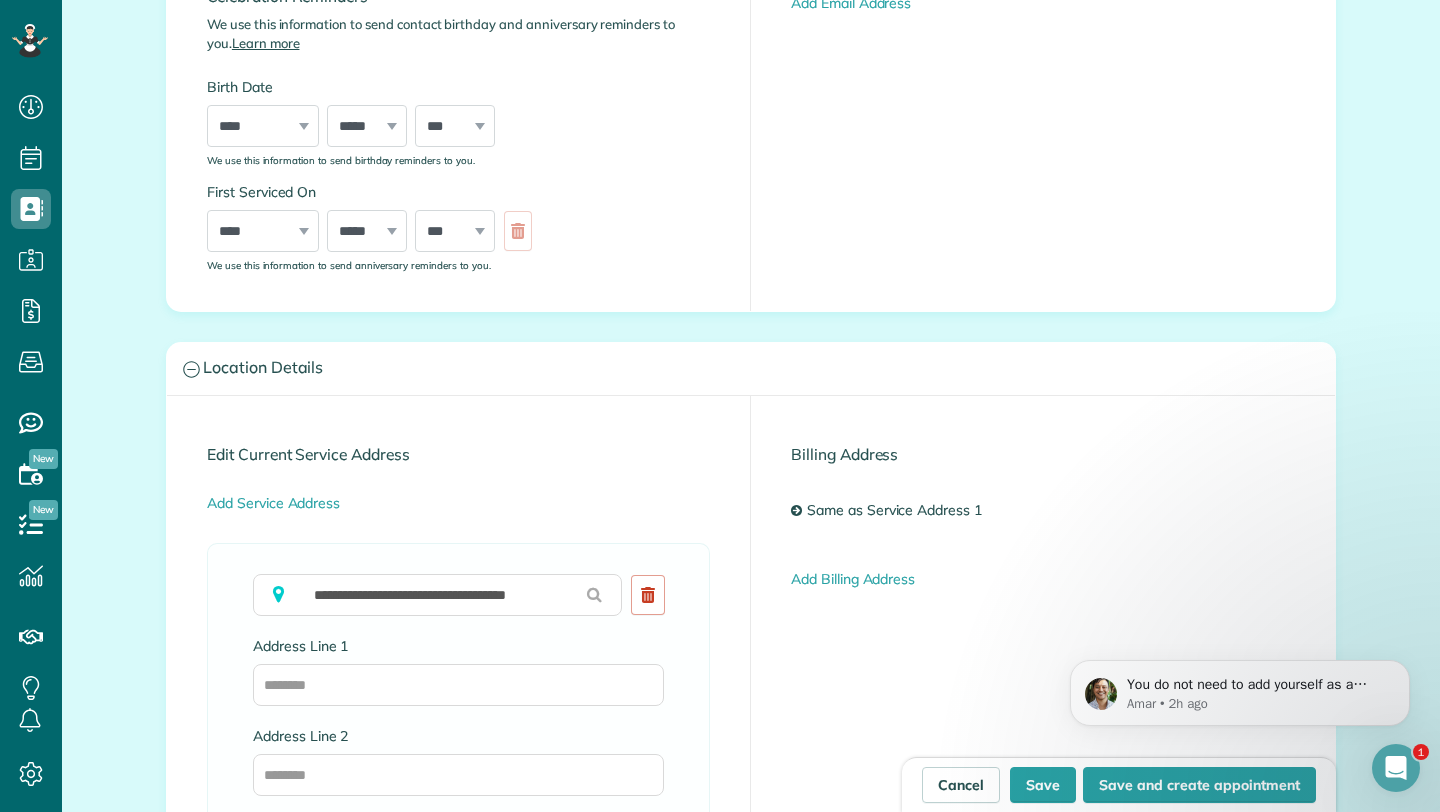 type on "**********" 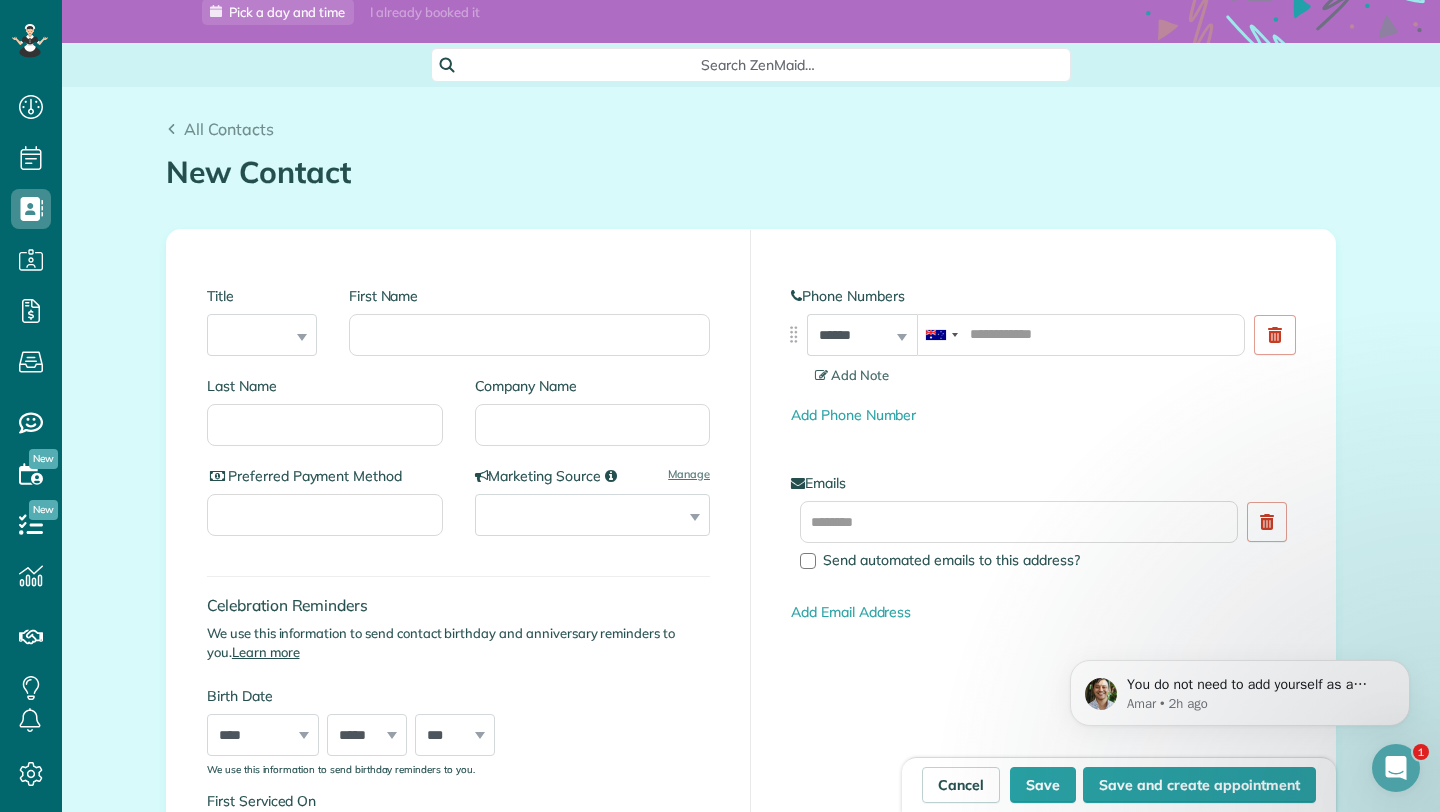 scroll, scrollTop: 0, scrollLeft: 0, axis: both 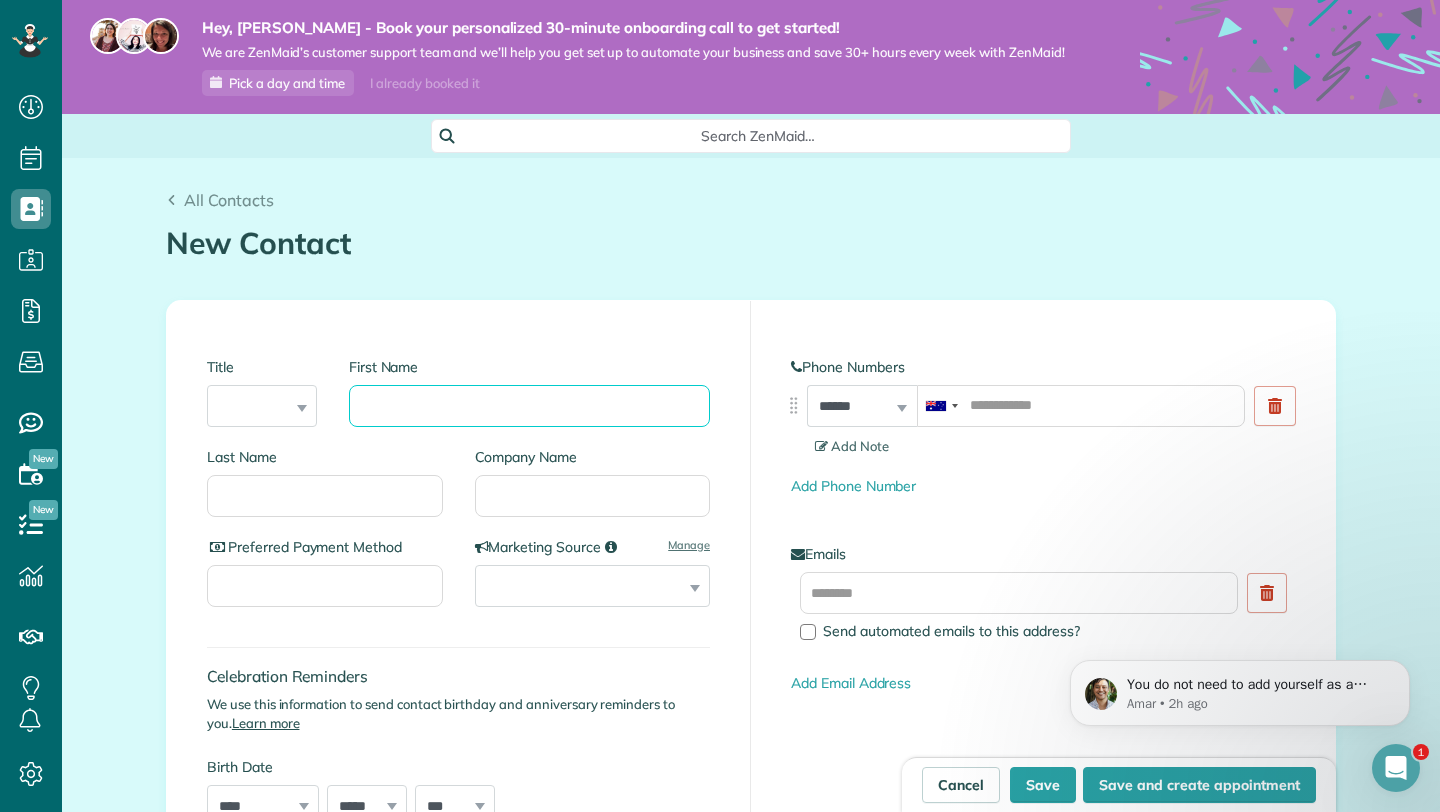 click on "First Name" at bounding box center [529, 406] 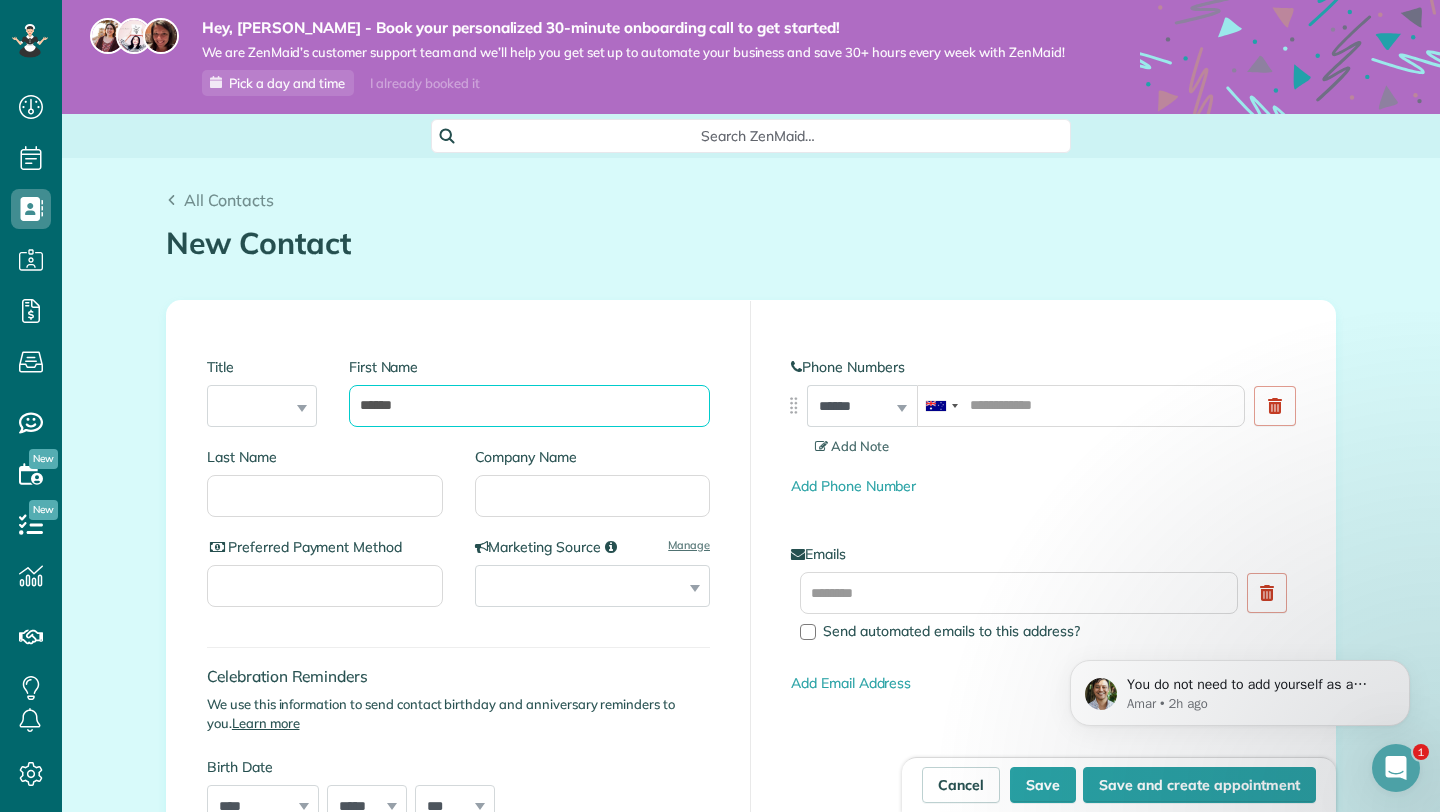 type on "******" 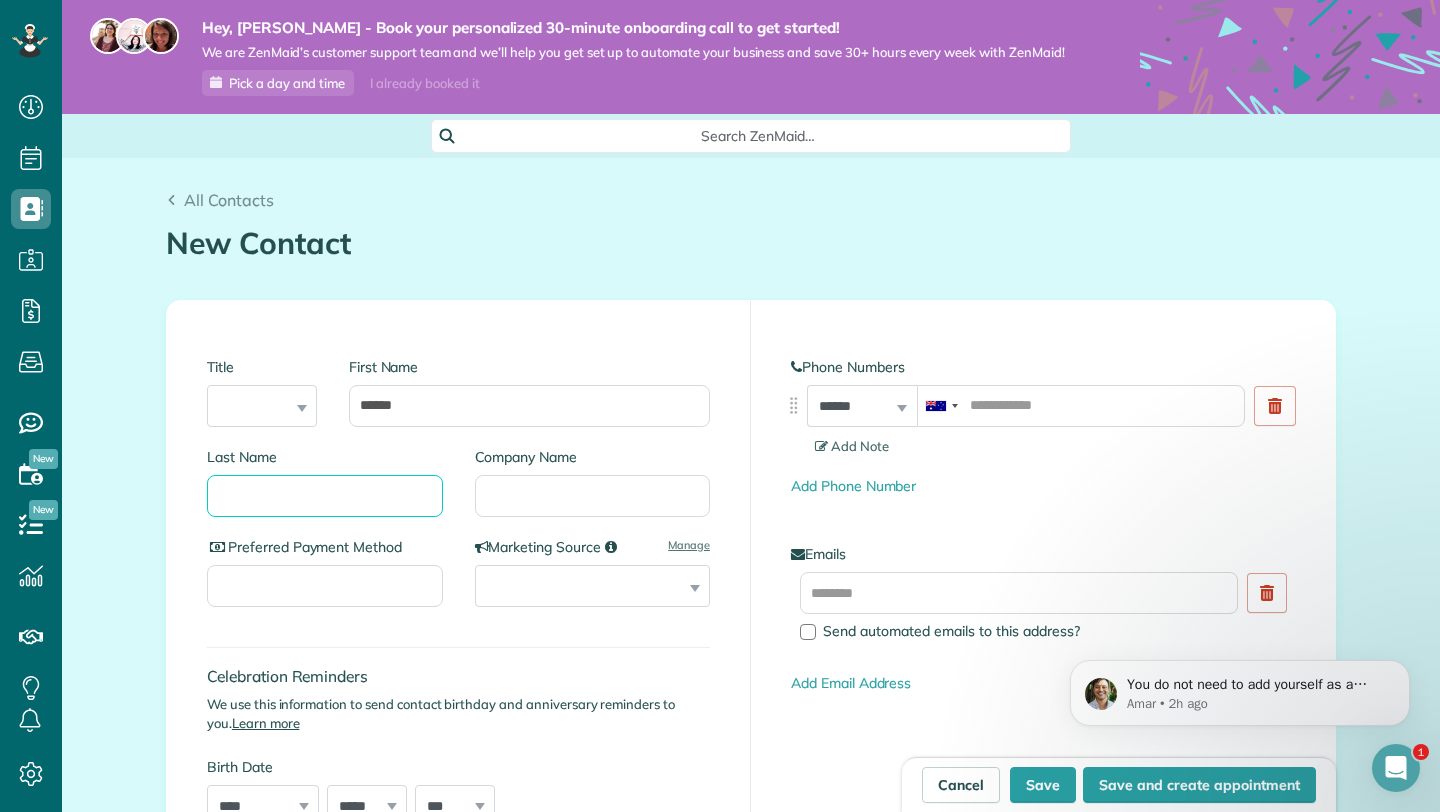 click on "Last Name" at bounding box center [325, 496] 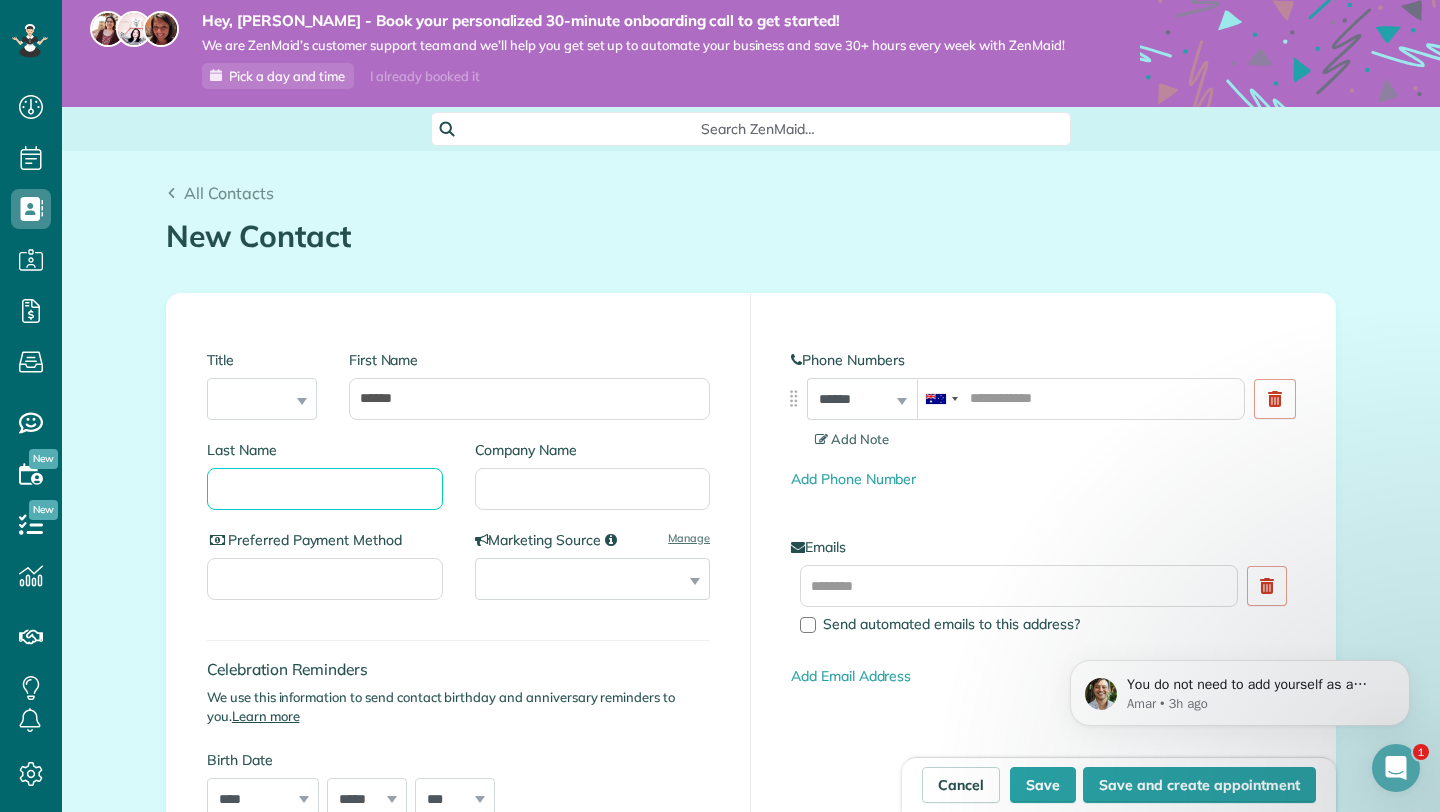 scroll, scrollTop: 8, scrollLeft: 0, axis: vertical 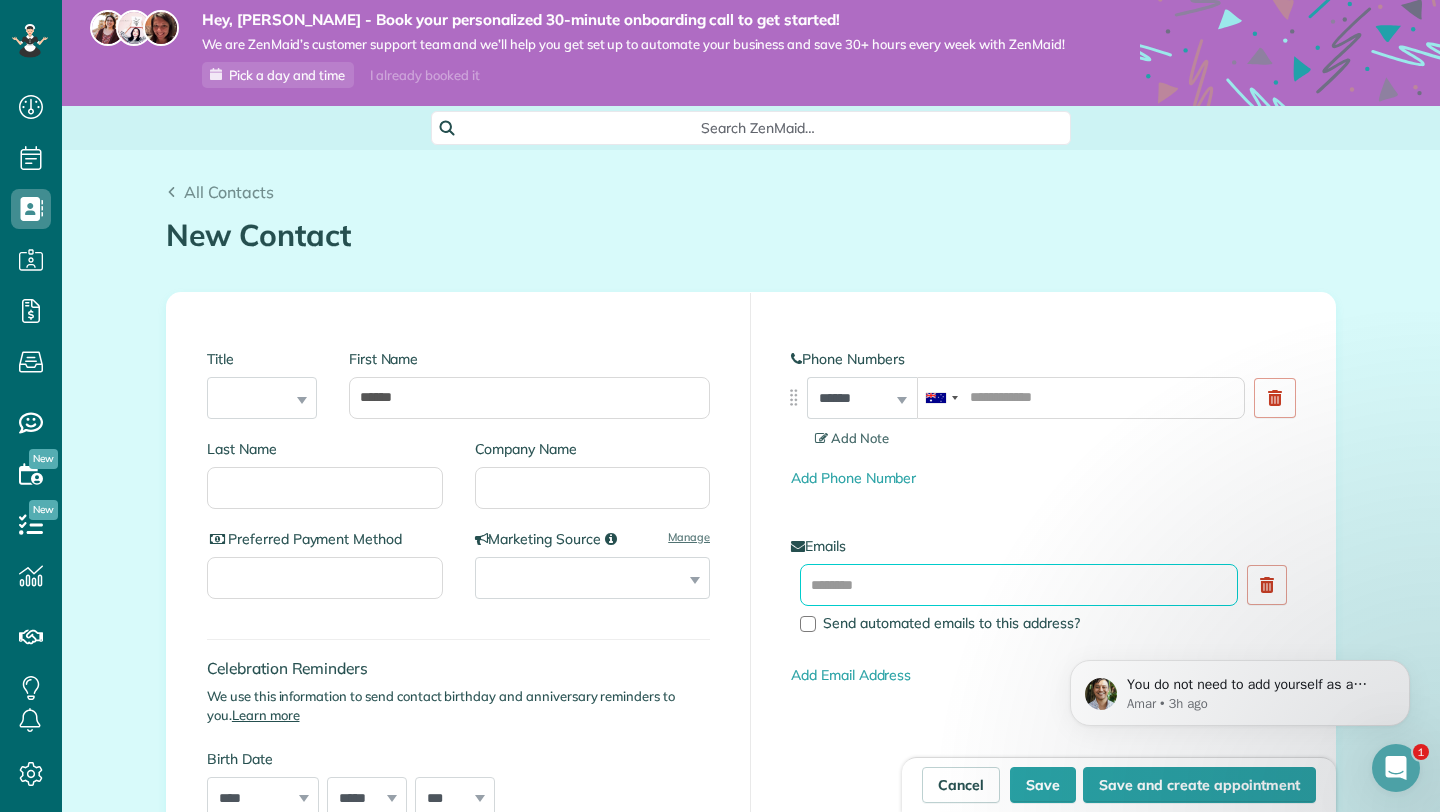 paste on "**********" 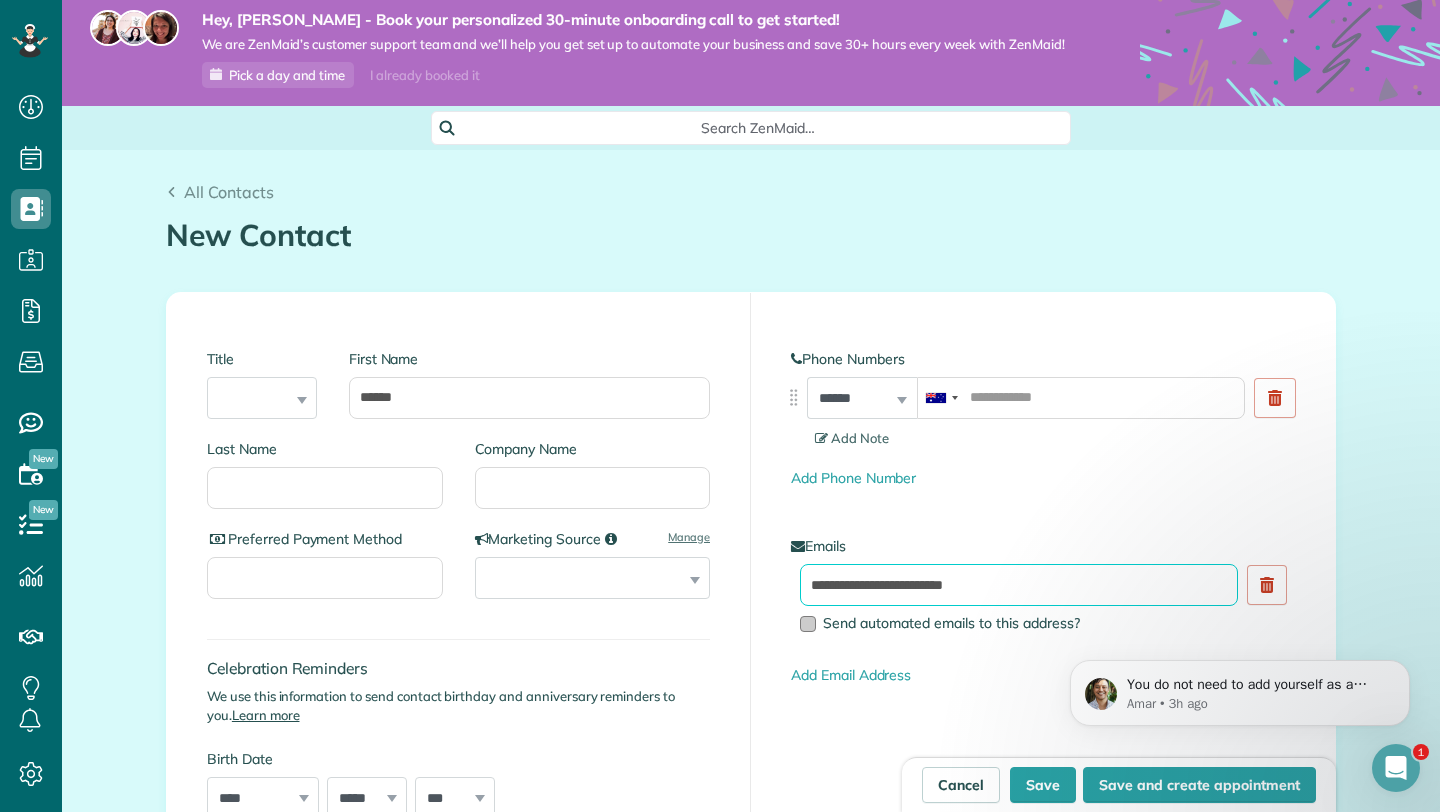 type on "**********" 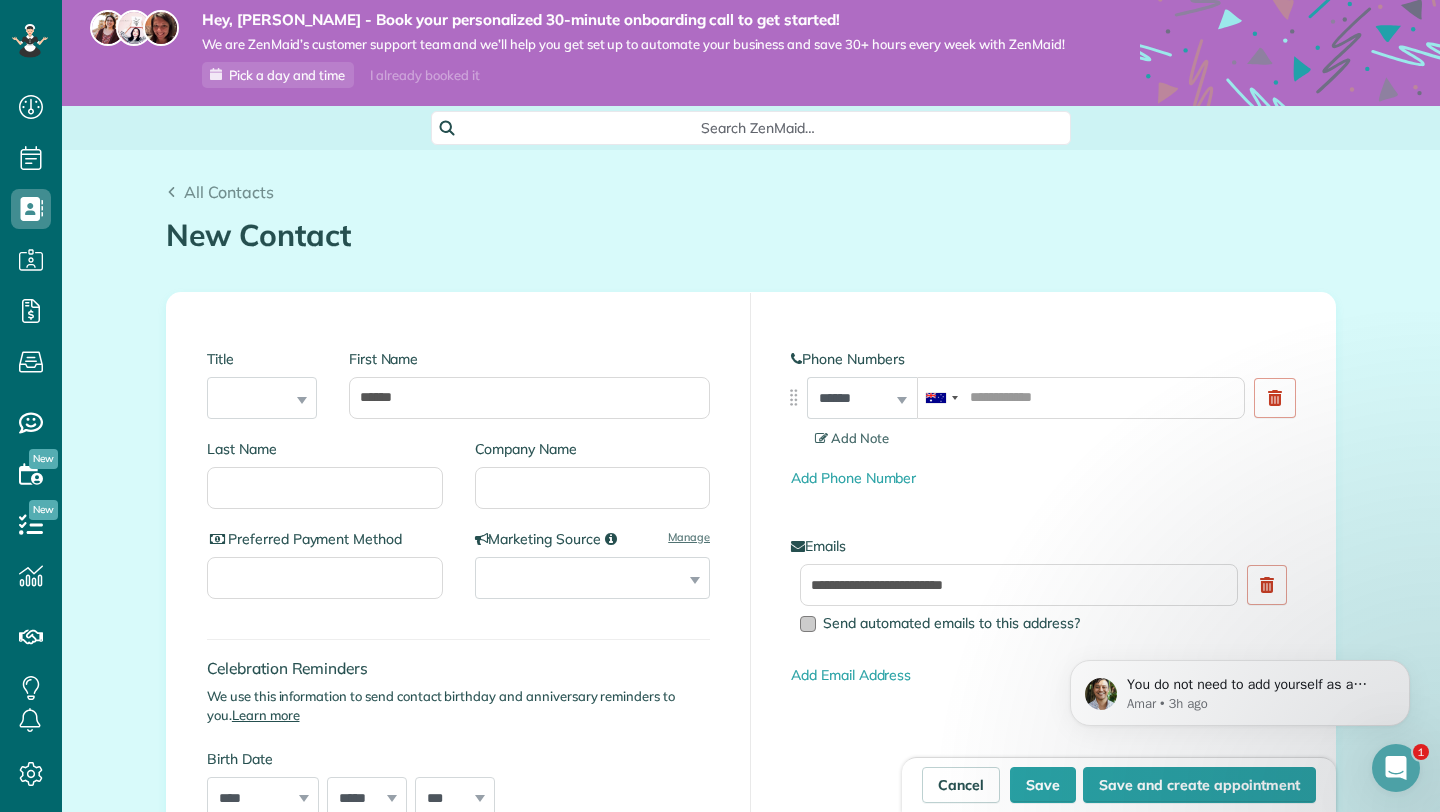 click at bounding box center [808, 624] 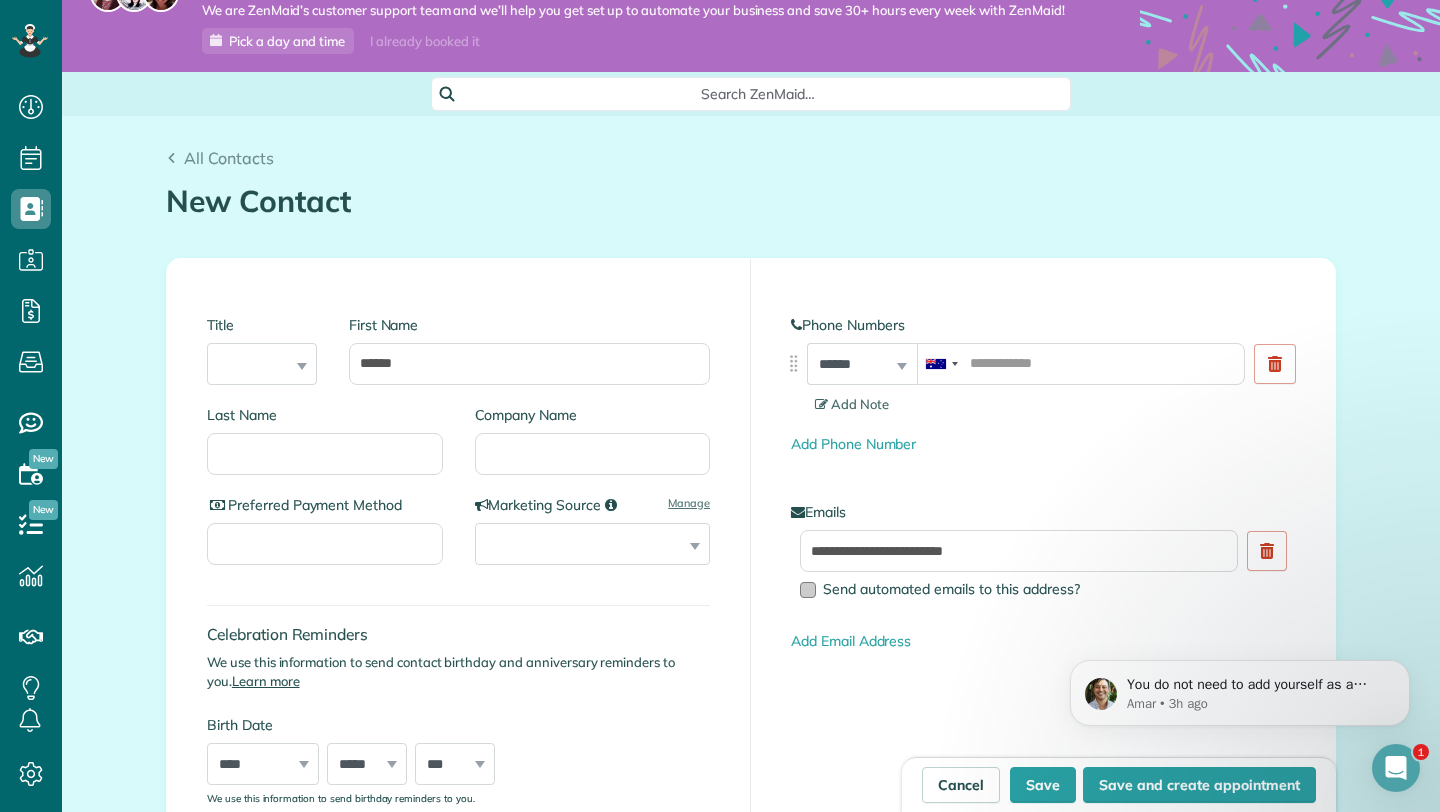 scroll, scrollTop: 43, scrollLeft: 0, axis: vertical 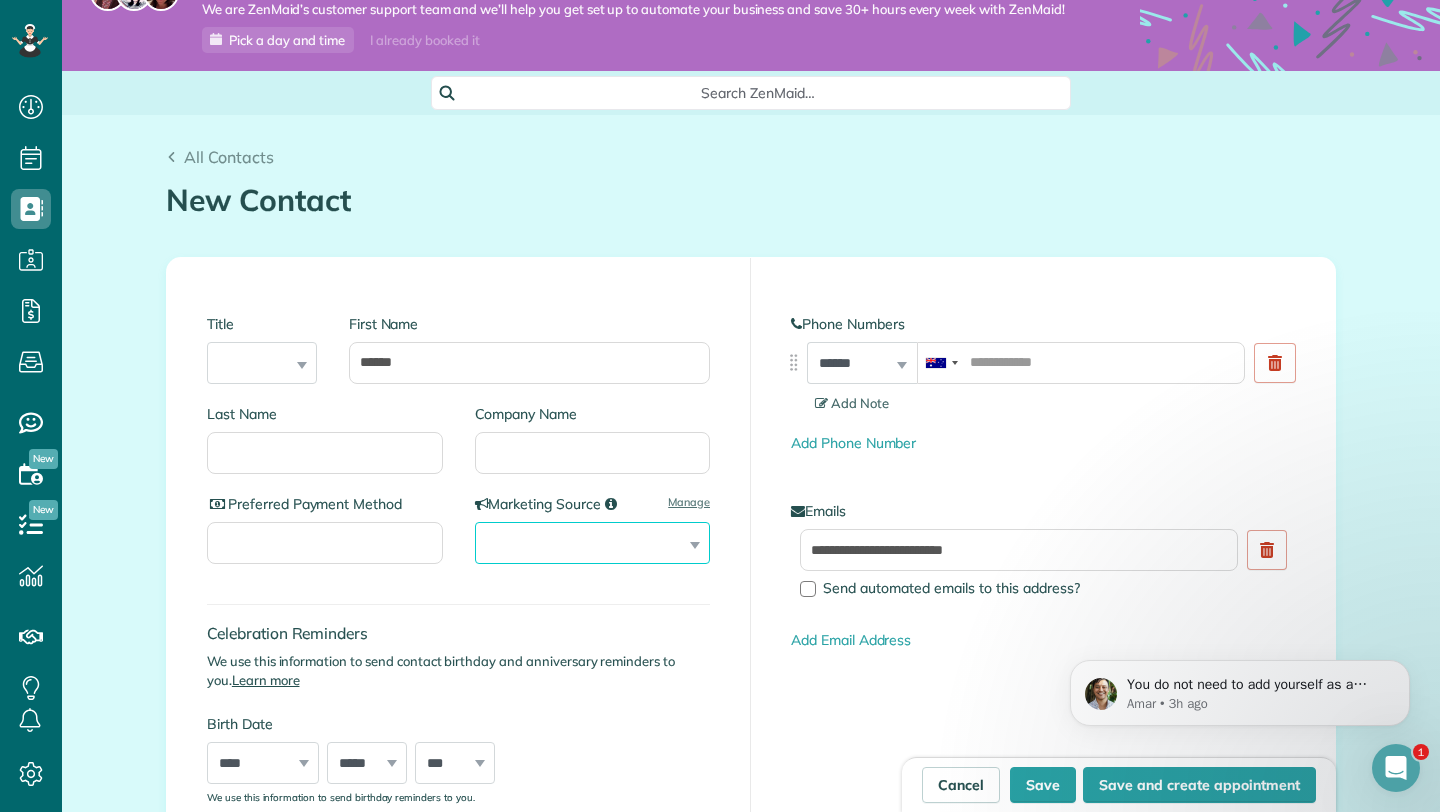 click on "**********" at bounding box center (593, 543) 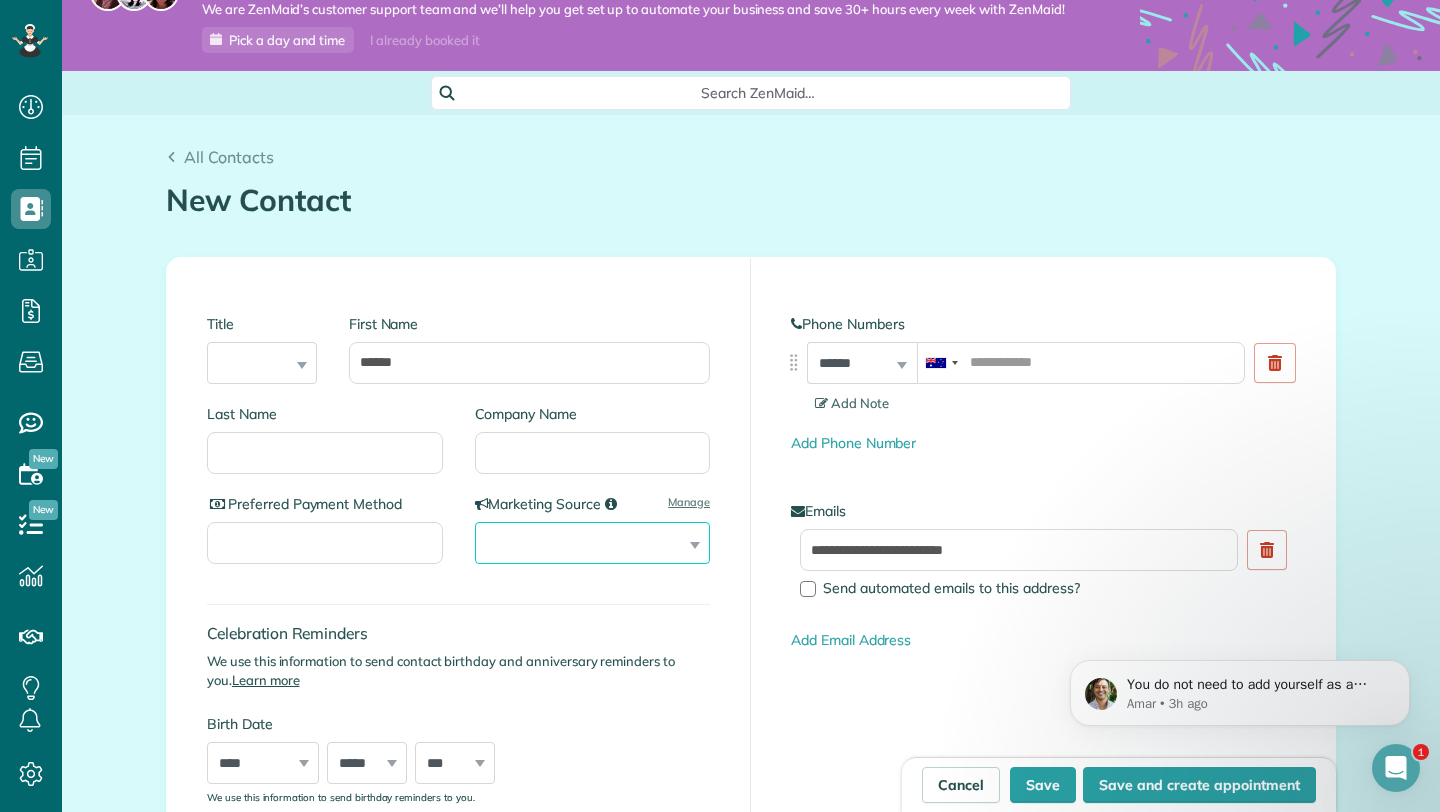 select on "**********" 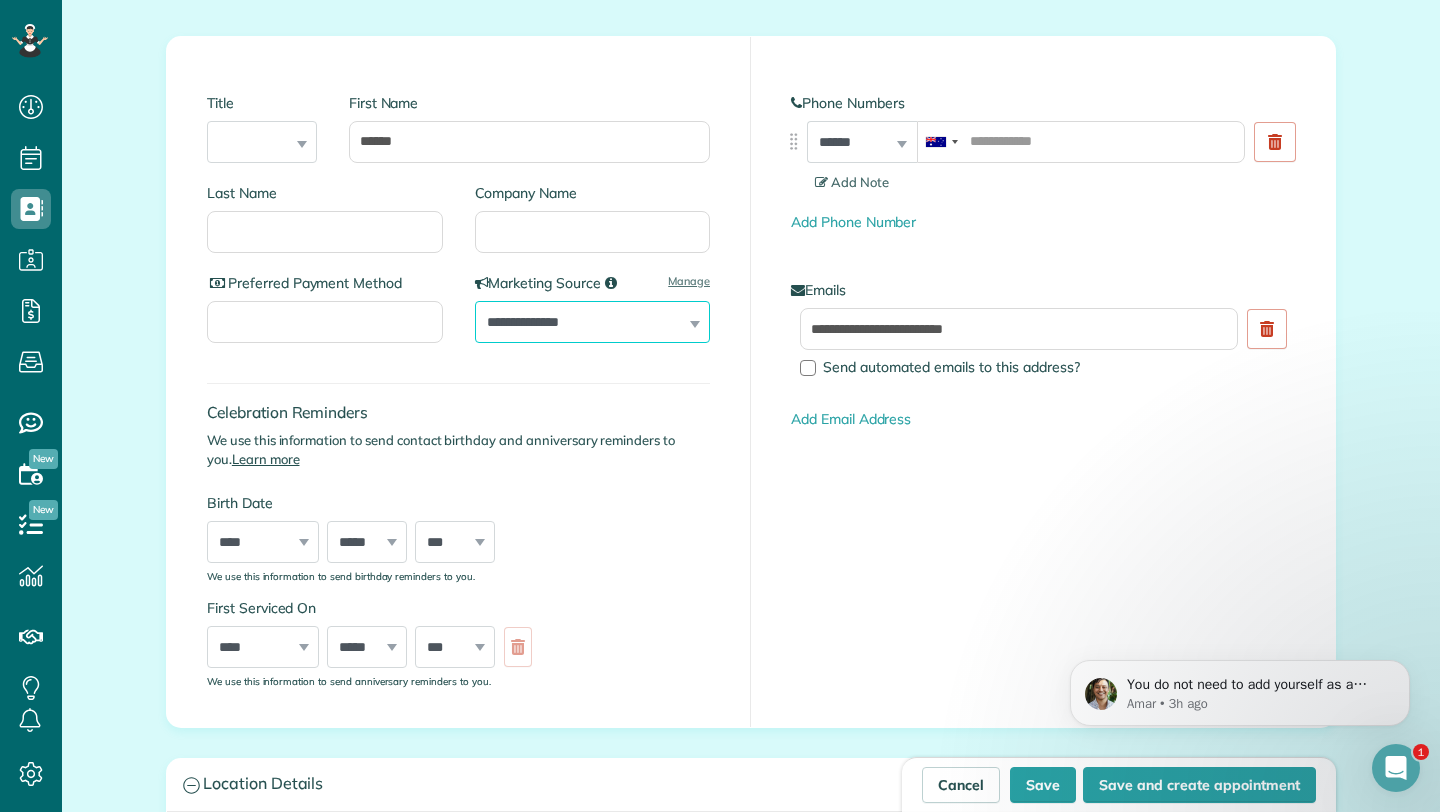 scroll, scrollTop: 265, scrollLeft: 0, axis: vertical 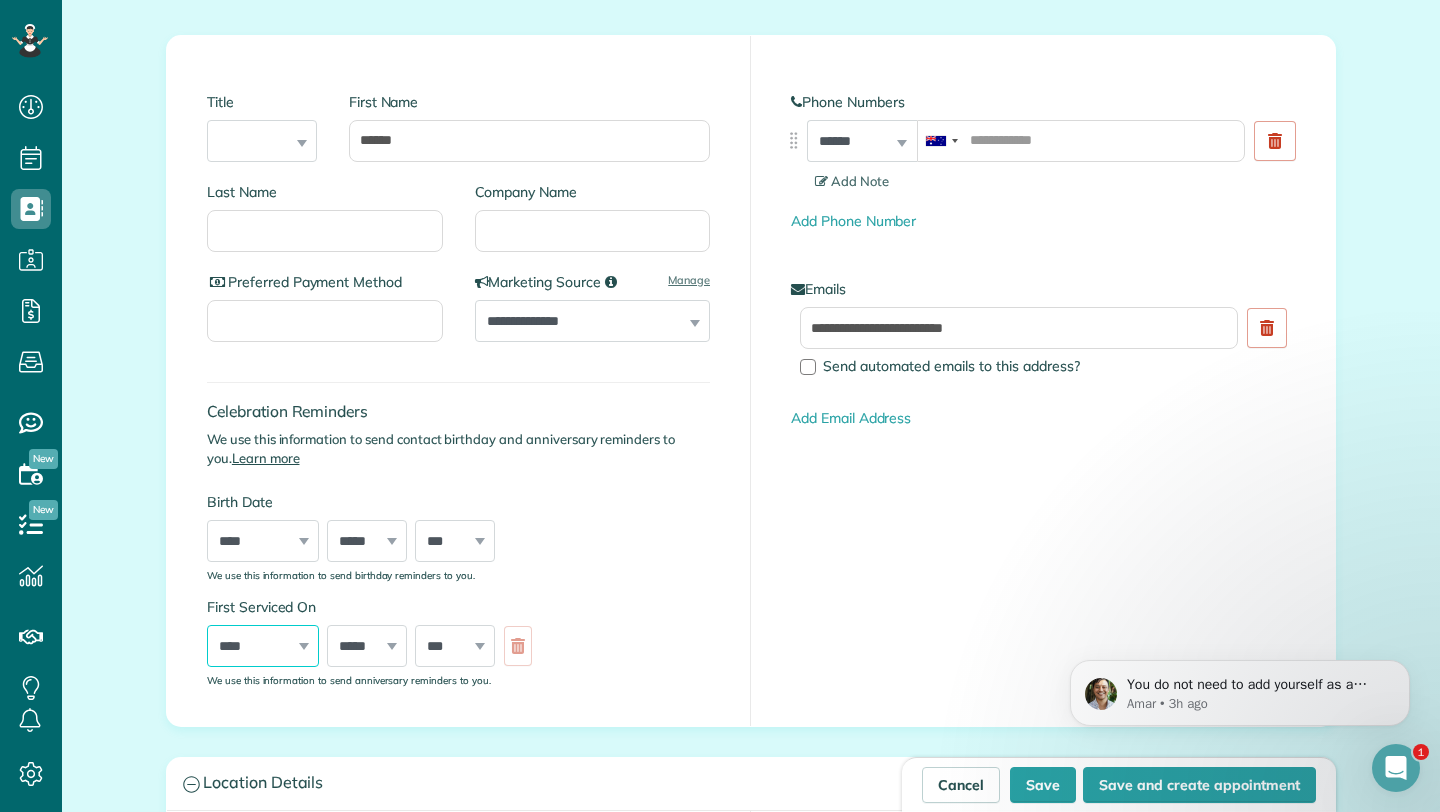 click on "****
****
****
****
****
****
****
****
****
****
****
****
****
****
****
****
****
****
****
****
****
****
****
****
****
****
****
****
****
****
****
****
****
****
****
****
****
****
****
****
****
****
****
****
****
****
****
****
****
****
****
****" at bounding box center [263, 646] 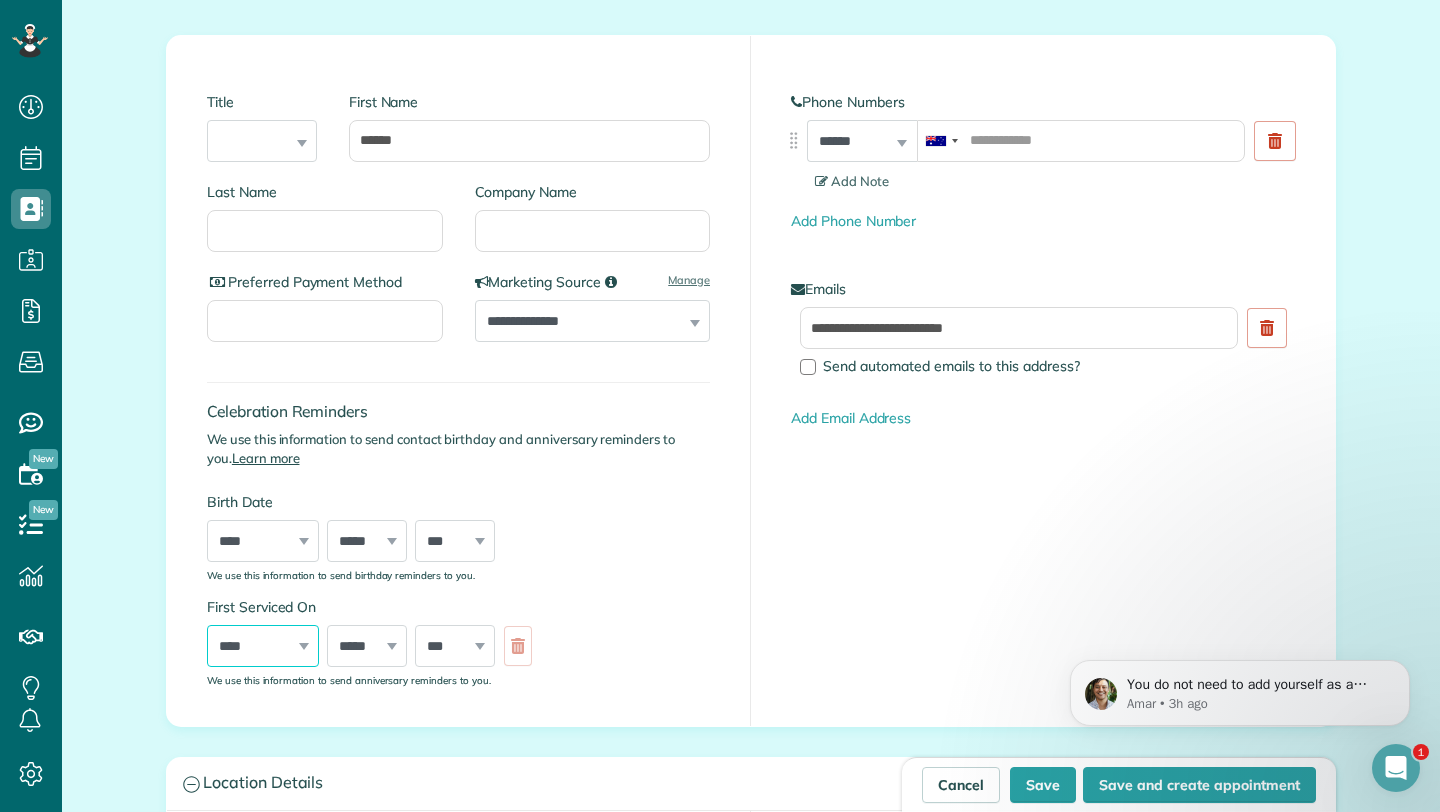 select on "****" 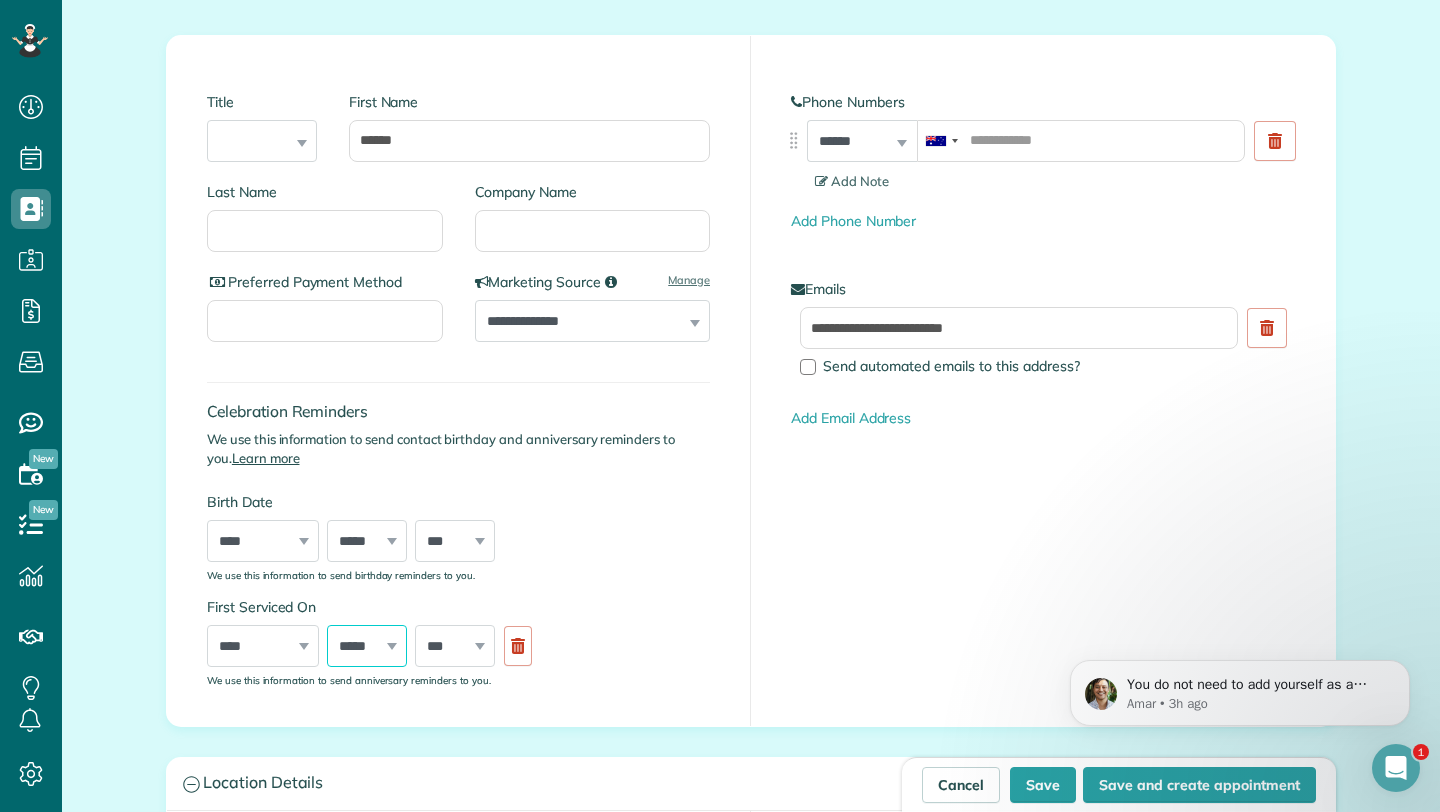 click on "*****
*******
********
*****
*****
***
****
****
******
*********
*******
********
********" at bounding box center [367, 646] 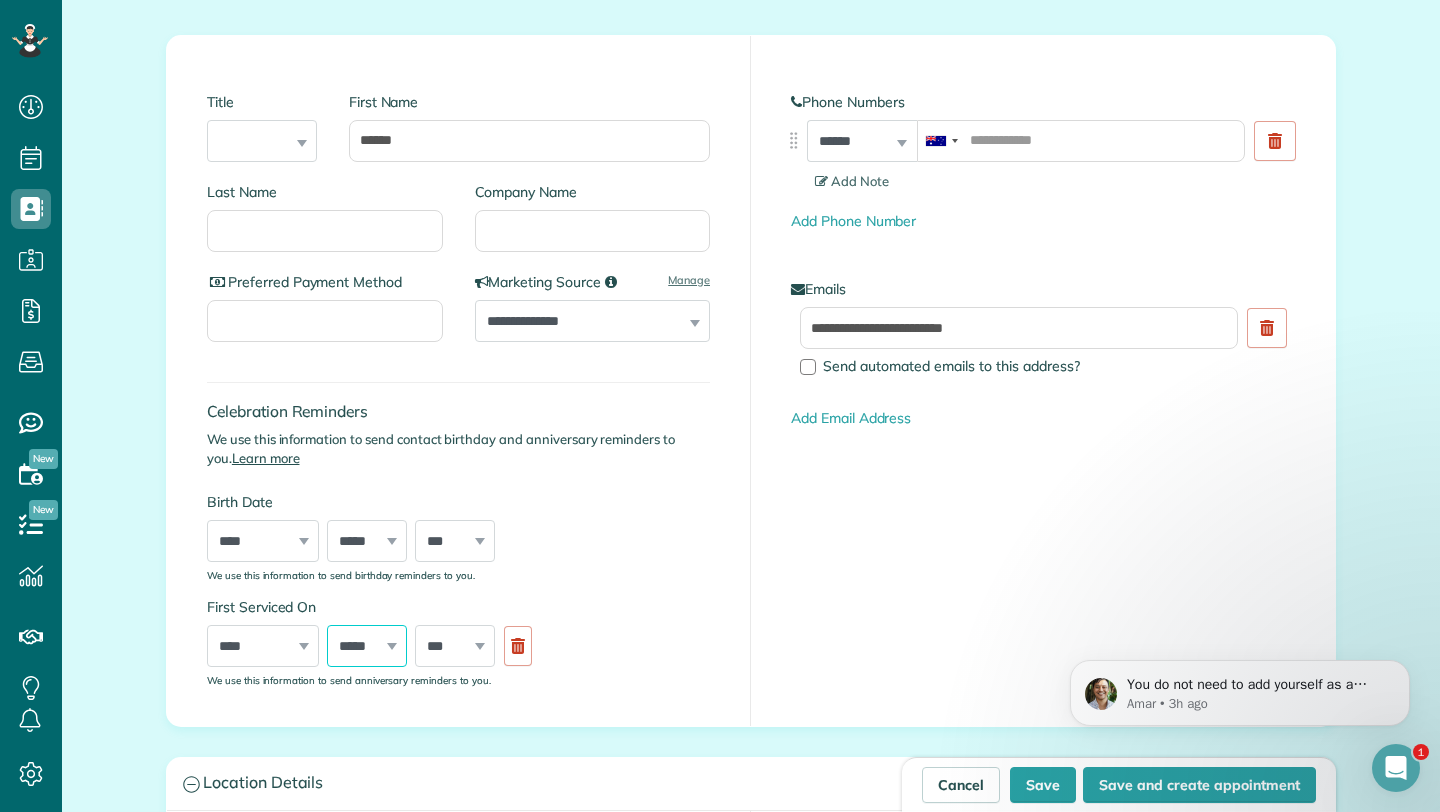select on "*" 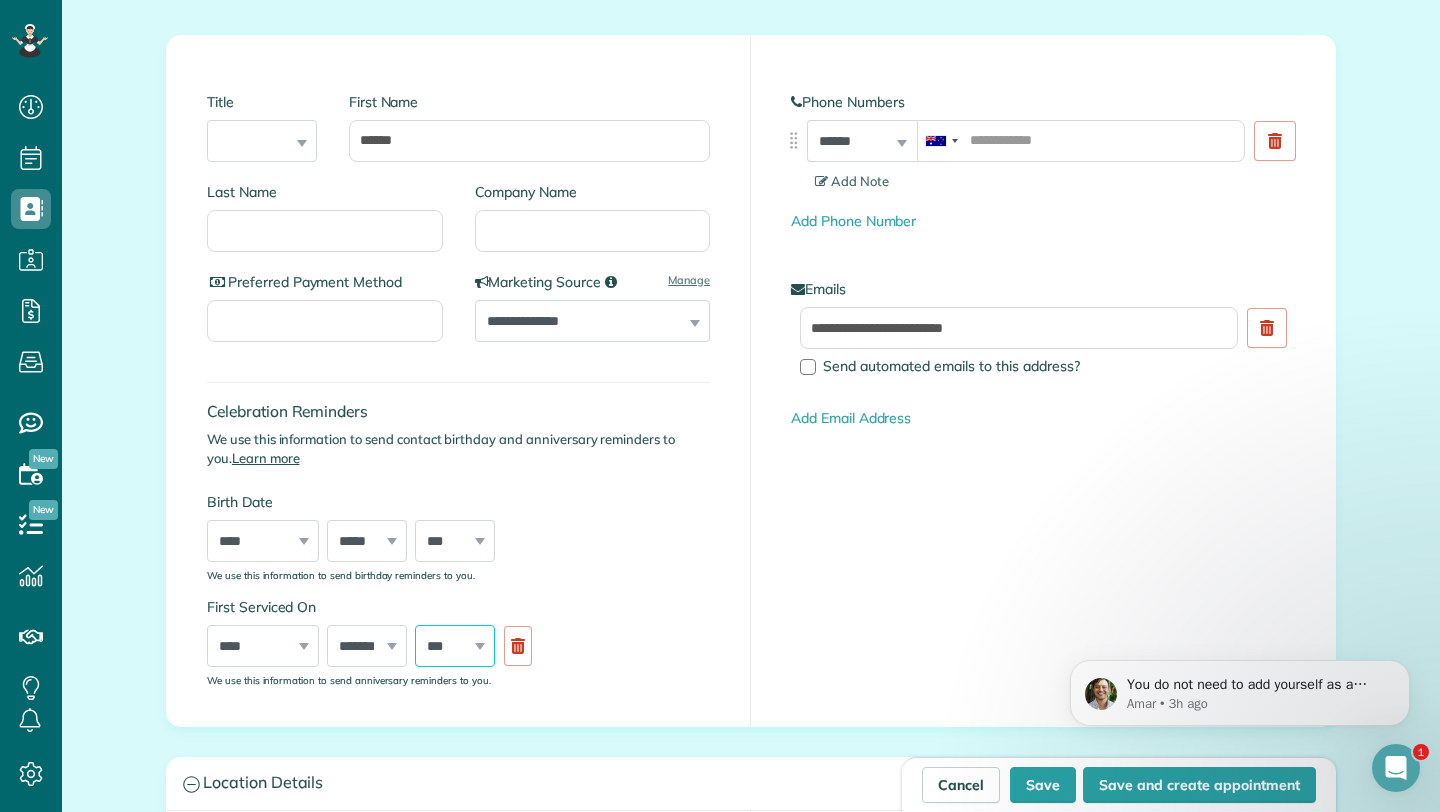 click on "***
*
*
*
*
*
*
*
*
*
**
**
**
**
**
**
**
**
**
**
**
**
**
**
**
**
**
**
**
**
**
**" at bounding box center [455, 646] 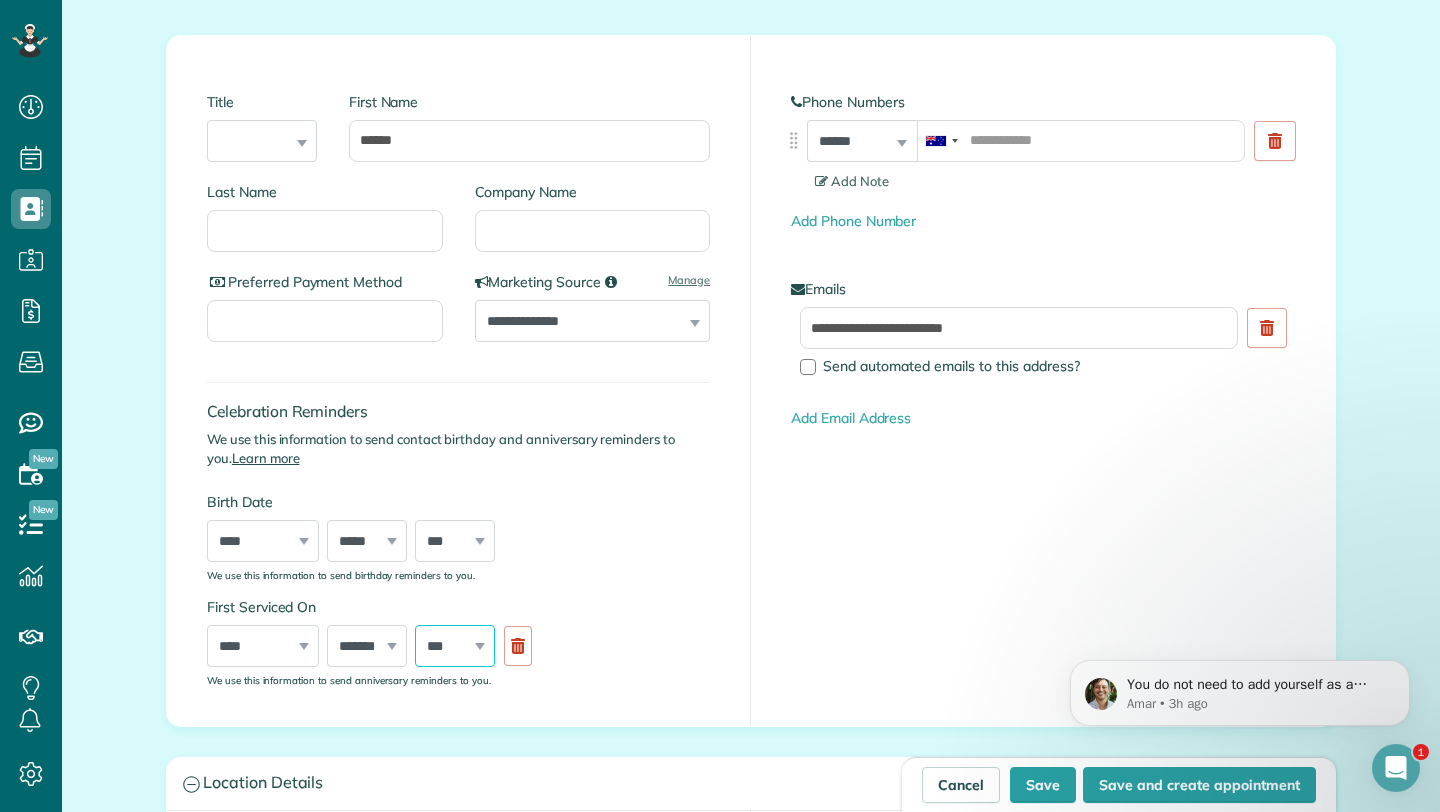 select on "**" 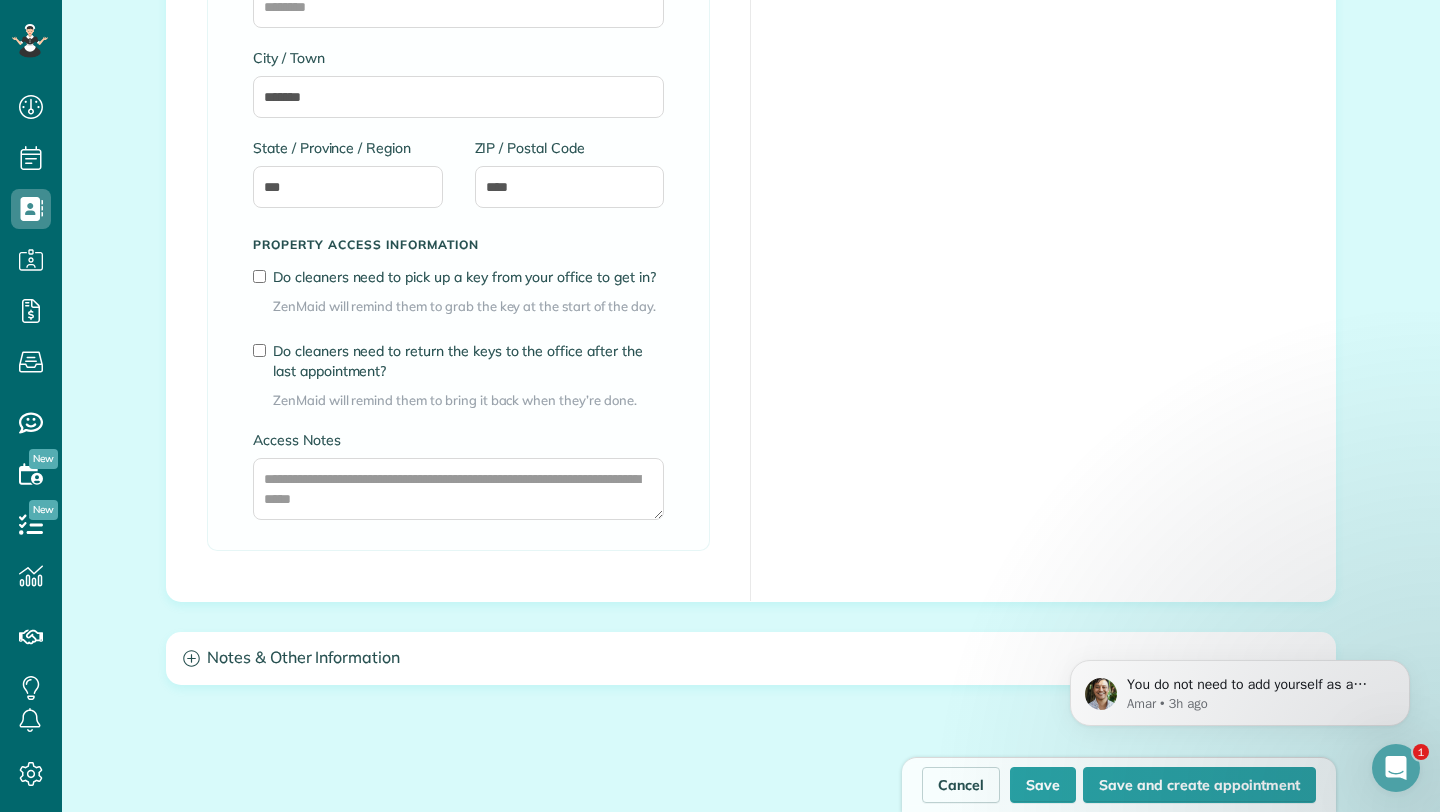 scroll, scrollTop: 1712, scrollLeft: 0, axis: vertical 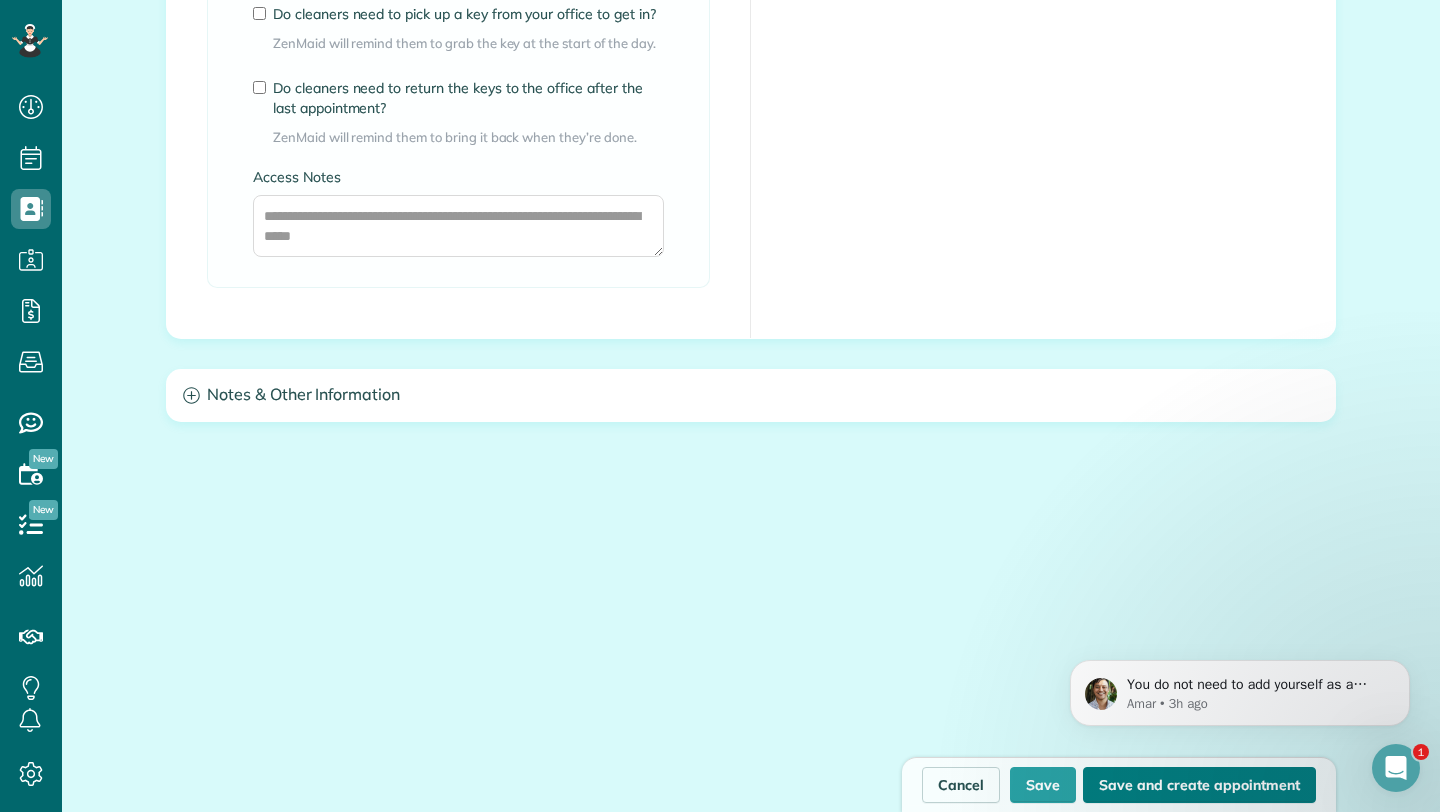 click on "Save and create appointment" at bounding box center (1199, 785) 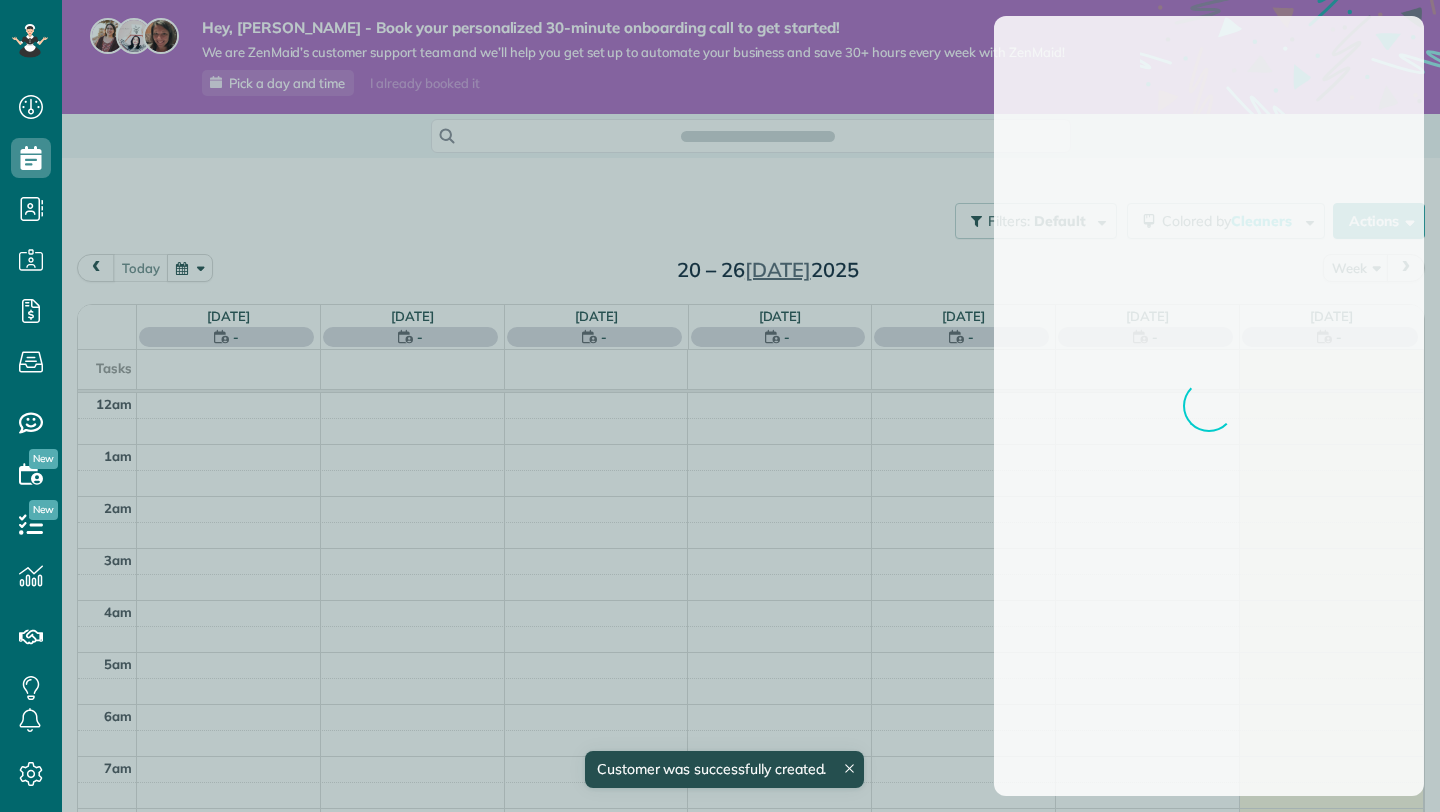 scroll, scrollTop: 0, scrollLeft: 0, axis: both 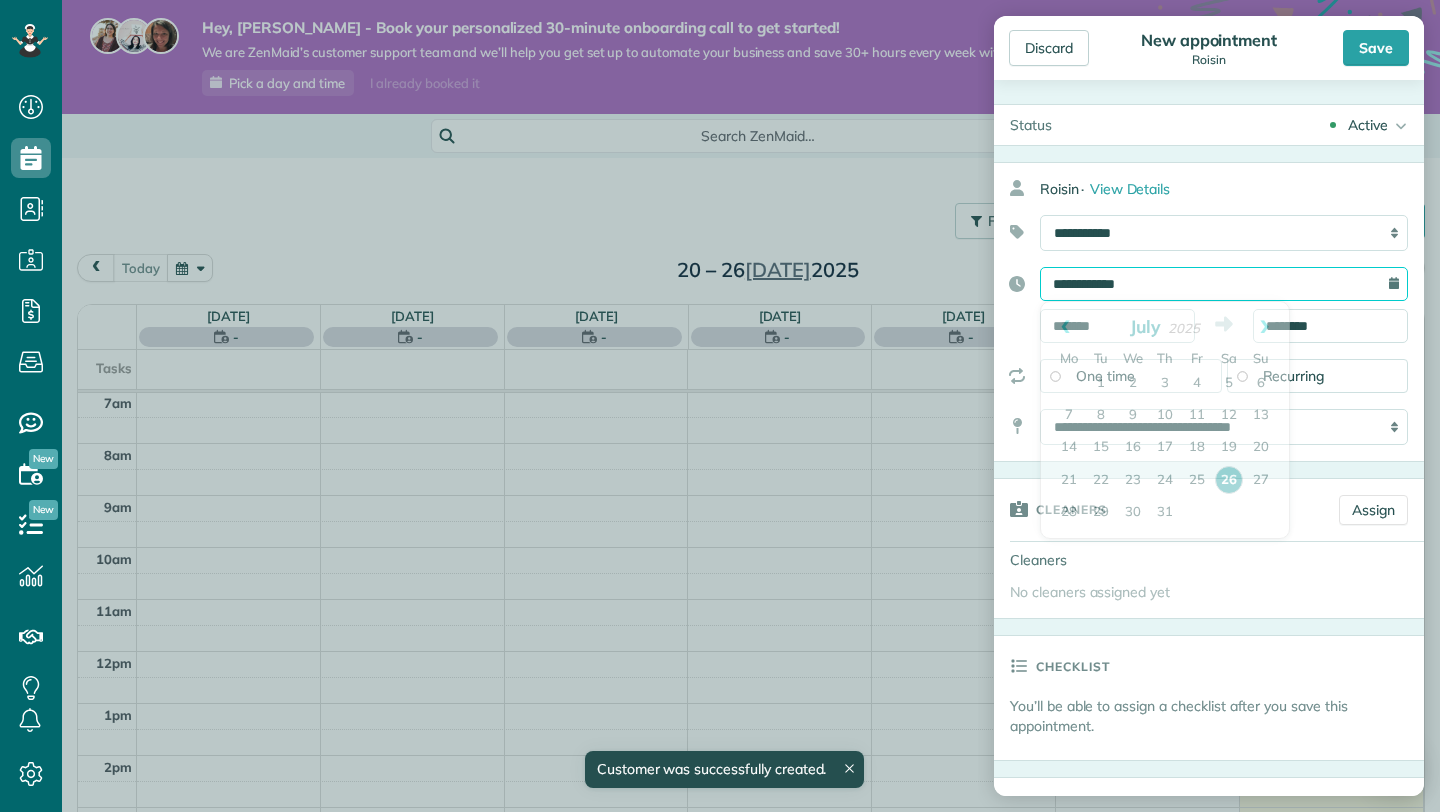 click on "**********" at bounding box center (1224, 284) 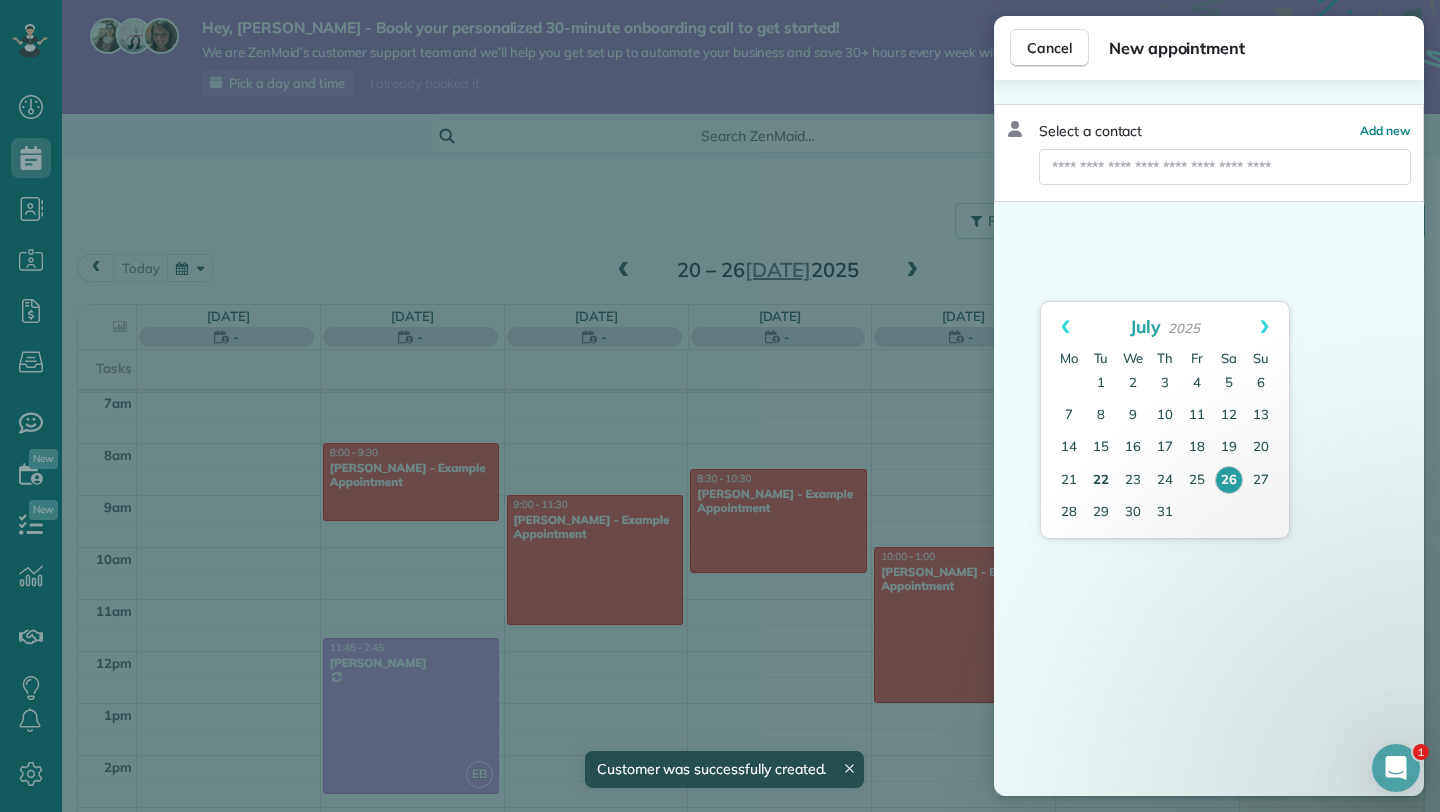 scroll, scrollTop: 0, scrollLeft: 0, axis: both 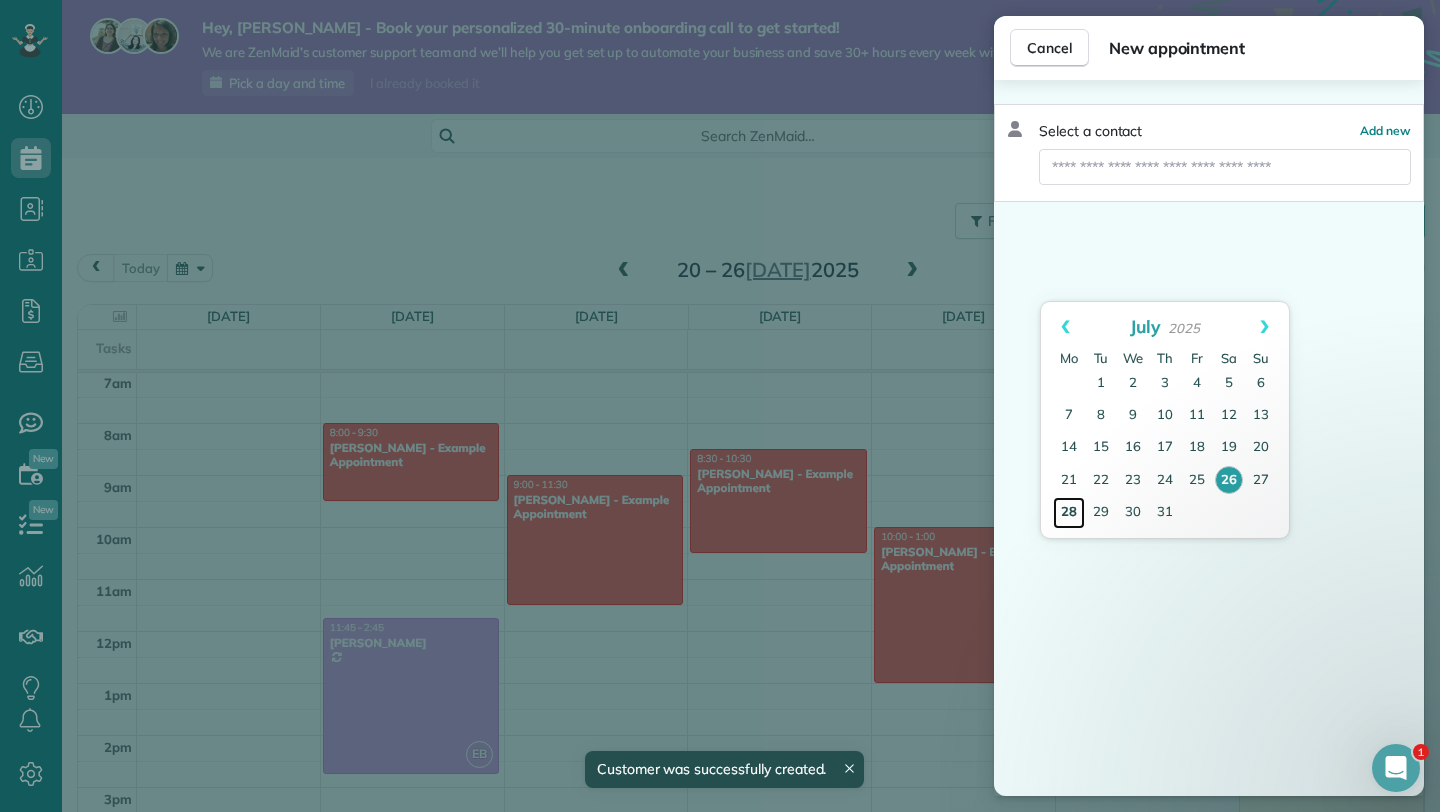 click on "28" at bounding box center (1069, 513) 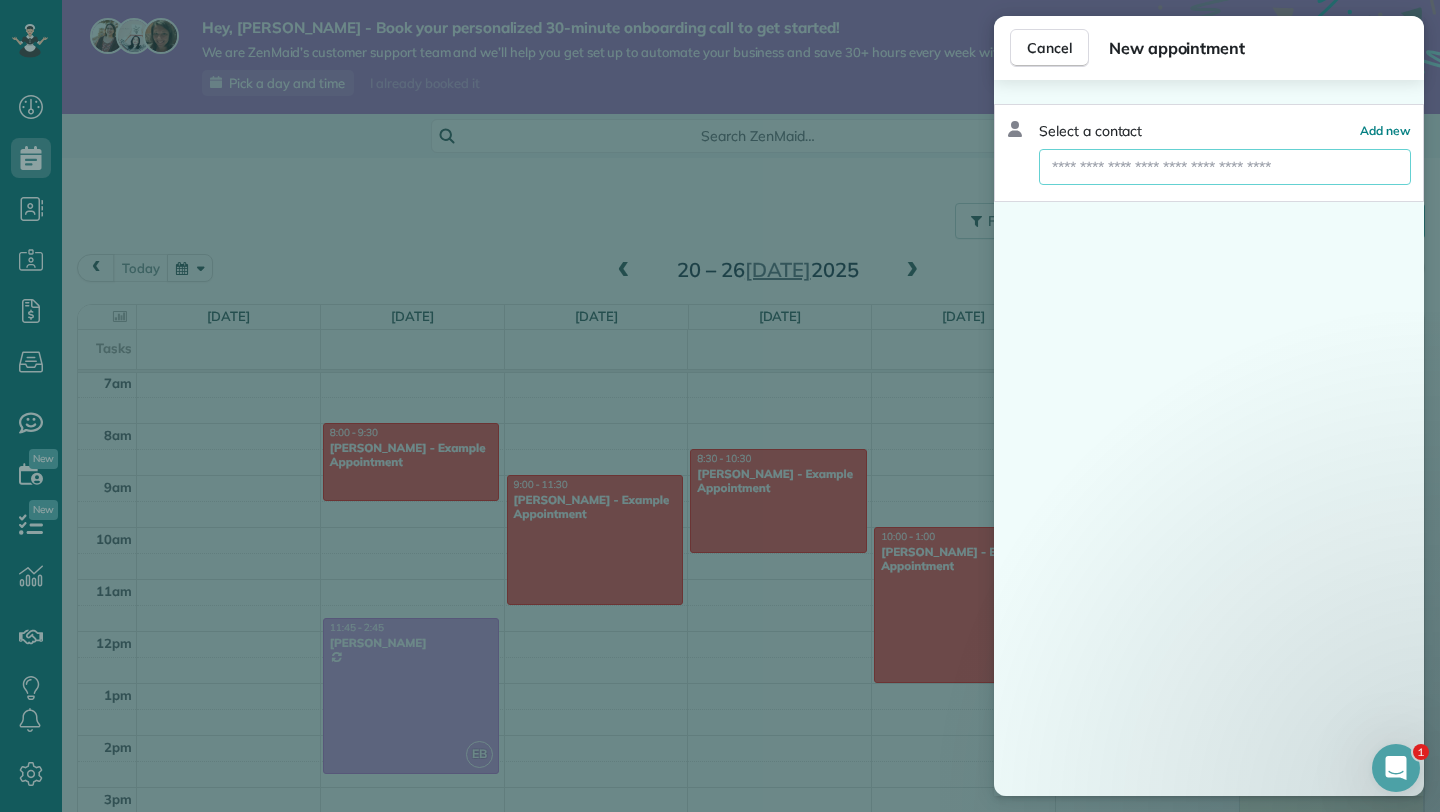 click at bounding box center (1225, 167) 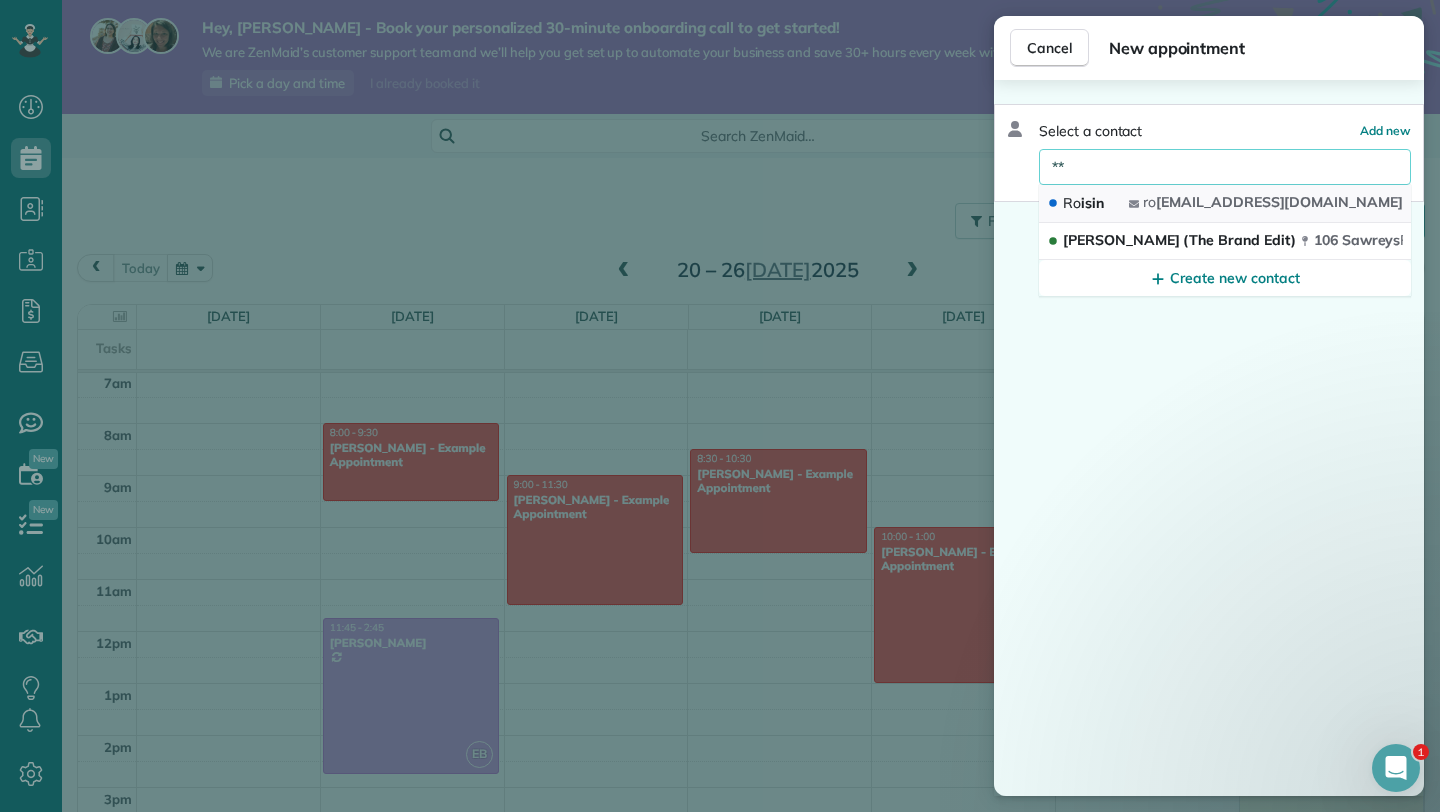 type on "**" 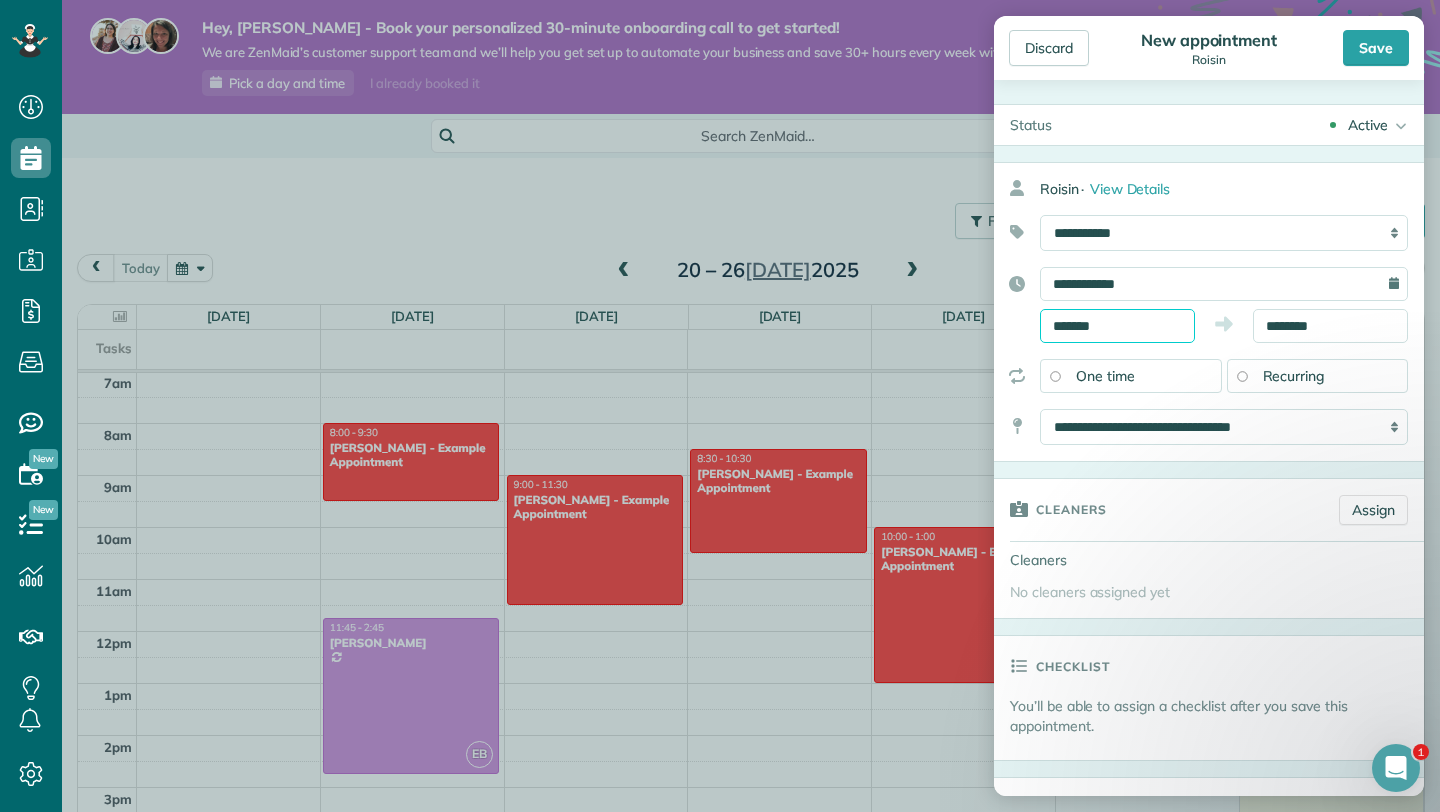 click on "Dashboard
Scheduling
Calendar View
List View
Dispatch View - Weekly scheduling (Beta)" at bounding box center [720, 406] 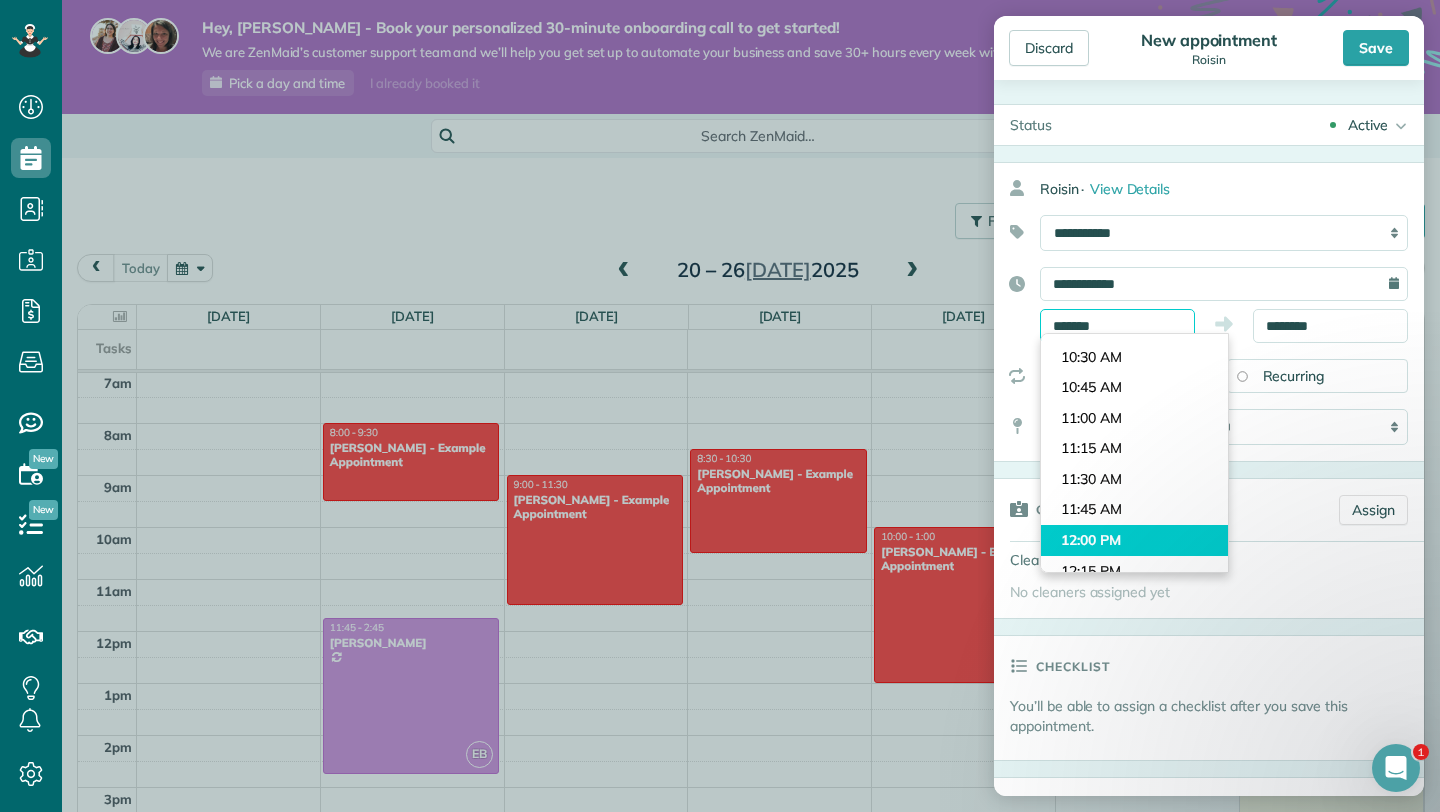 scroll, scrollTop: 1248, scrollLeft: 0, axis: vertical 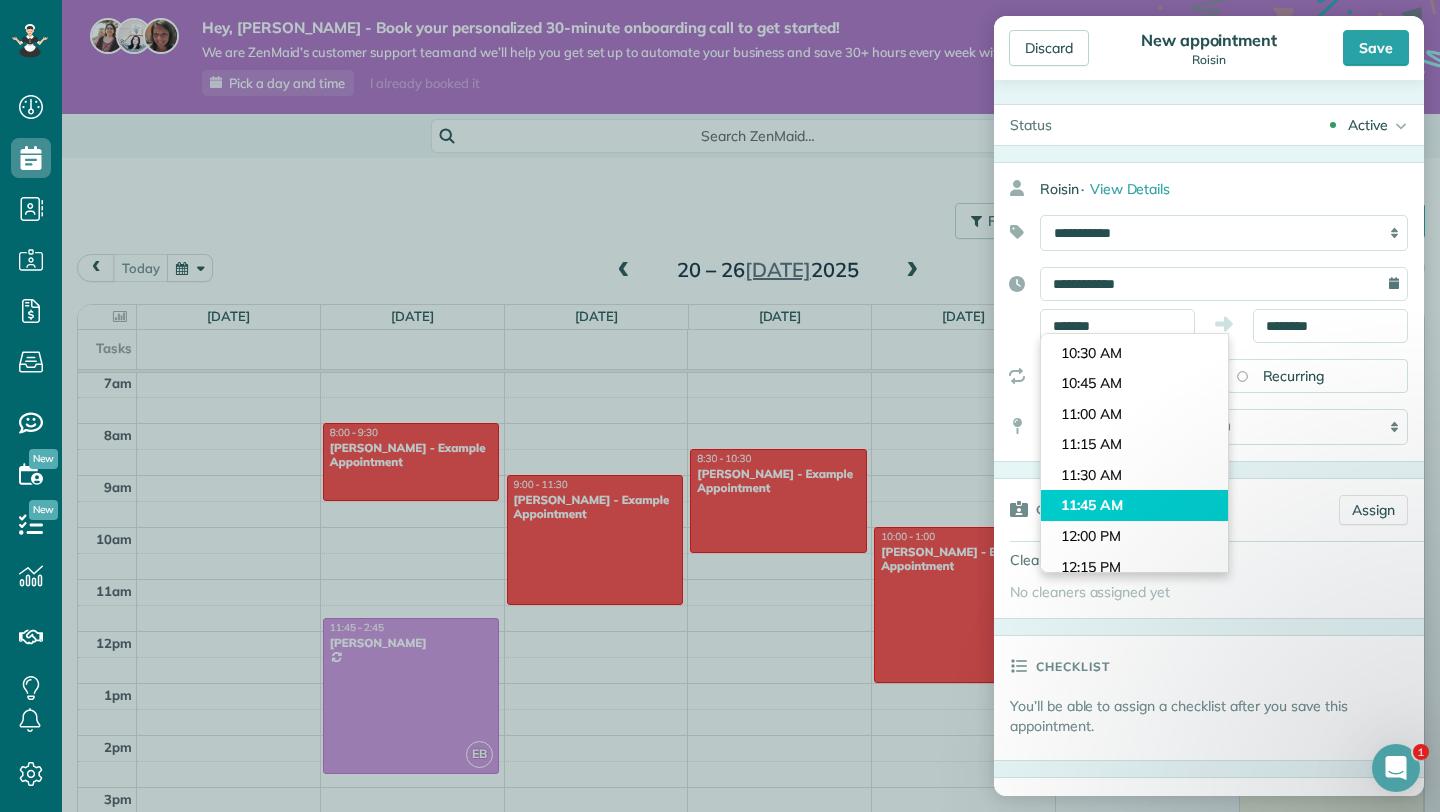 type on "********" 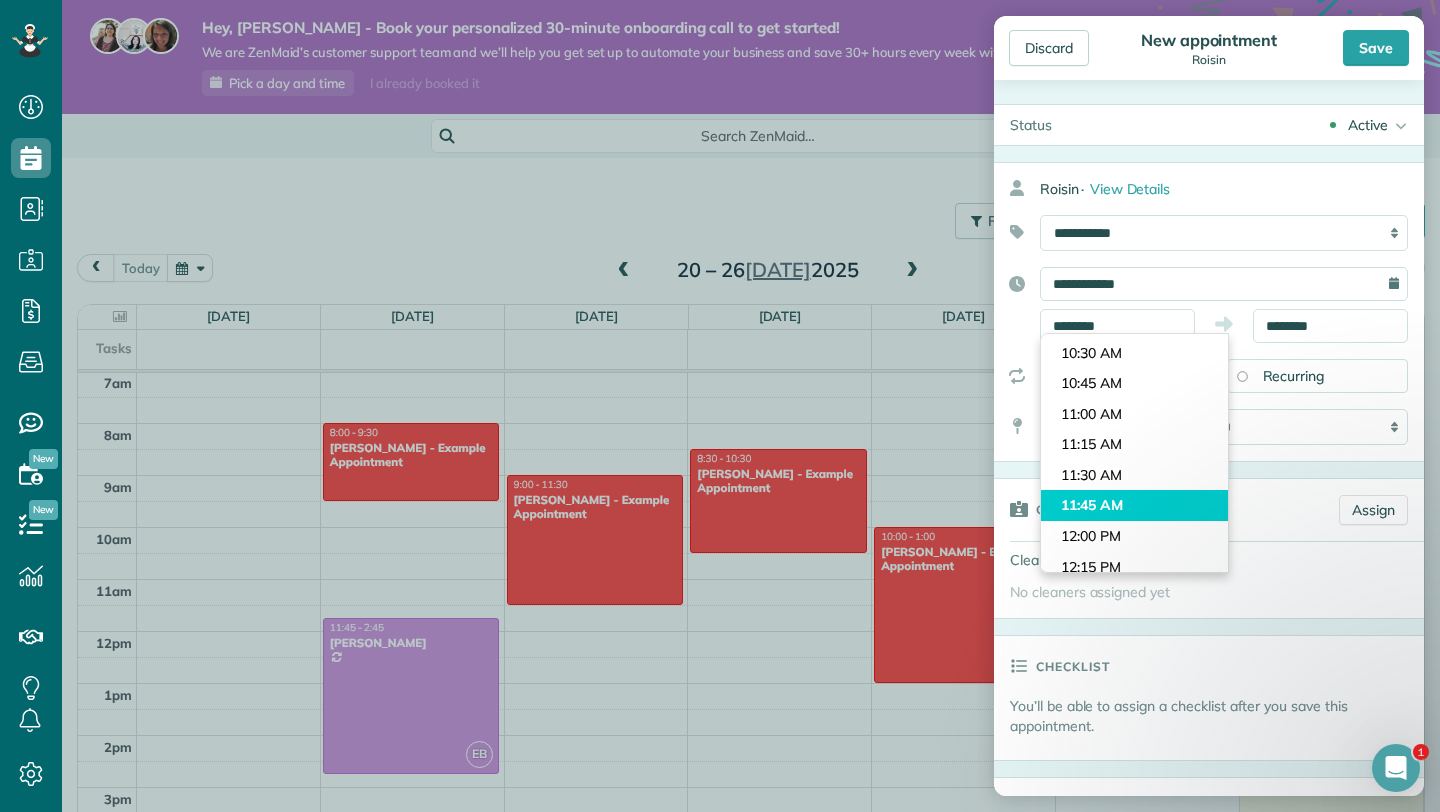 click on "Dashboard
Scheduling
Calendar View
List View
Dispatch View - Weekly scheduling (Beta)" at bounding box center [720, 406] 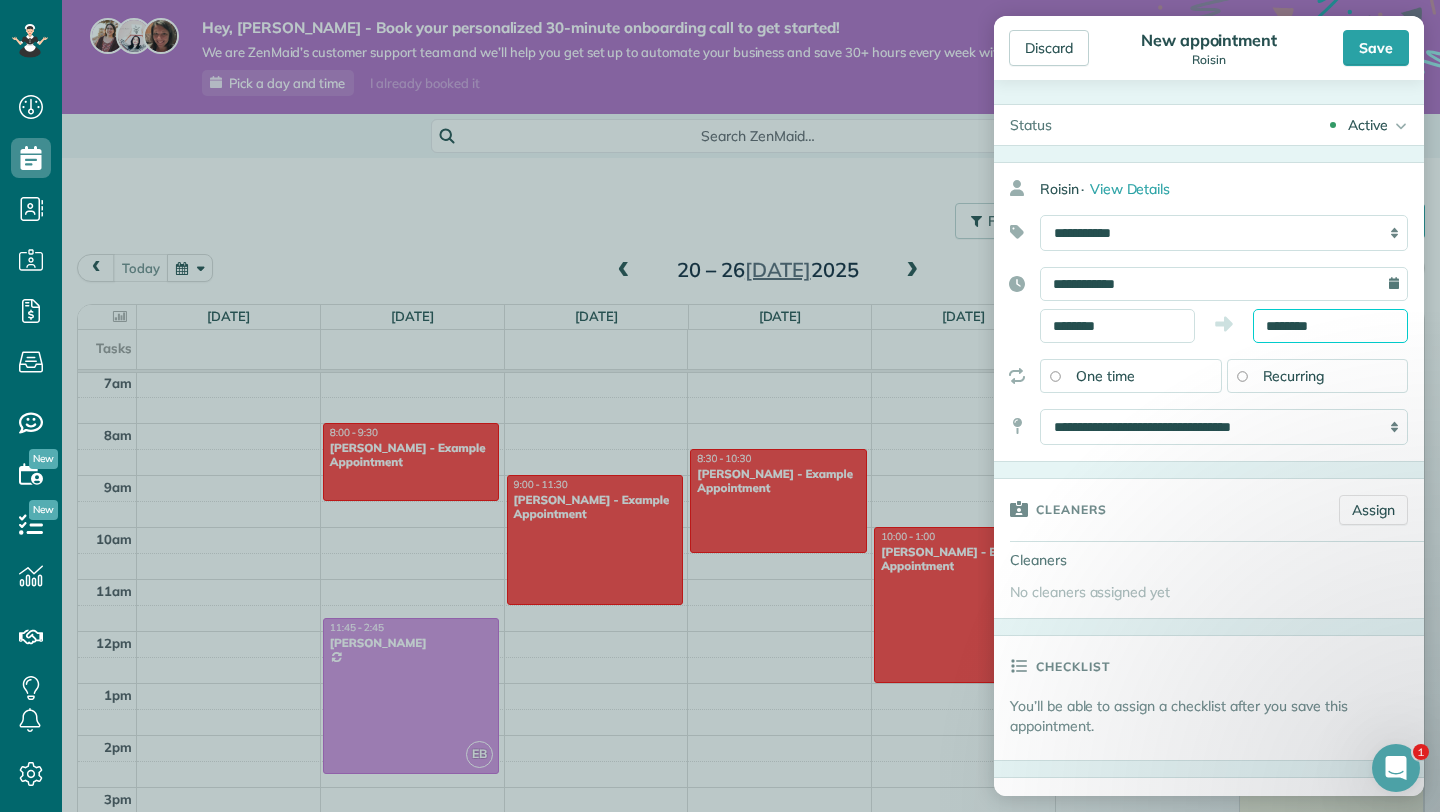 click on "********" at bounding box center [1330, 326] 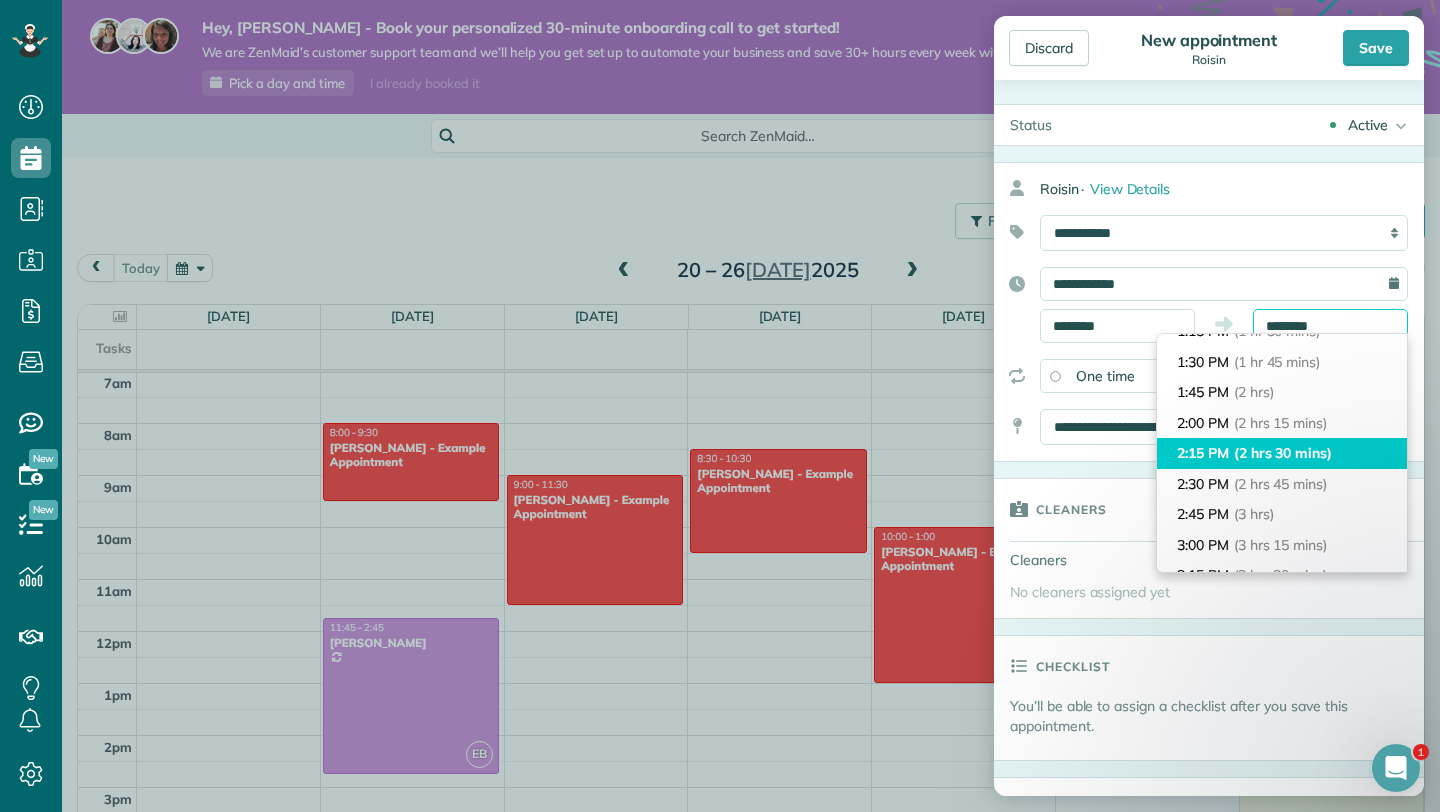 scroll, scrollTop: 207, scrollLeft: 0, axis: vertical 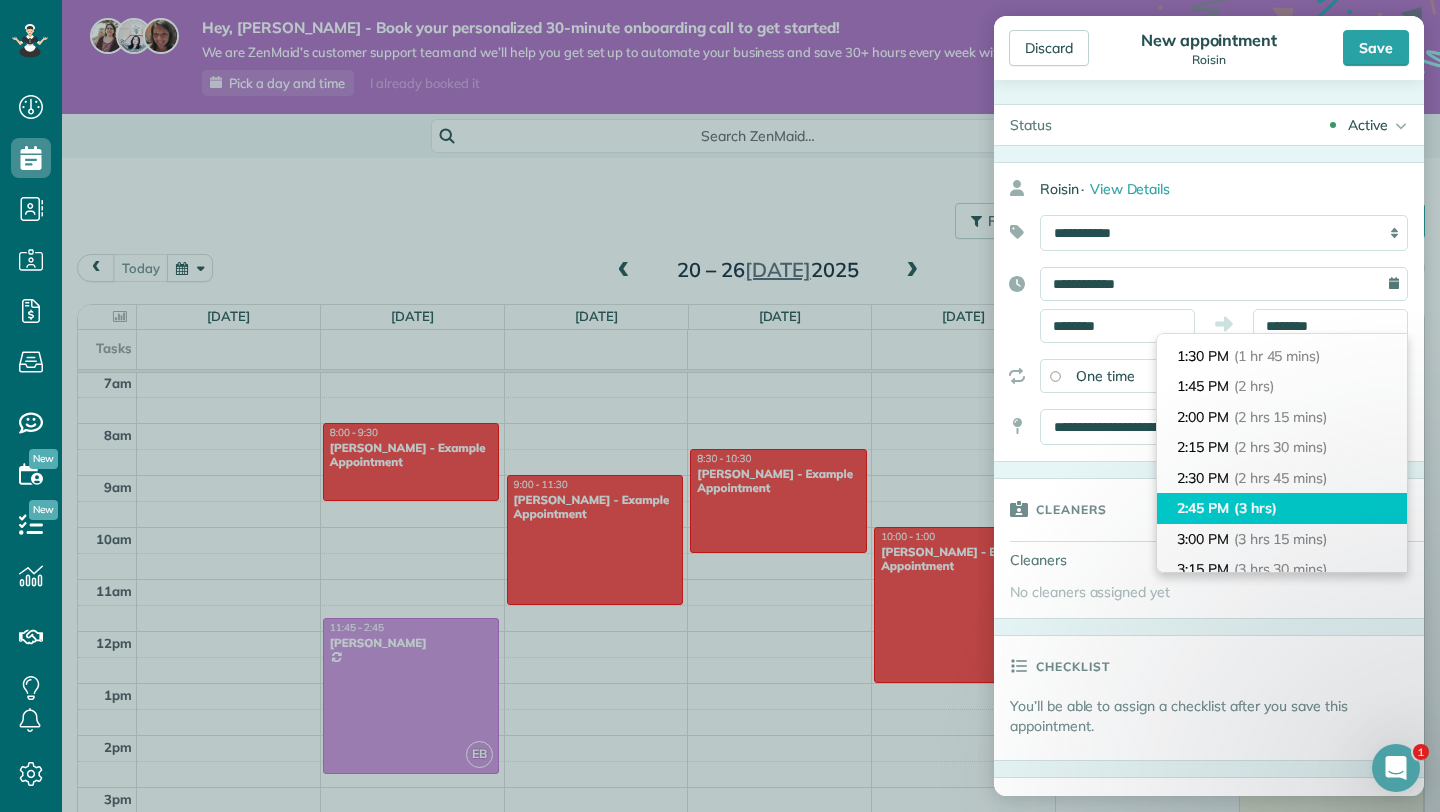 type on "*******" 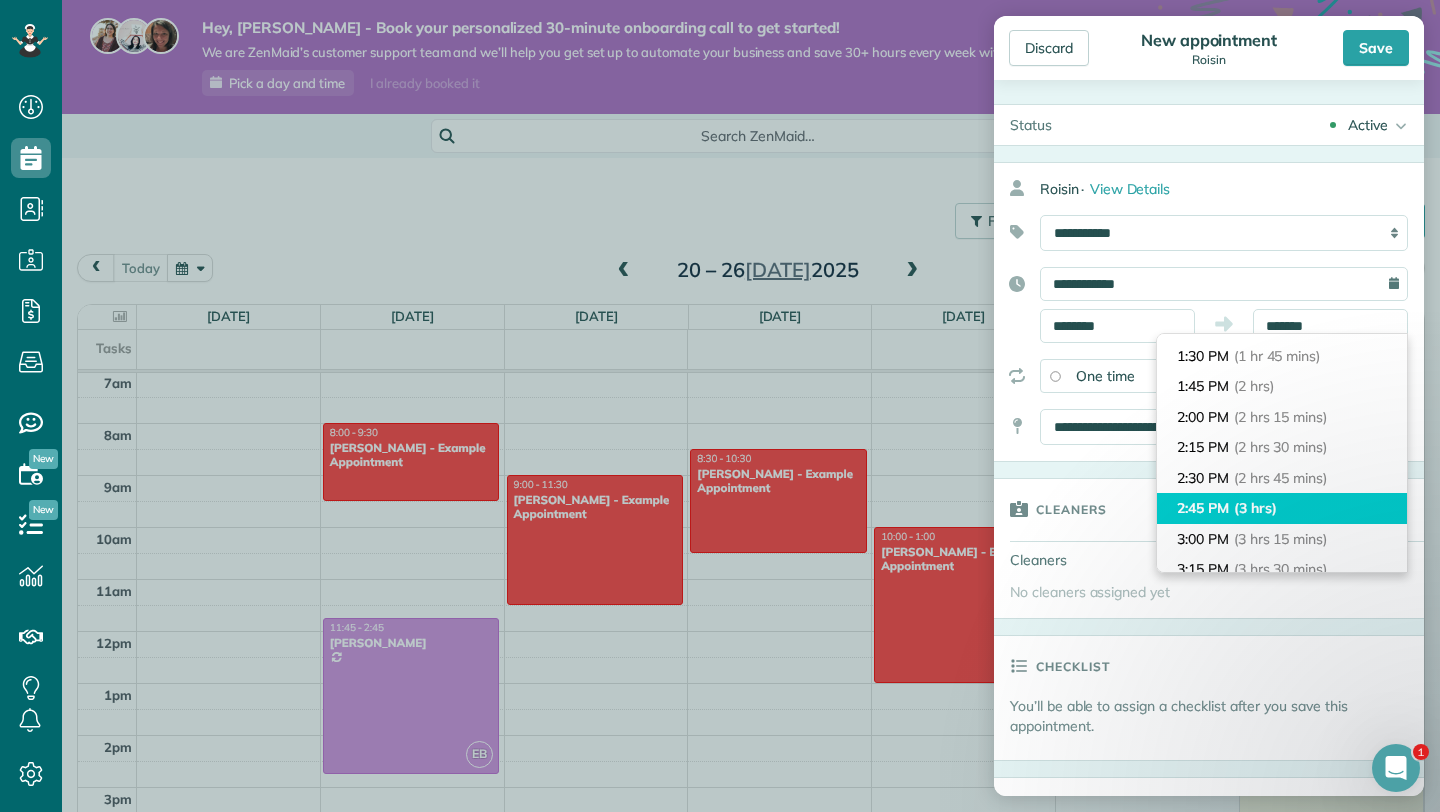 click on "2:45 PM  (3 hrs)" at bounding box center [1282, 508] 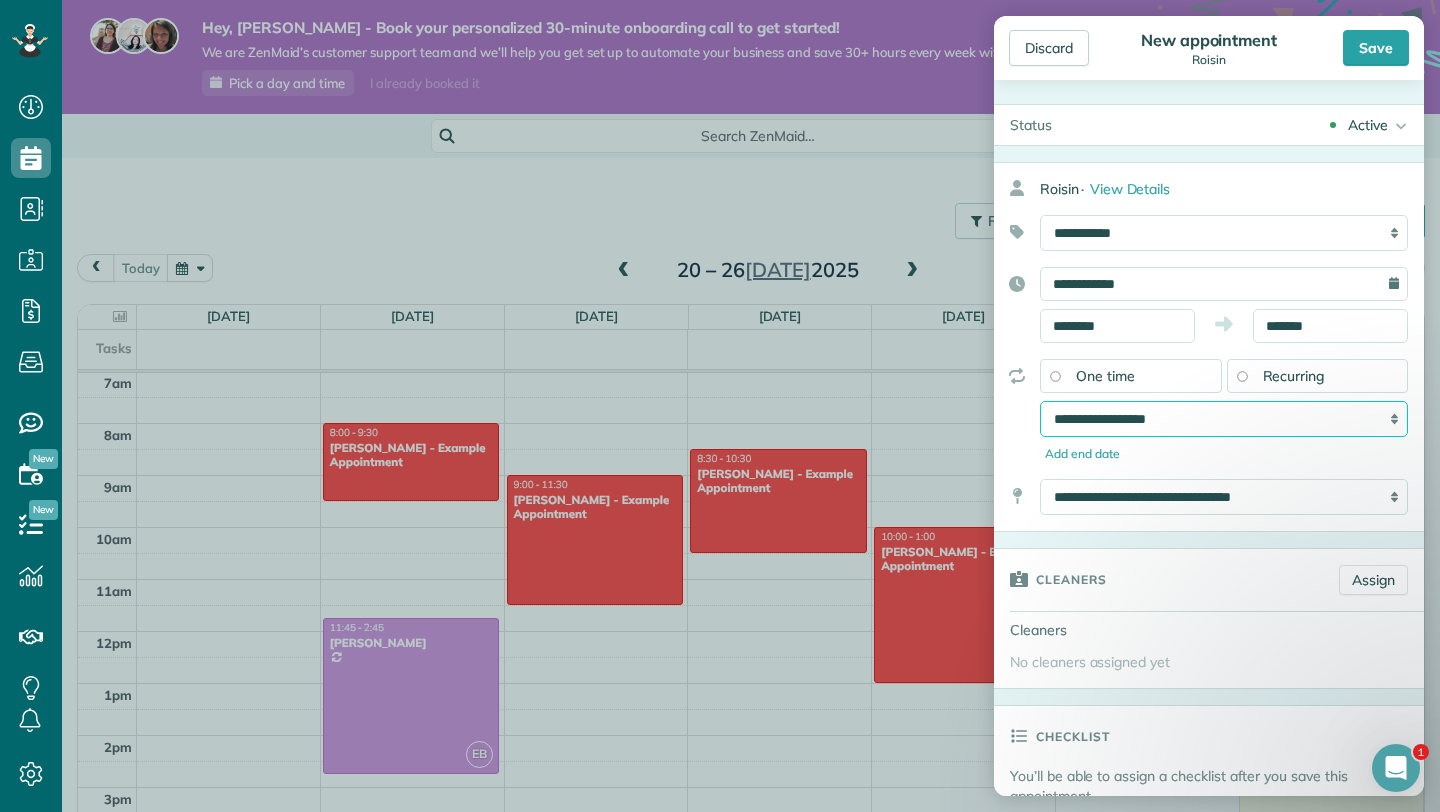 click on "**********" at bounding box center (1224, 419) 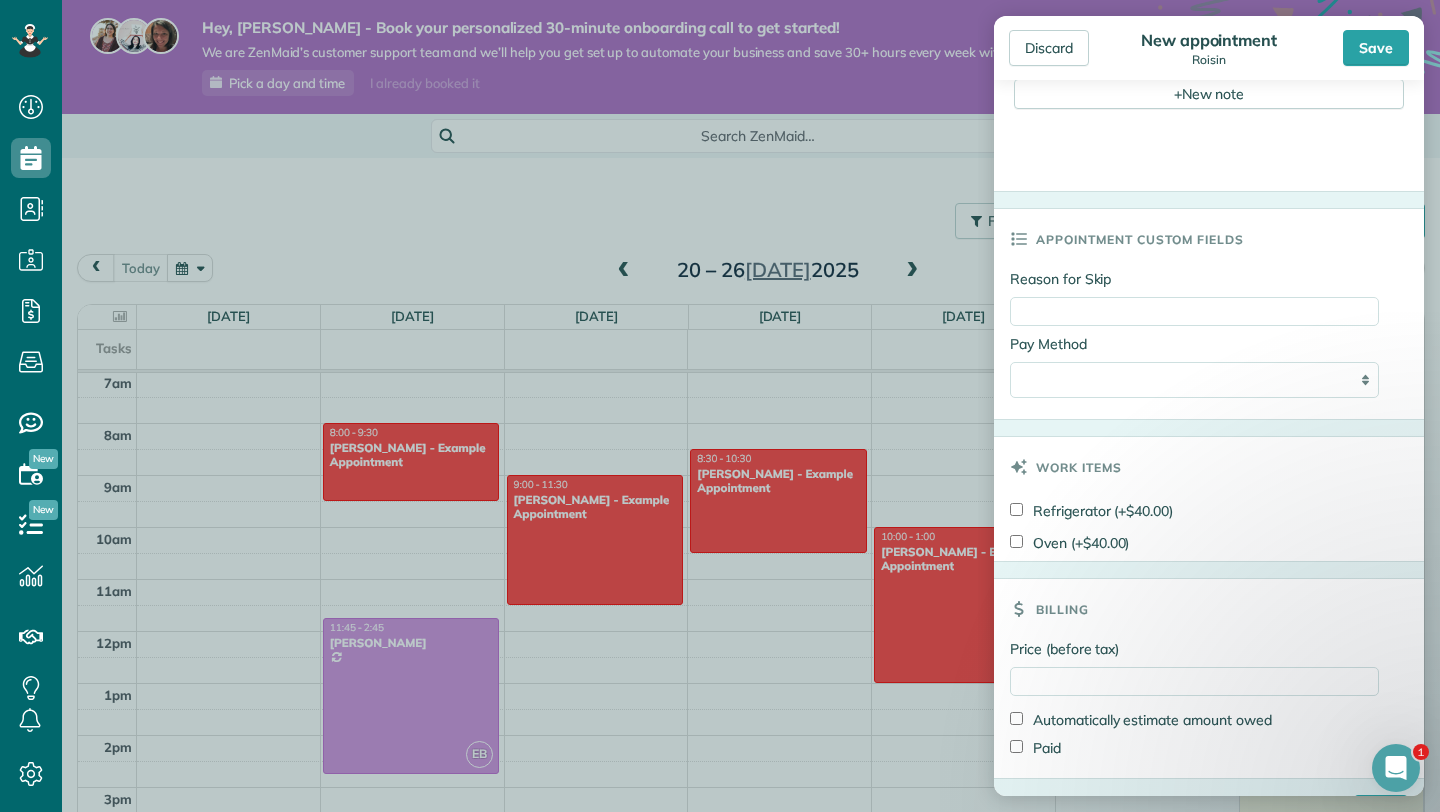 scroll, scrollTop: 995, scrollLeft: 0, axis: vertical 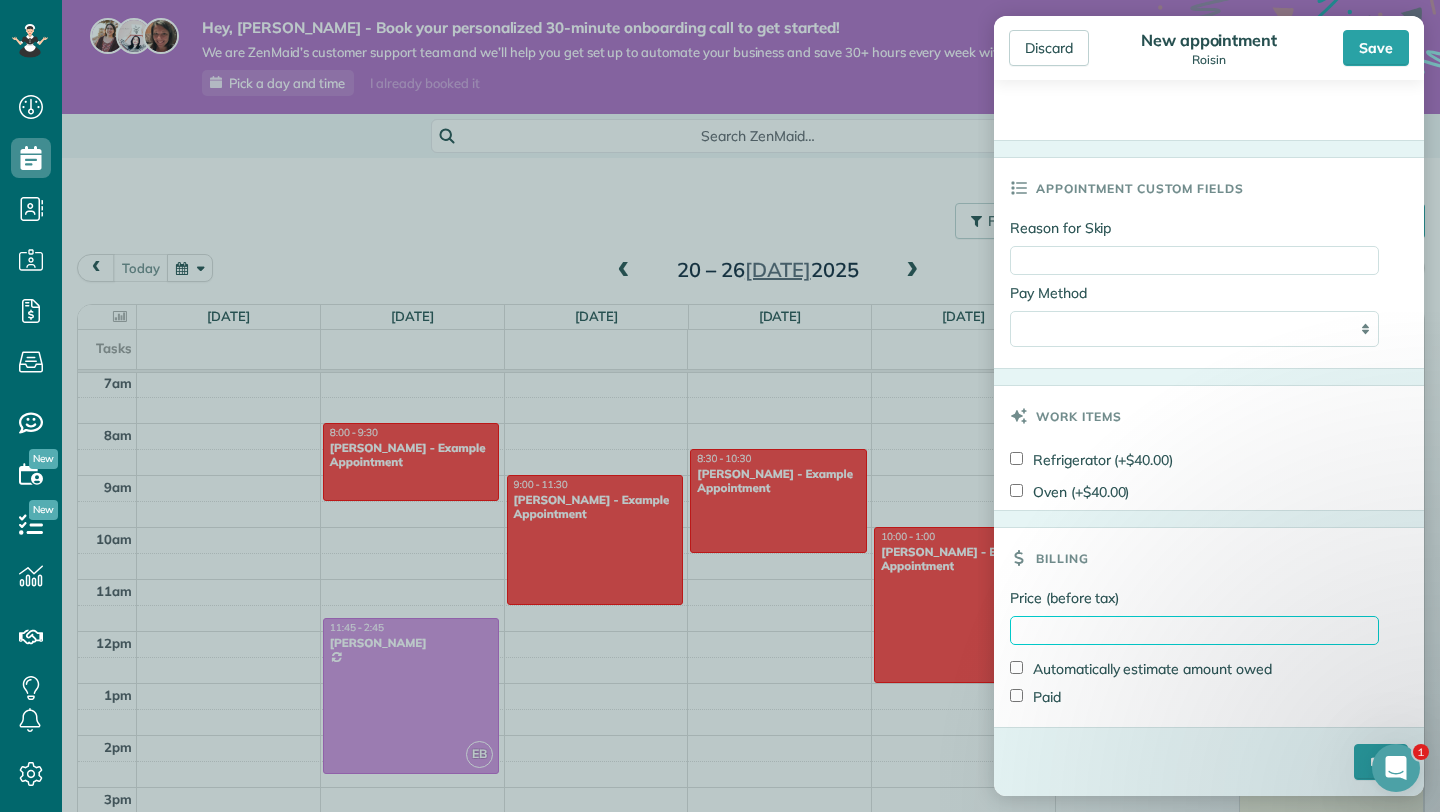 click on "Price (before tax)" at bounding box center [1194, 630] 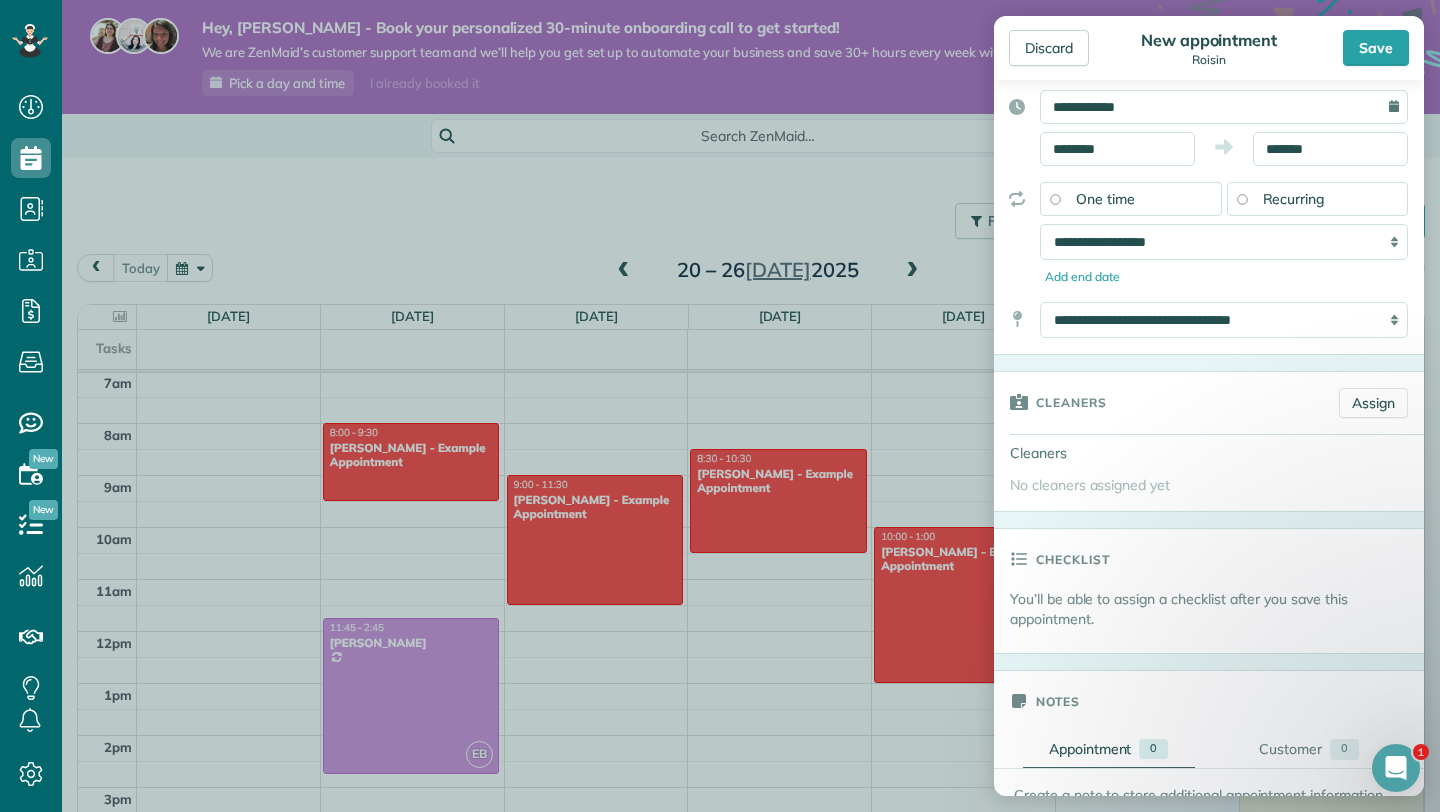 scroll, scrollTop: 0, scrollLeft: 0, axis: both 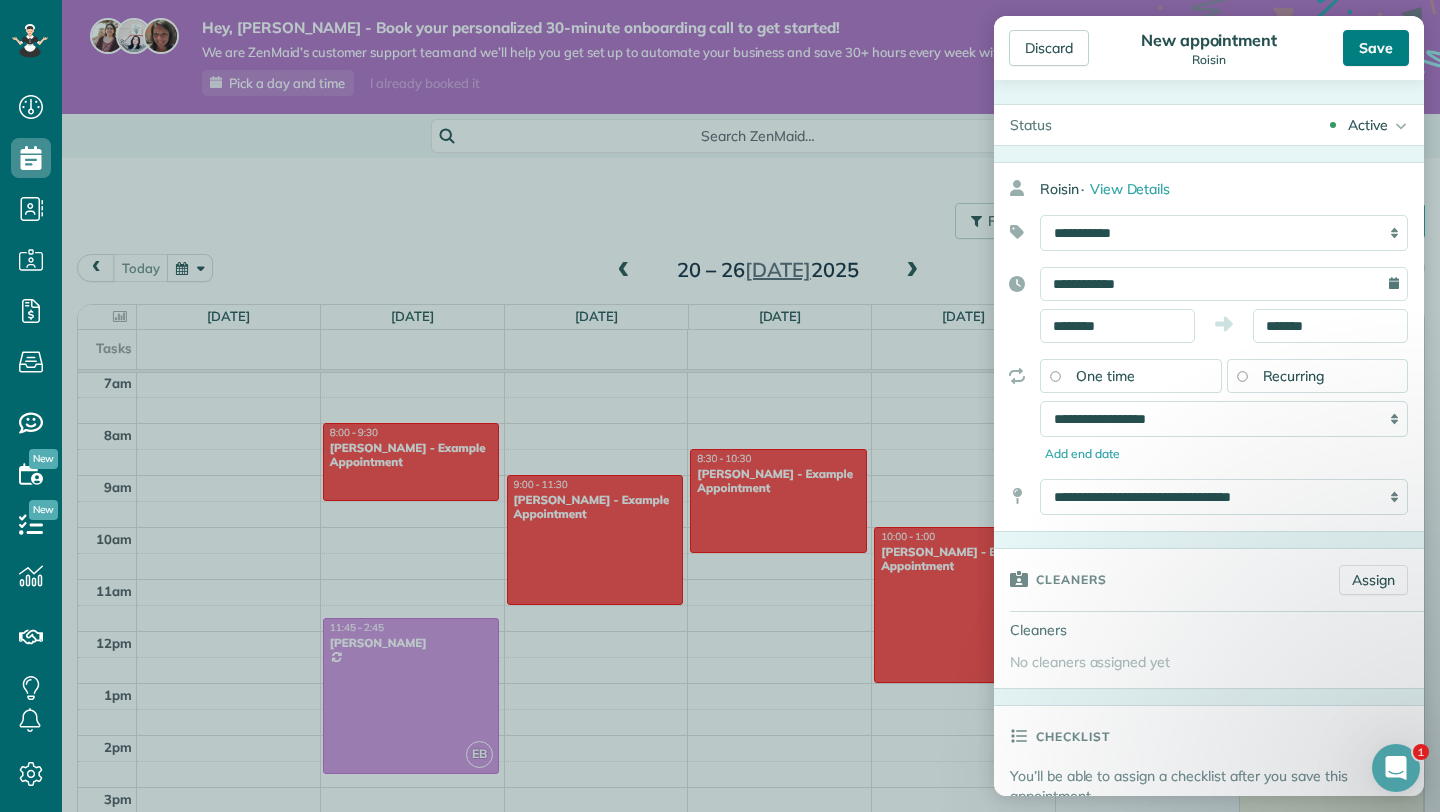type on "******" 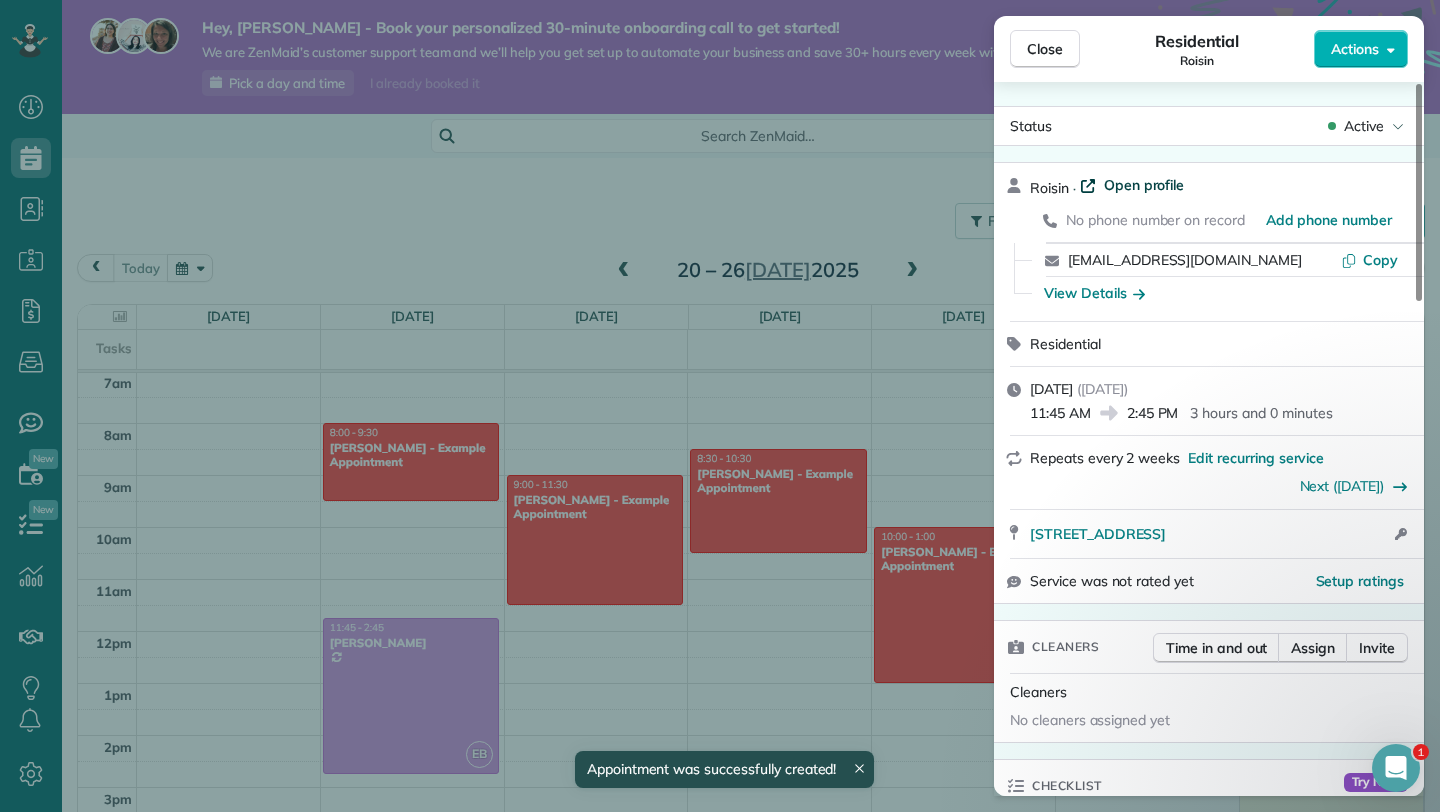 click on "Open profile" at bounding box center (1144, 185) 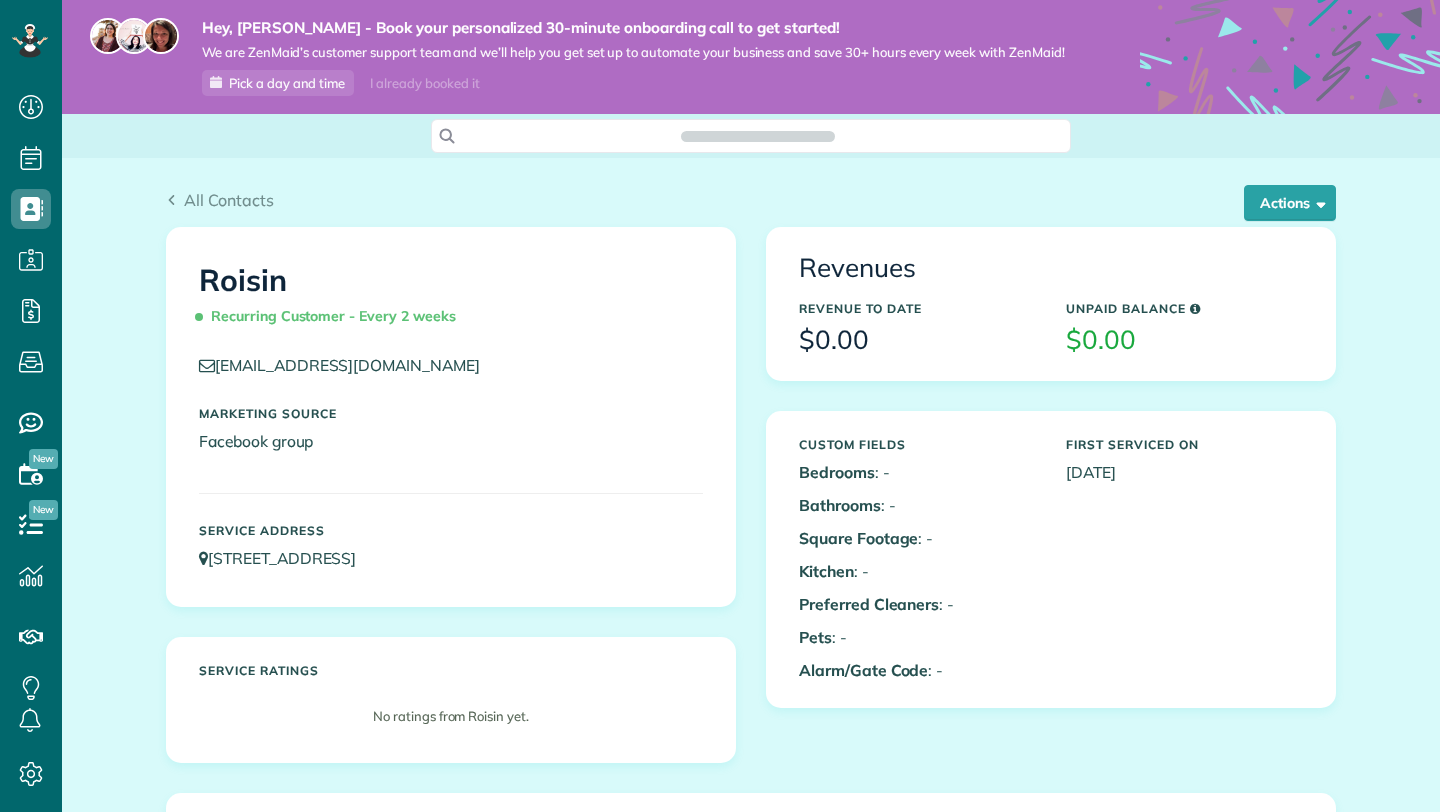 scroll, scrollTop: 0, scrollLeft: 0, axis: both 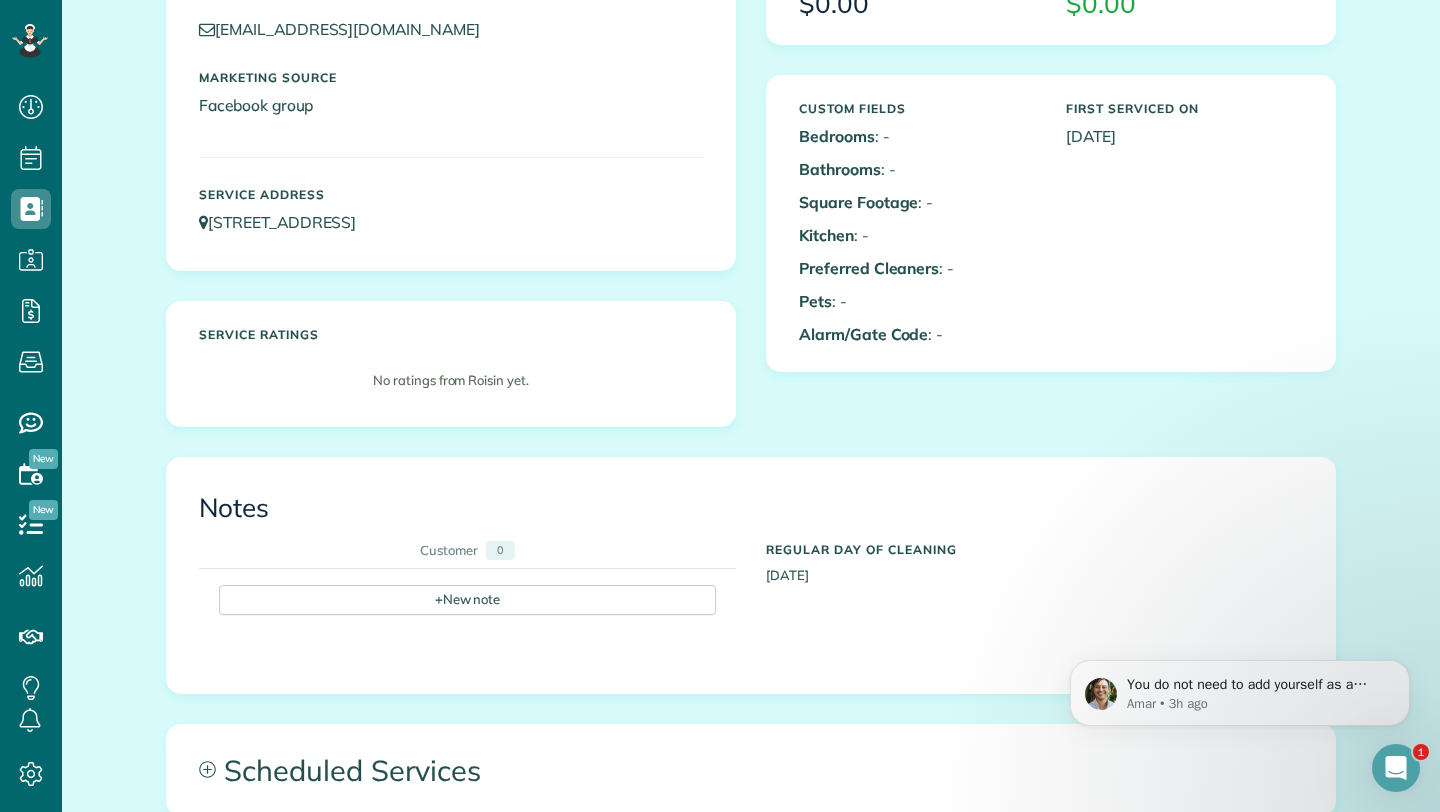 click on "Custom Fields
Bedrooms :
-
Bathrooms :
-
Square Footage :
-
Kitchen :
-
Preferred Cleaners :
-
Pets :
-
Alarm/Gate Code :
-" at bounding box center [917, 223] 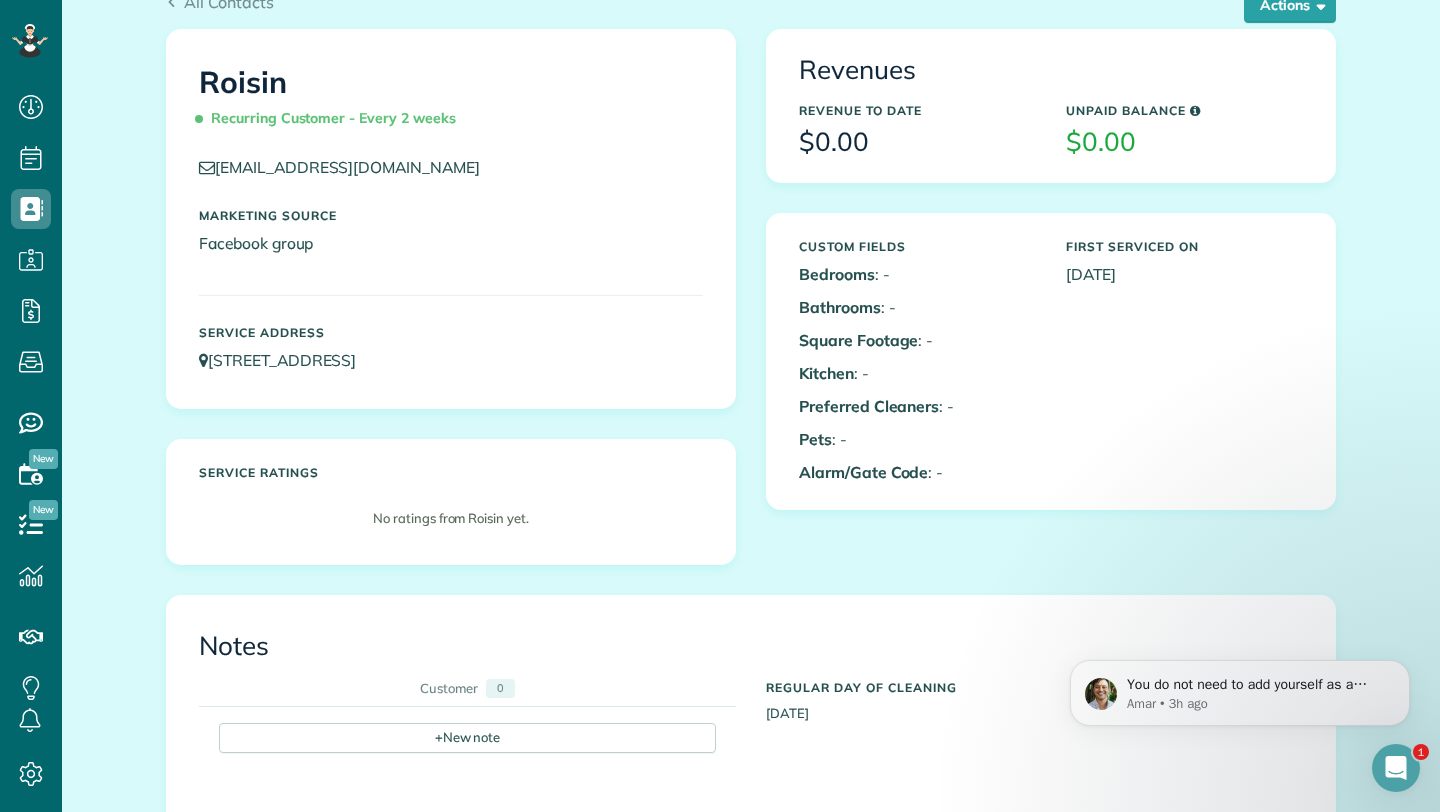 scroll, scrollTop: 0, scrollLeft: 0, axis: both 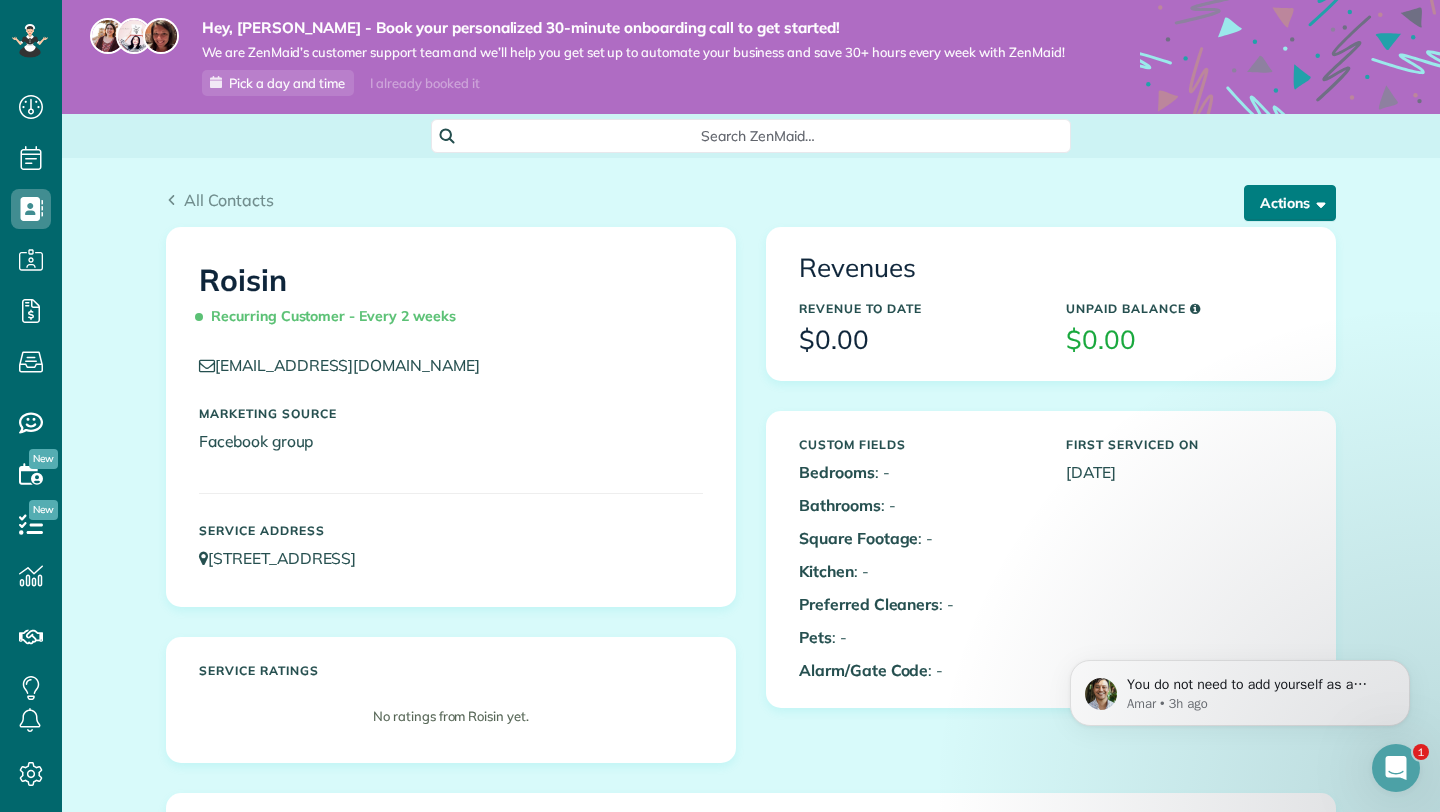 click on "Actions" at bounding box center [1290, 203] 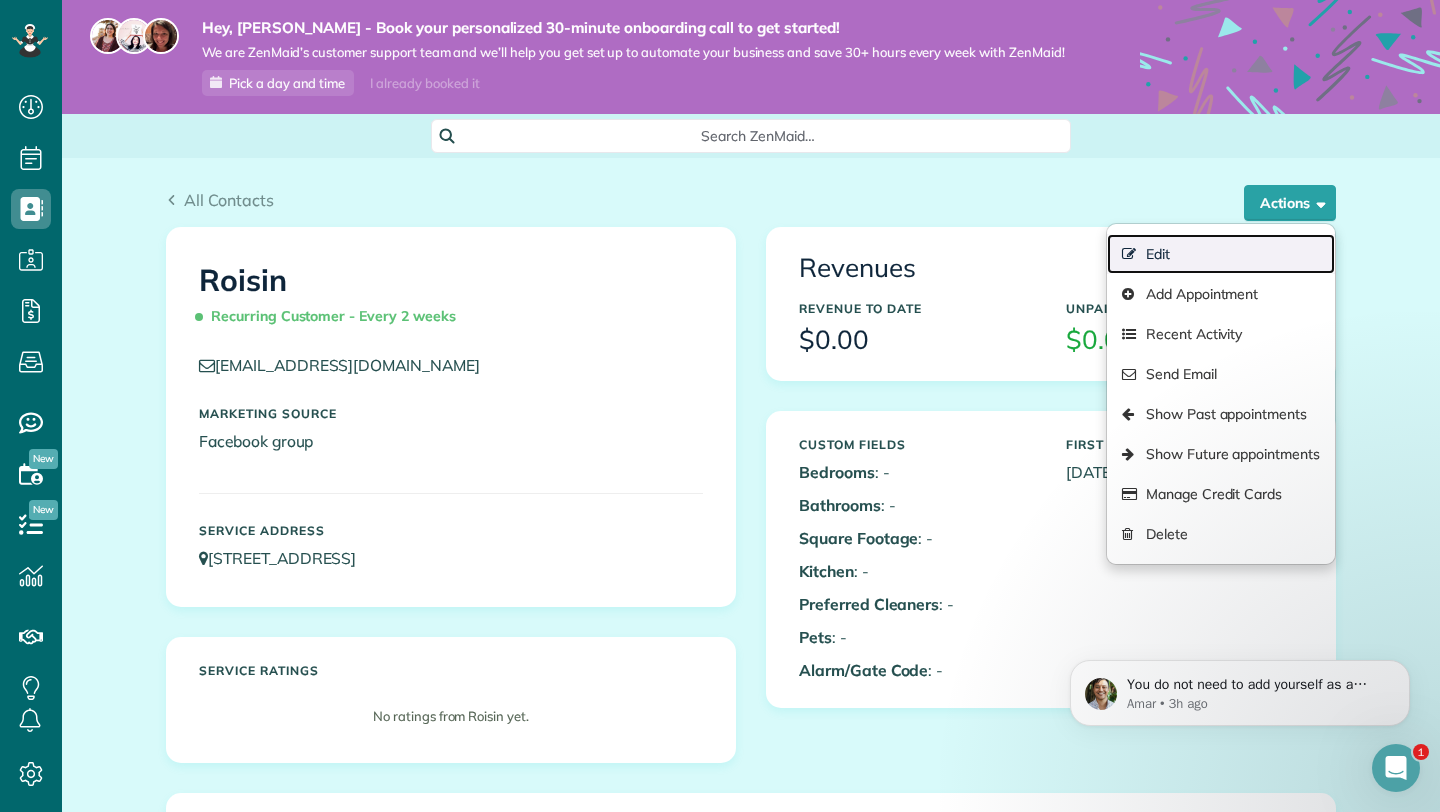 click on "Edit" at bounding box center [1221, 254] 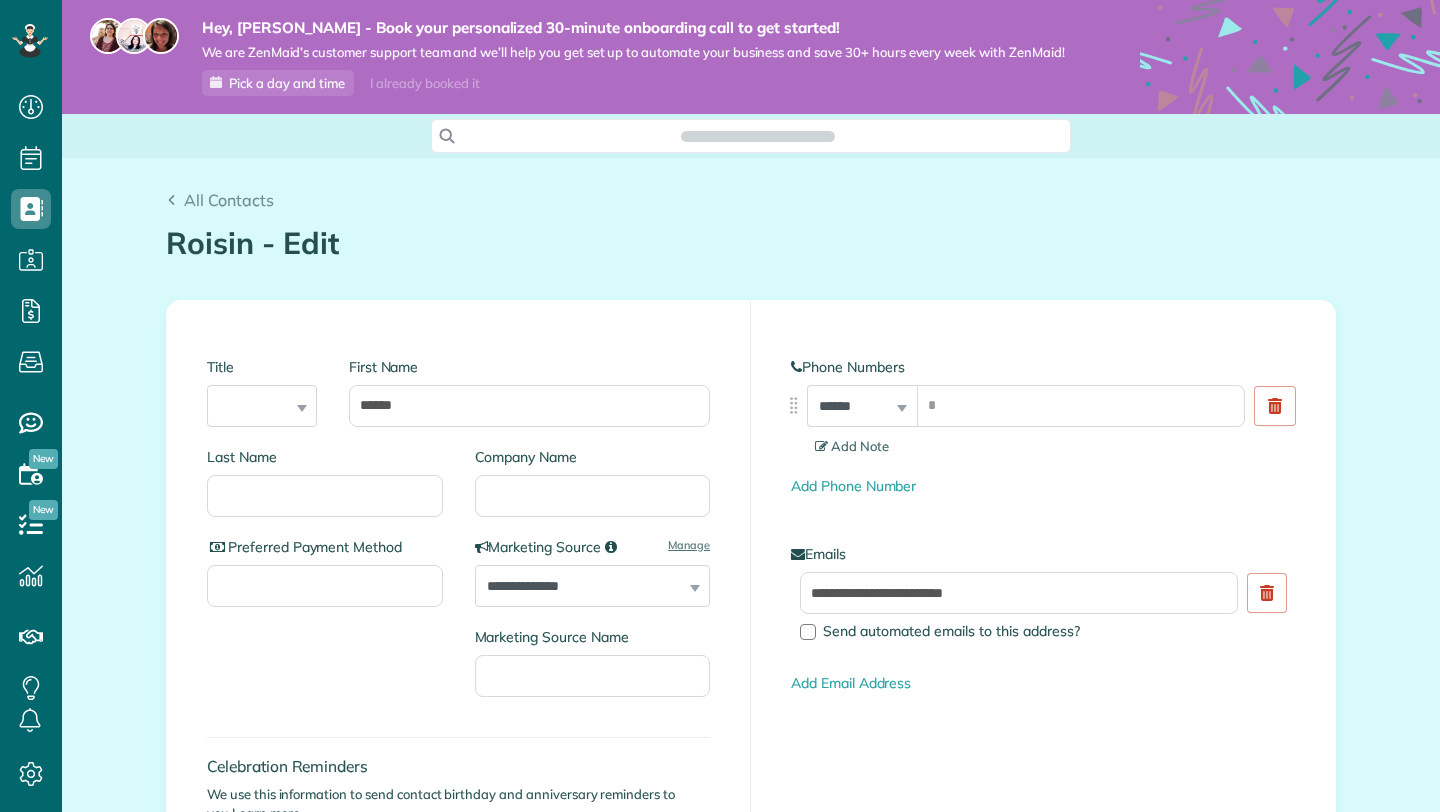scroll, scrollTop: 0, scrollLeft: 0, axis: both 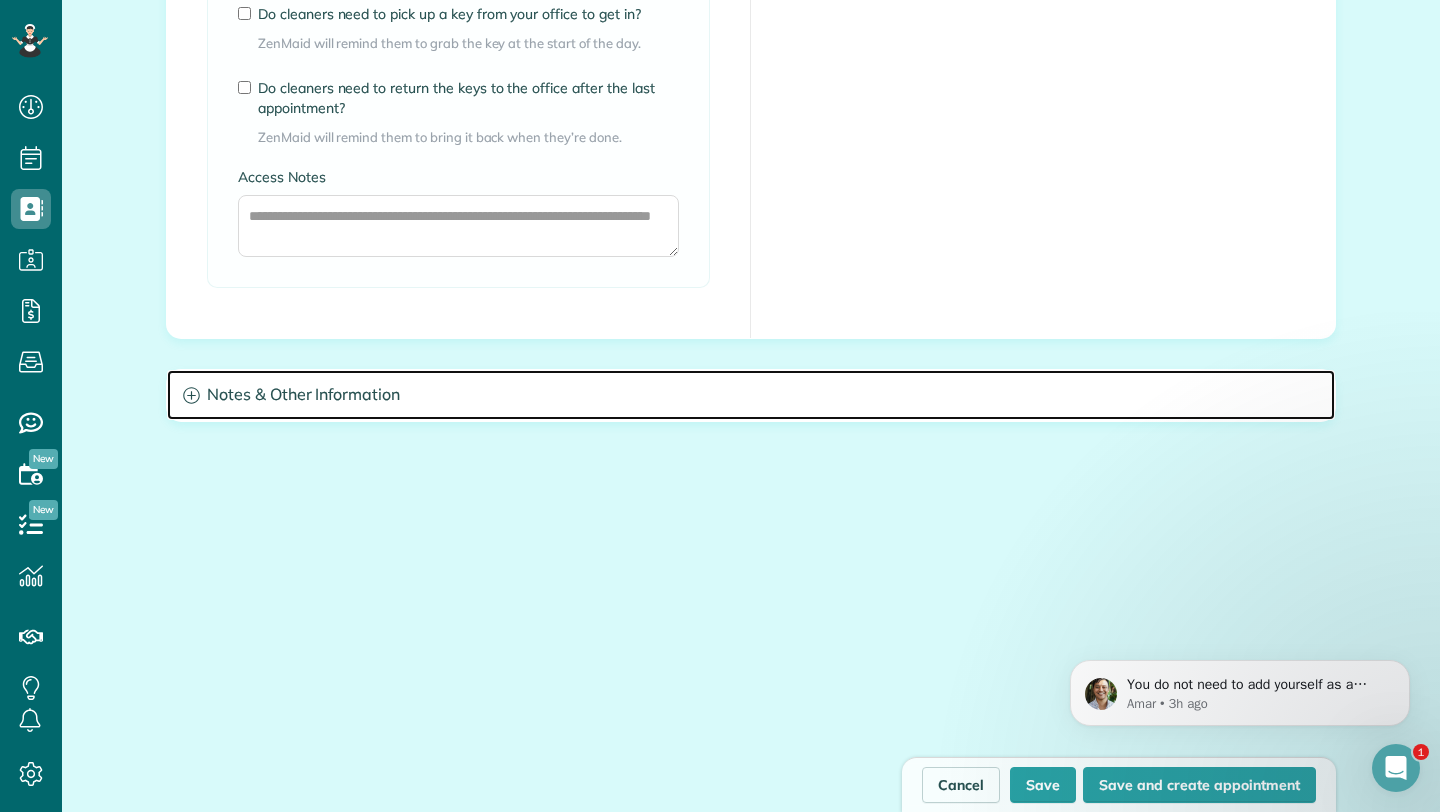 click on "Notes & Other Information" at bounding box center (751, 395) 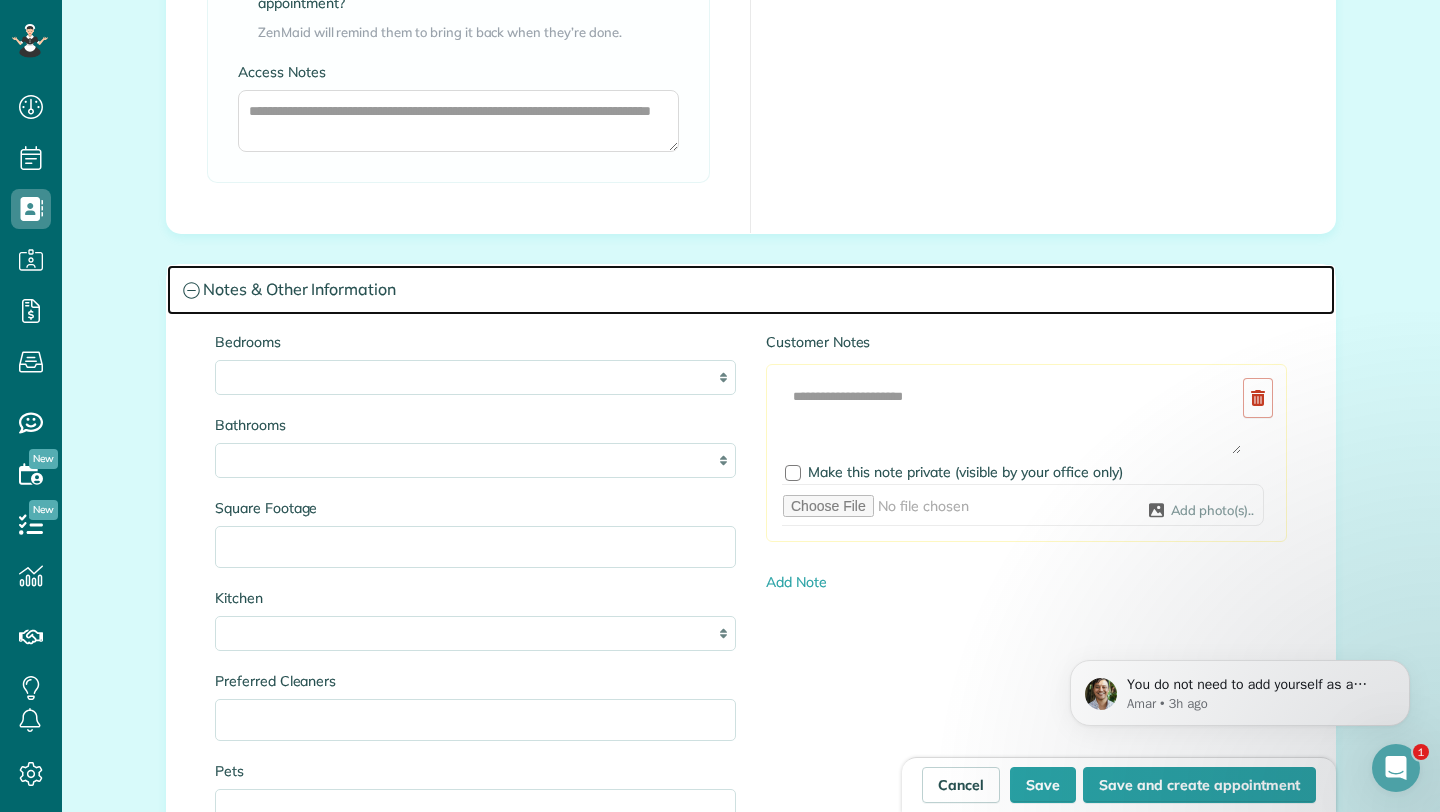scroll, scrollTop: 1949, scrollLeft: 0, axis: vertical 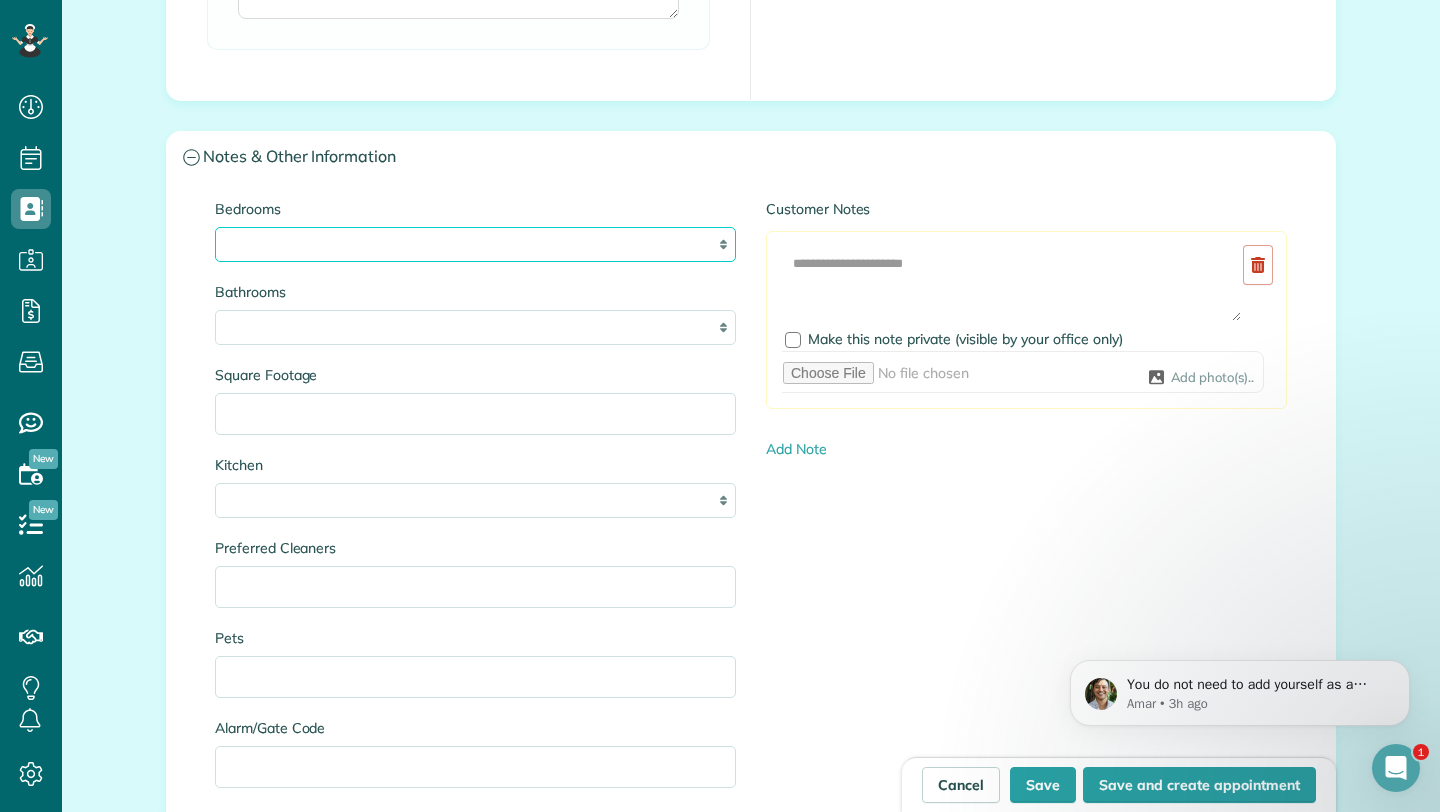 click on "*
*
*
*
**" at bounding box center (475, 244) 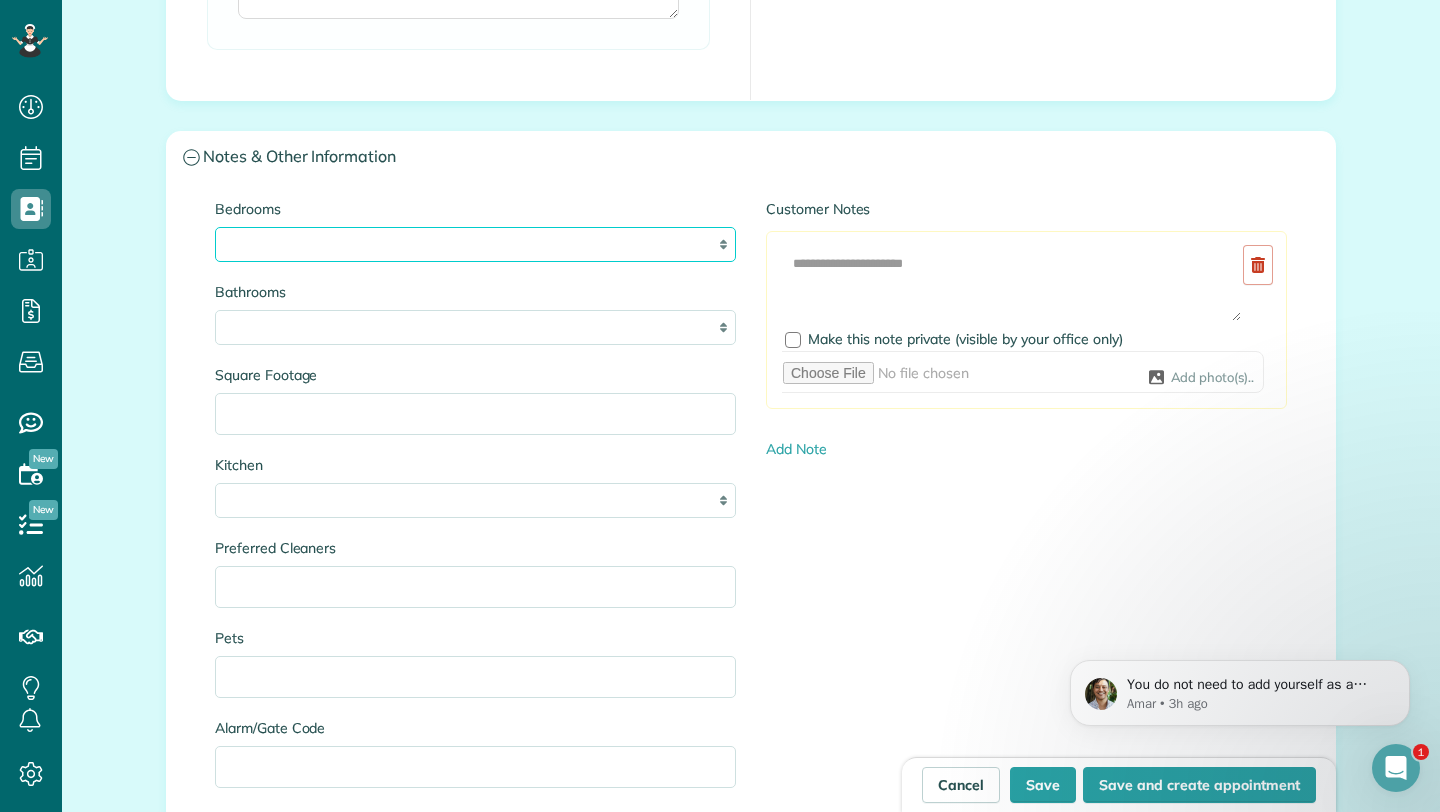 select on "*" 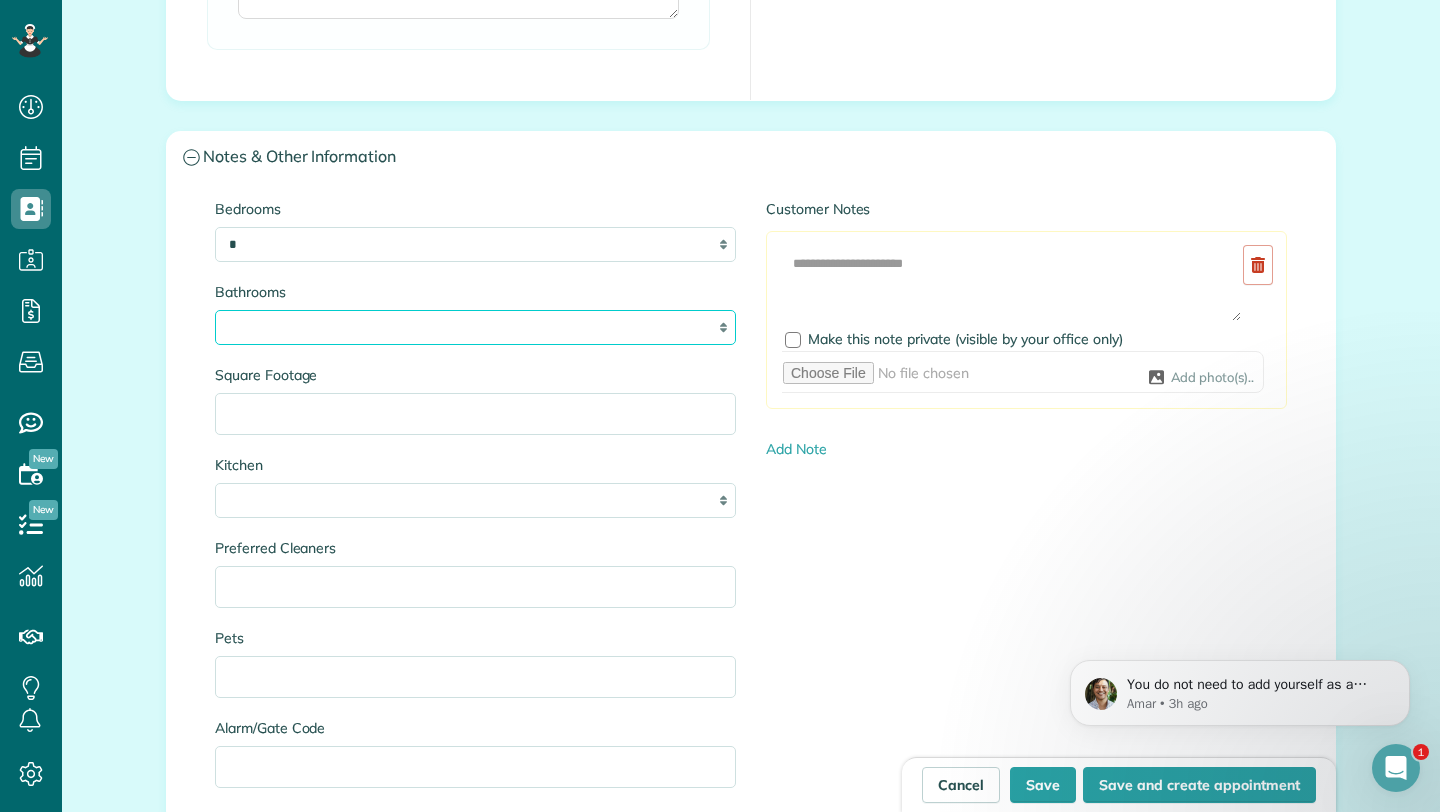 click on "*
***
*
***
*
***
*
***
**" at bounding box center (475, 327) 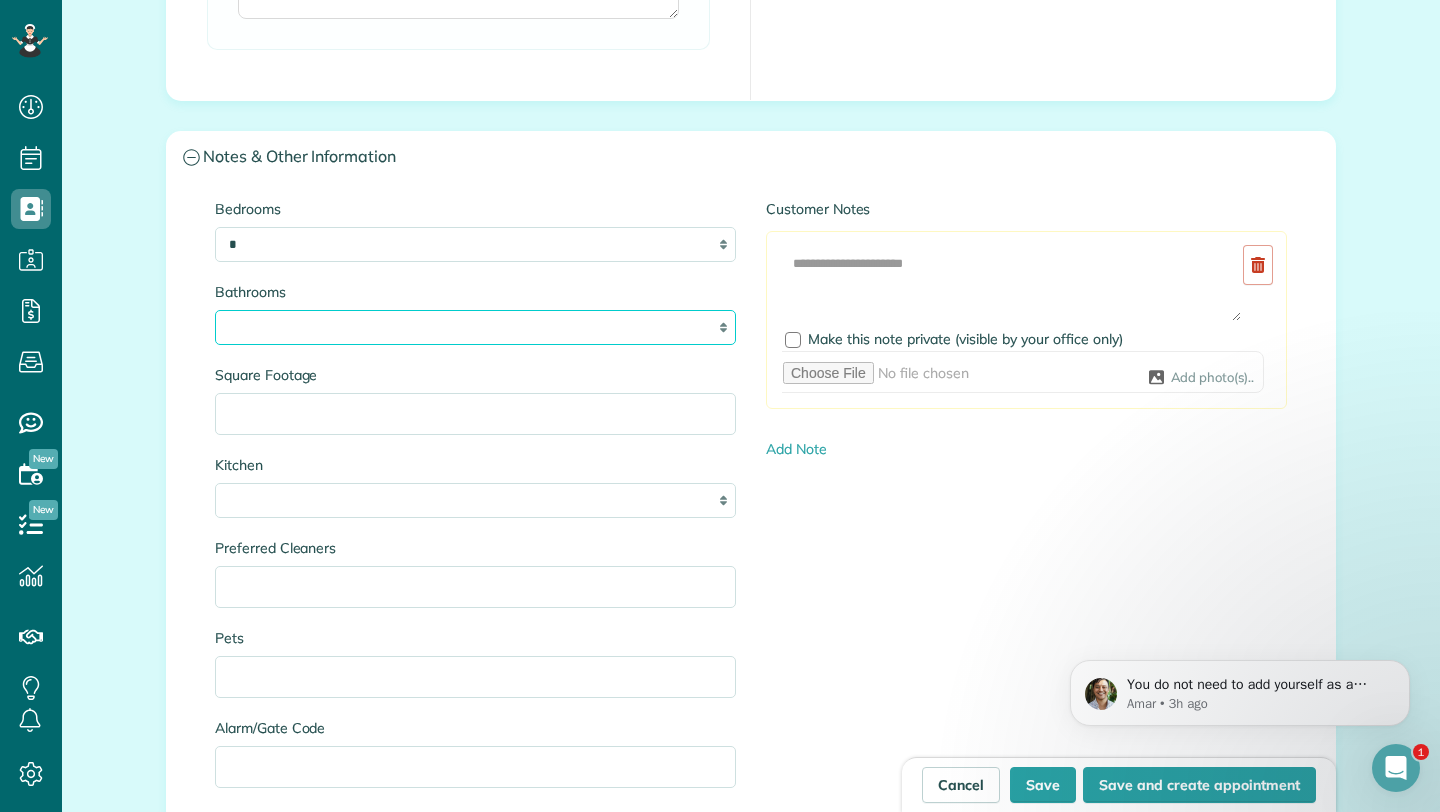 select on "*" 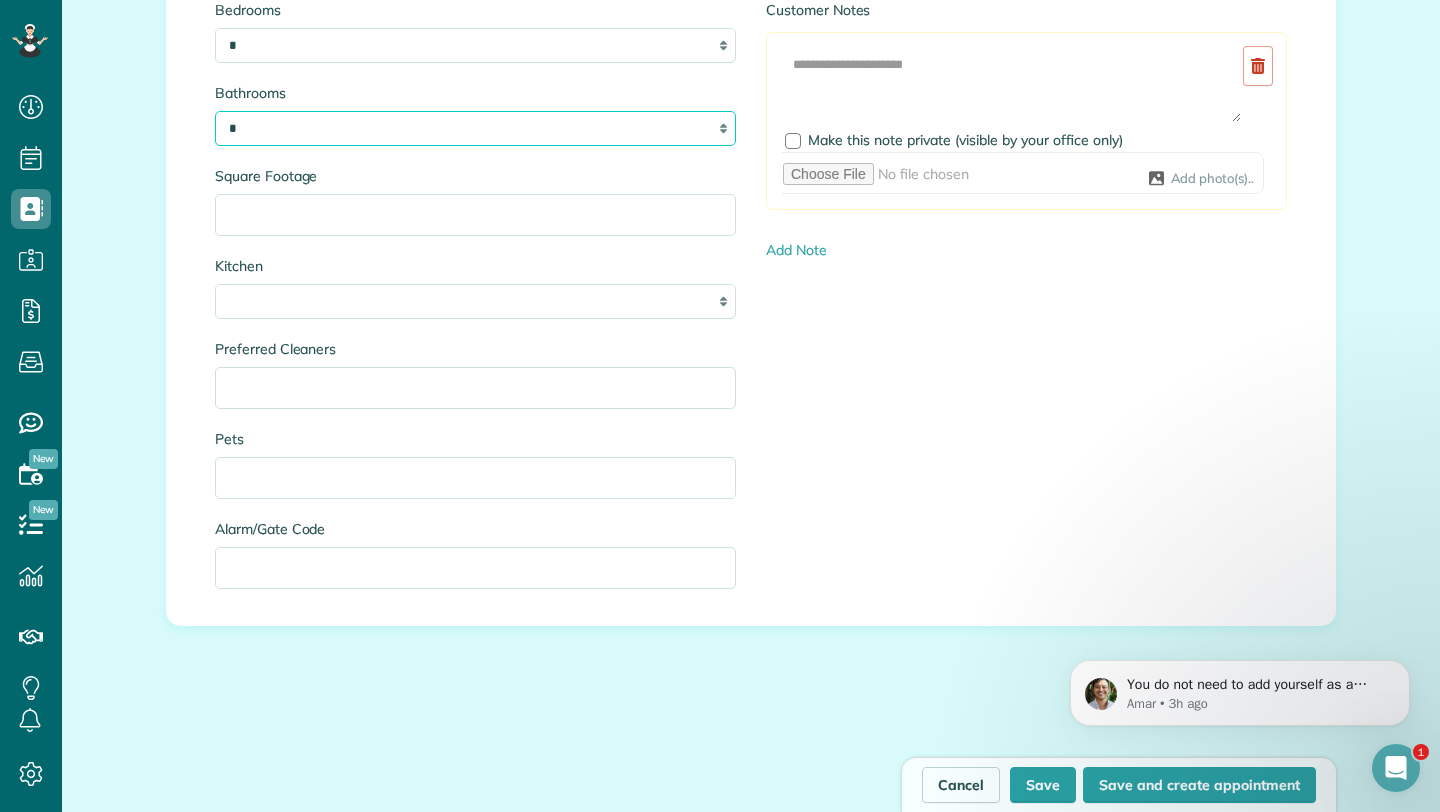 scroll, scrollTop: 2150, scrollLeft: 0, axis: vertical 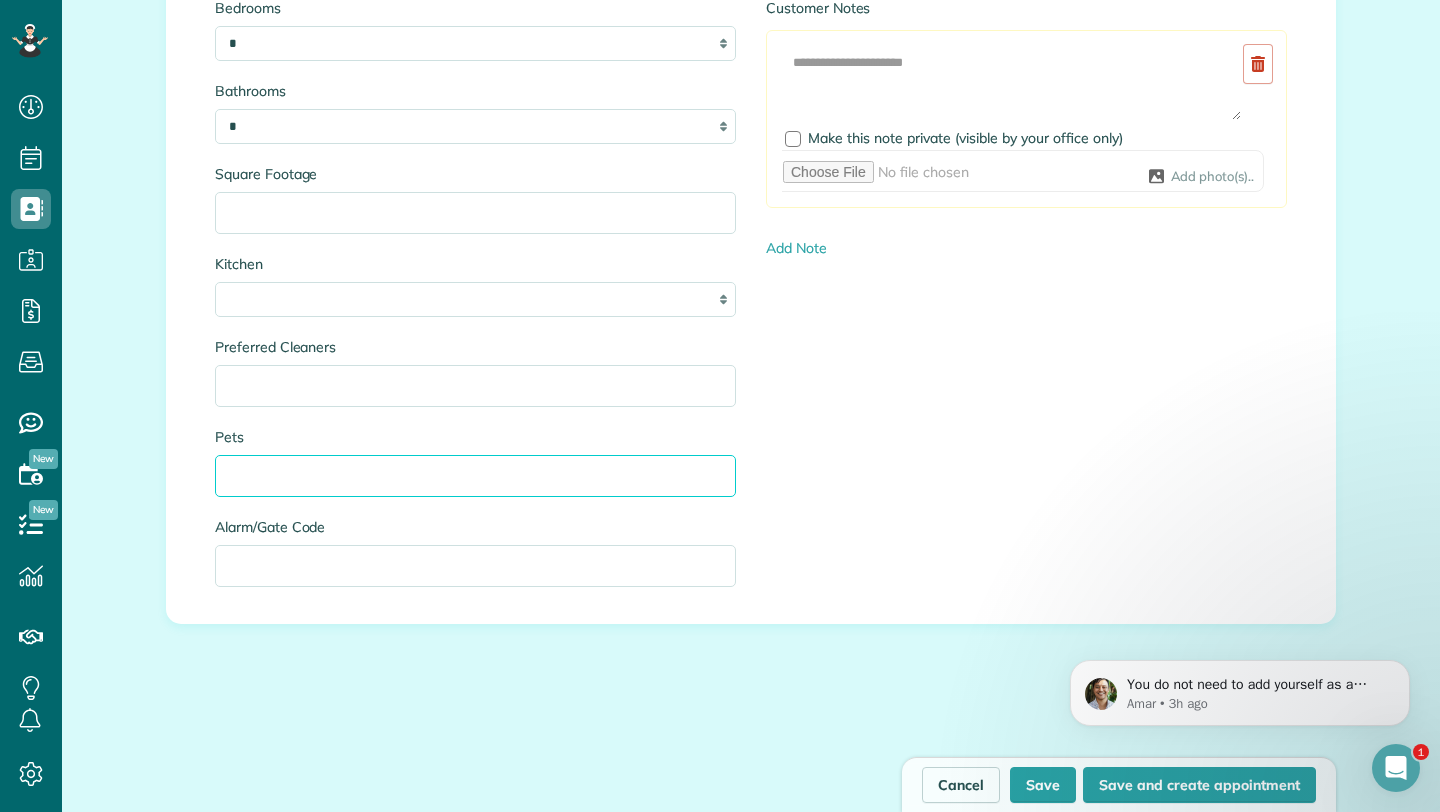 click on "Pets" at bounding box center (475, 476) 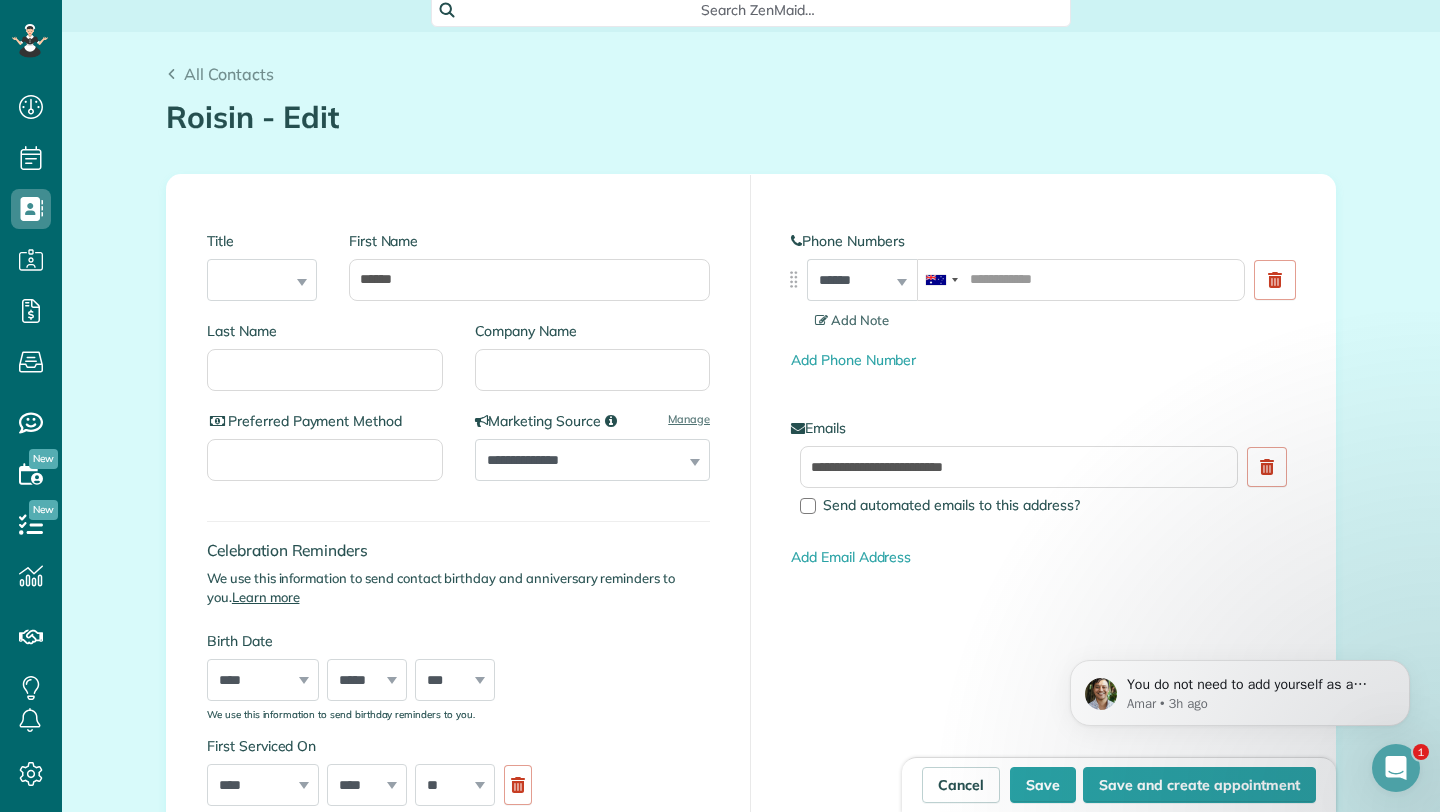 scroll, scrollTop: 0, scrollLeft: 0, axis: both 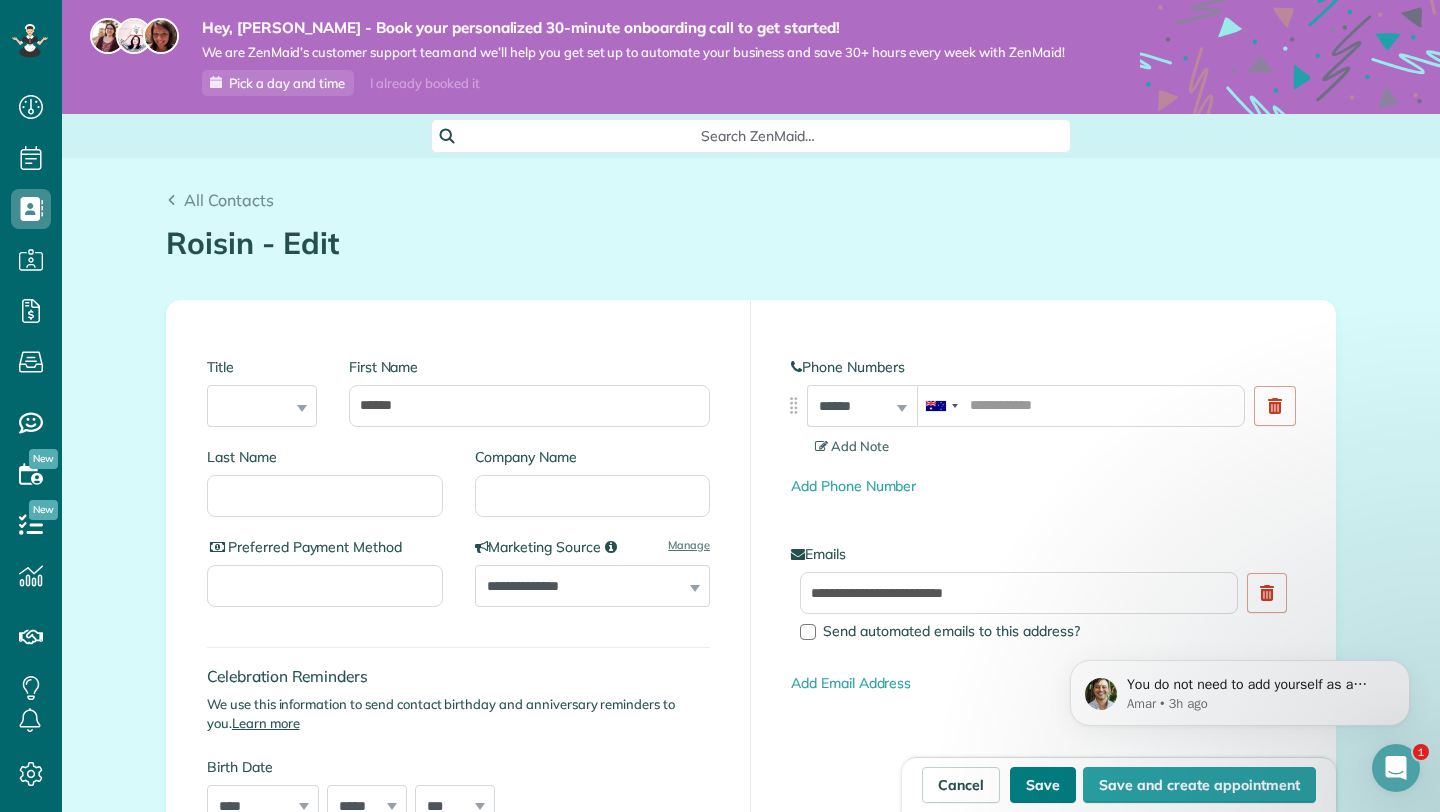 type on "***" 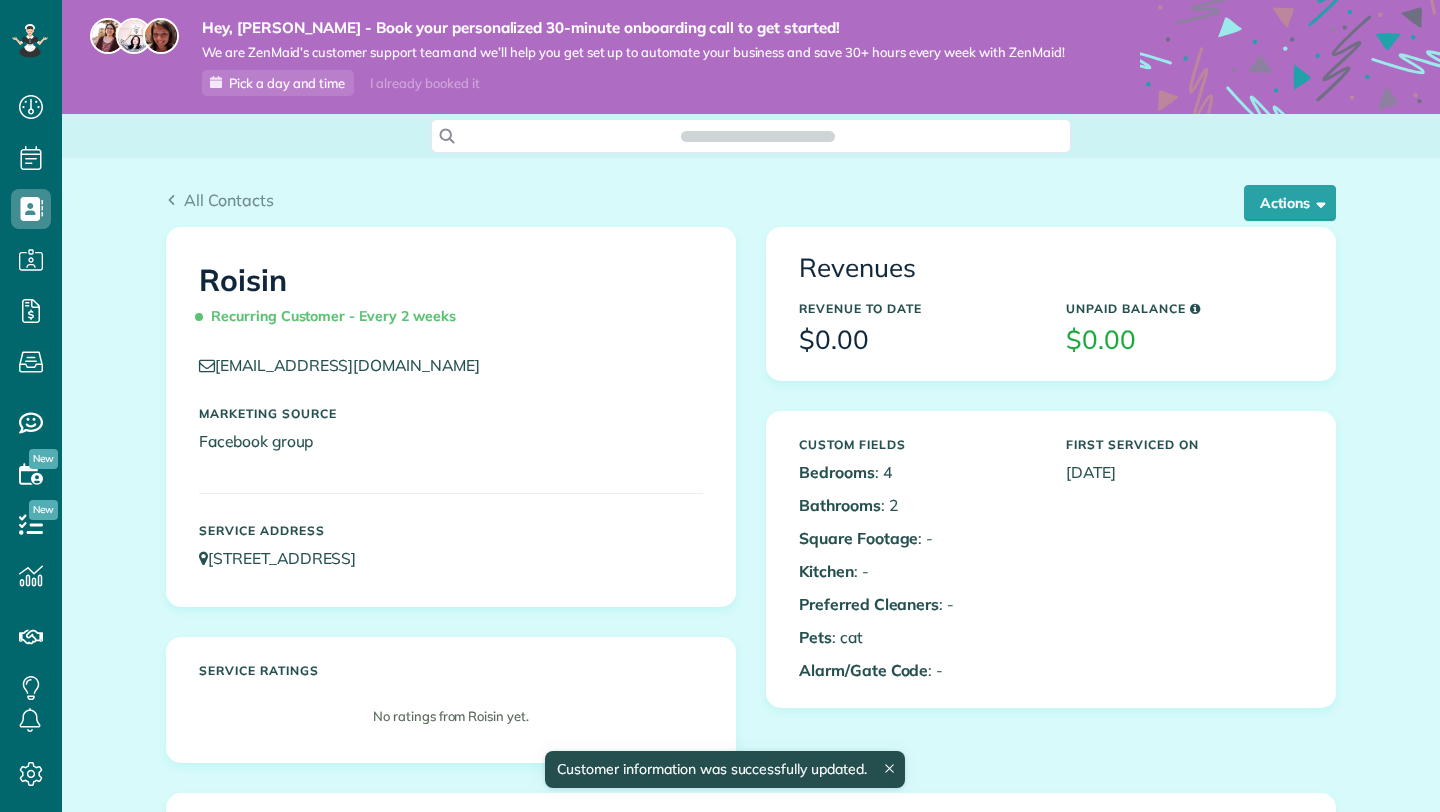 scroll, scrollTop: 0, scrollLeft: 0, axis: both 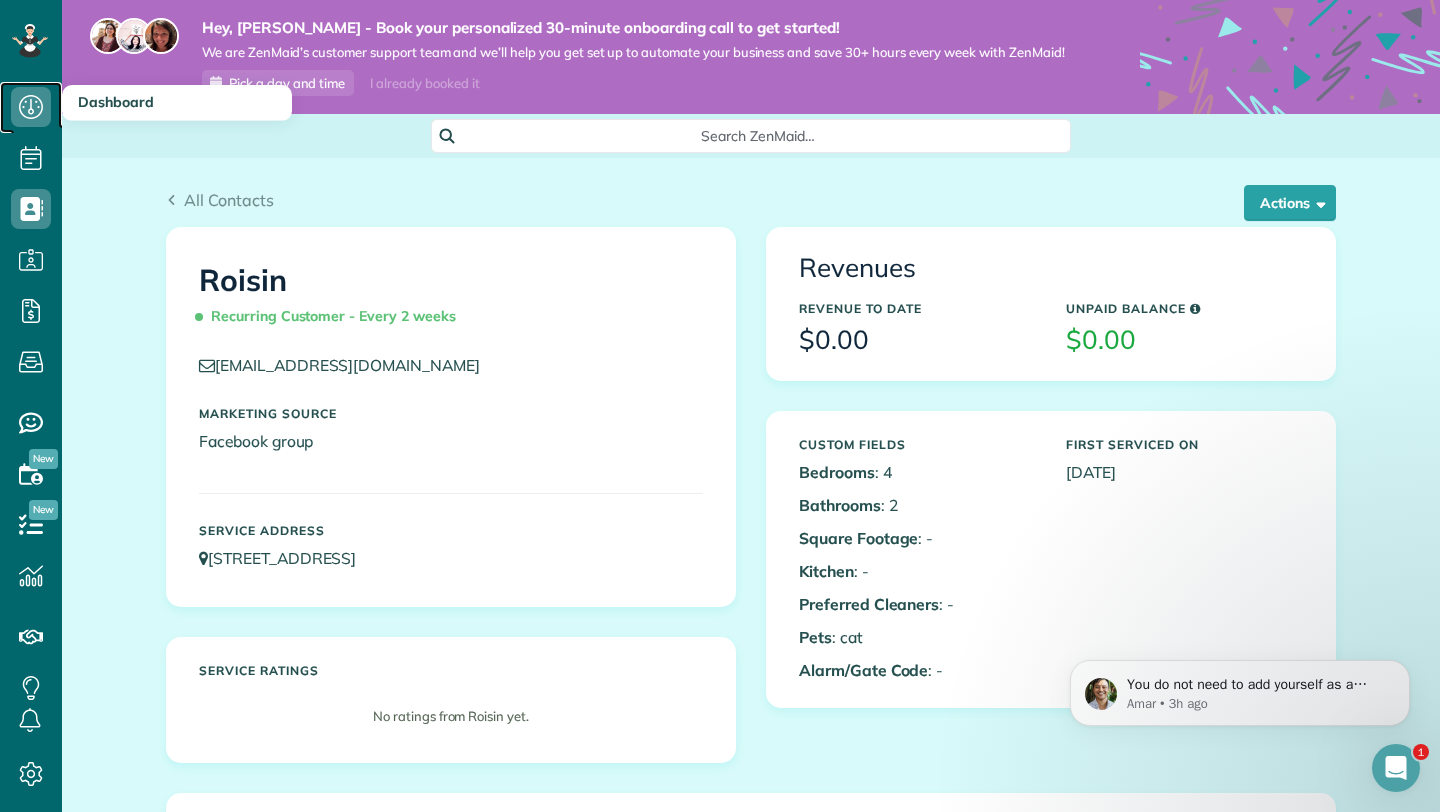 click 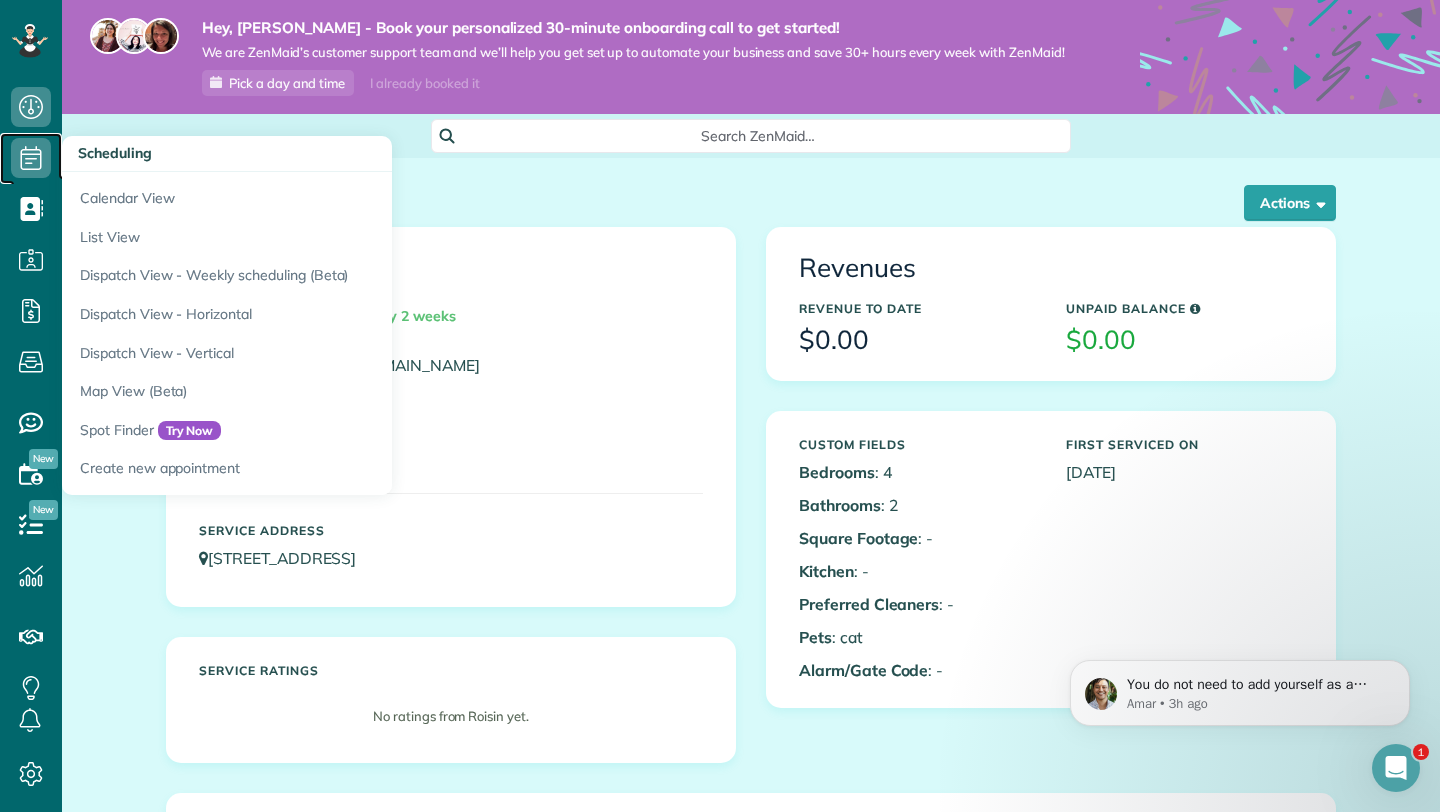 click 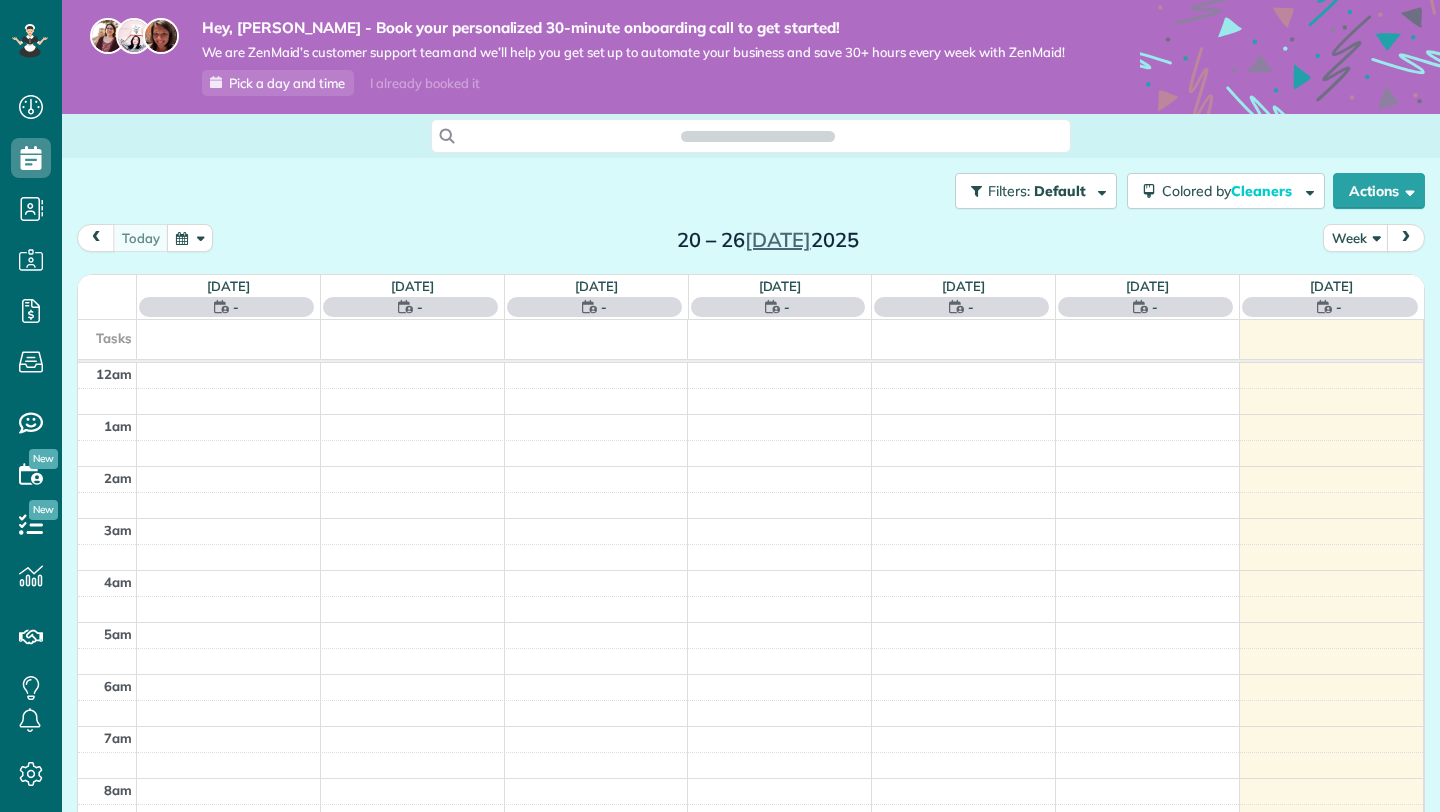 scroll, scrollTop: 0, scrollLeft: 0, axis: both 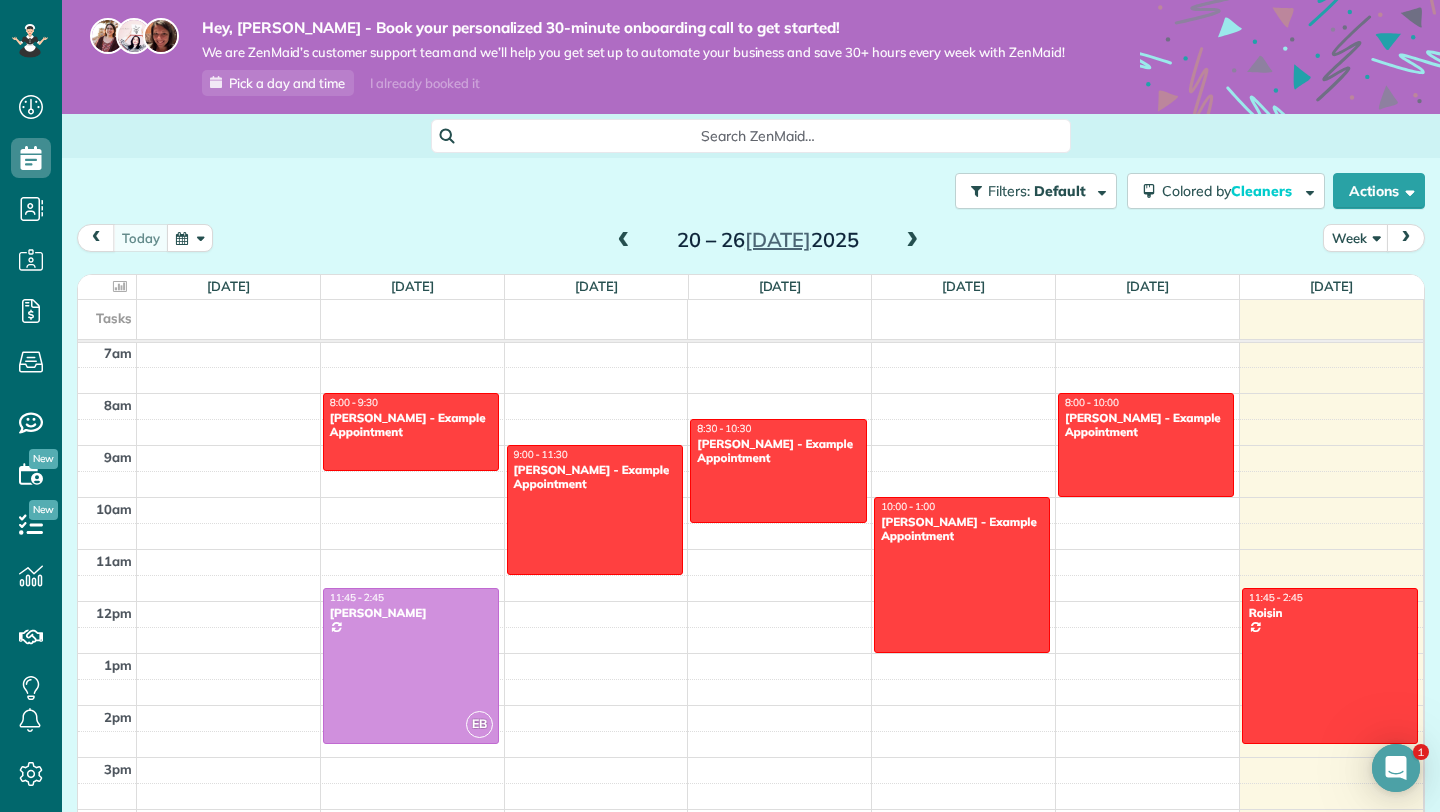 click at bounding box center (912, 241) 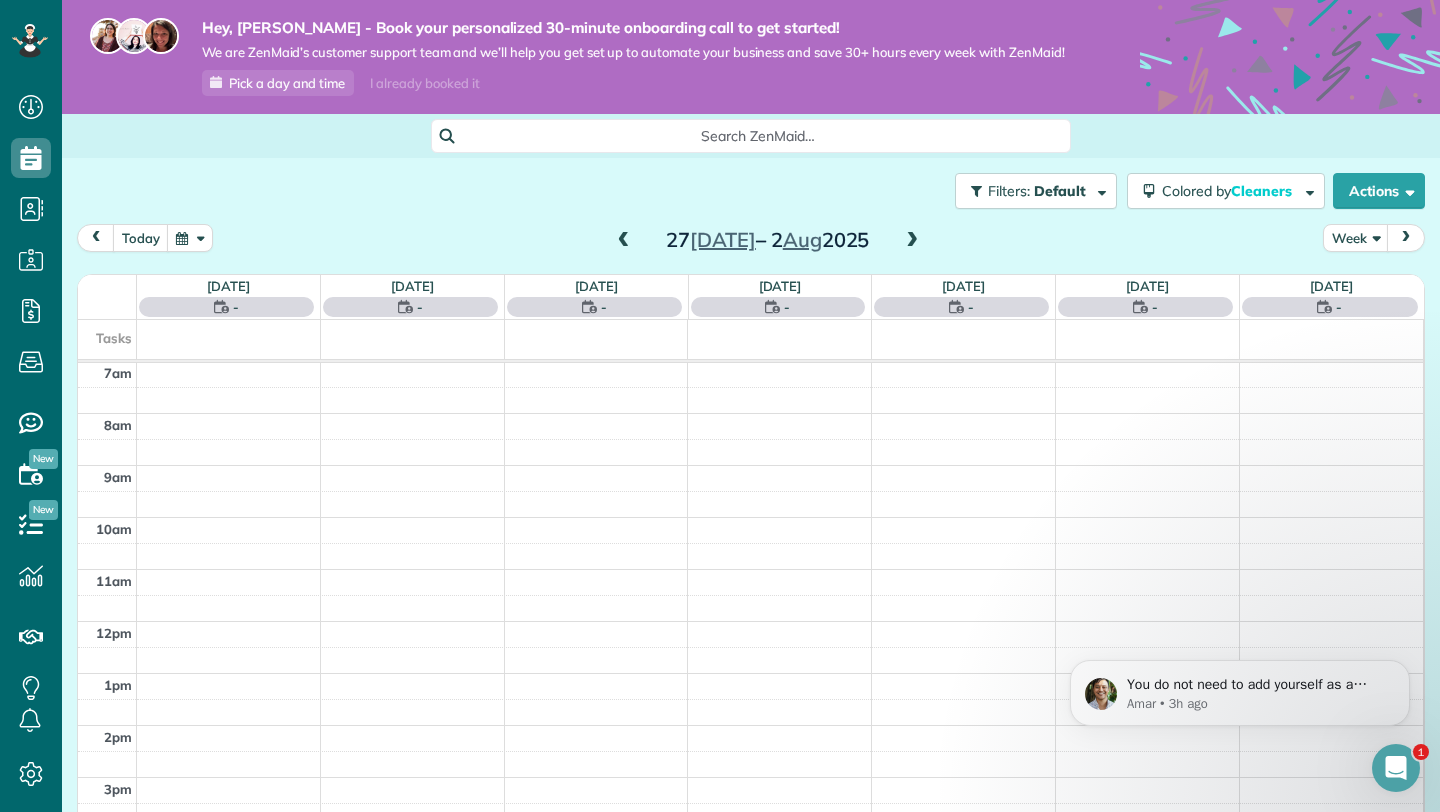 scroll, scrollTop: 0, scrollLeft: 0, axis: both 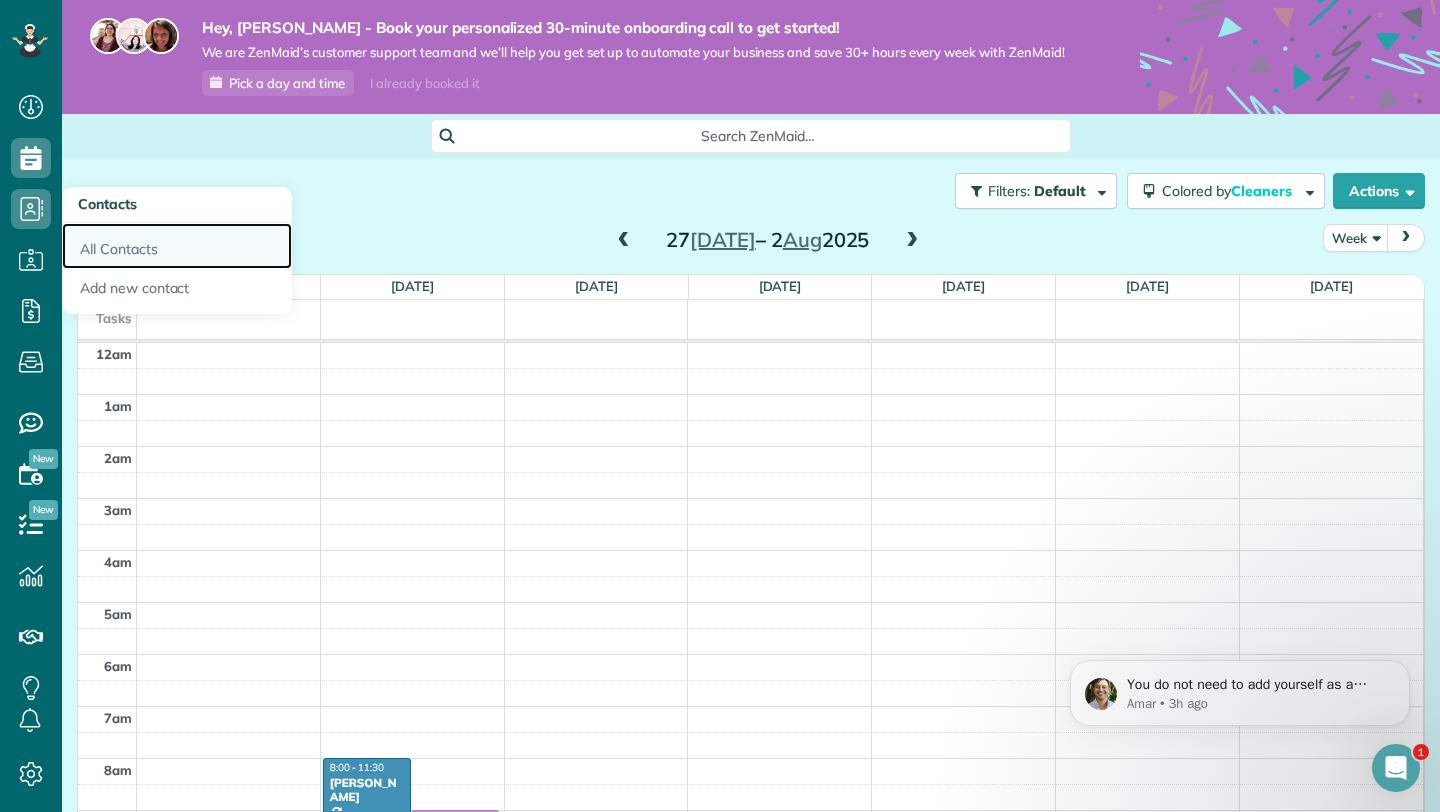 click on "All Contacts" at bounding box center (177, 246) 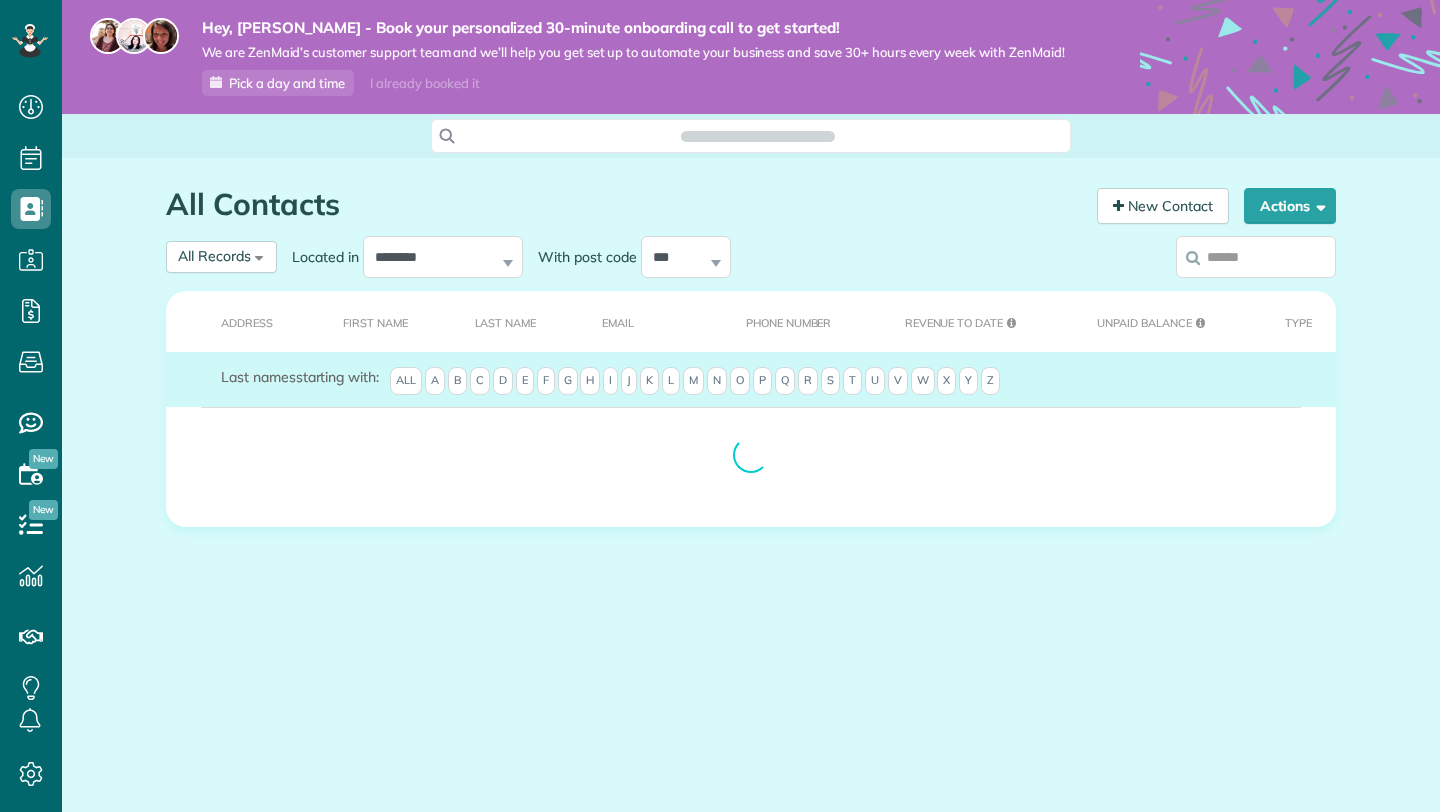 scroll, scrollTop: 0, scrollLeft: 0, axis: both 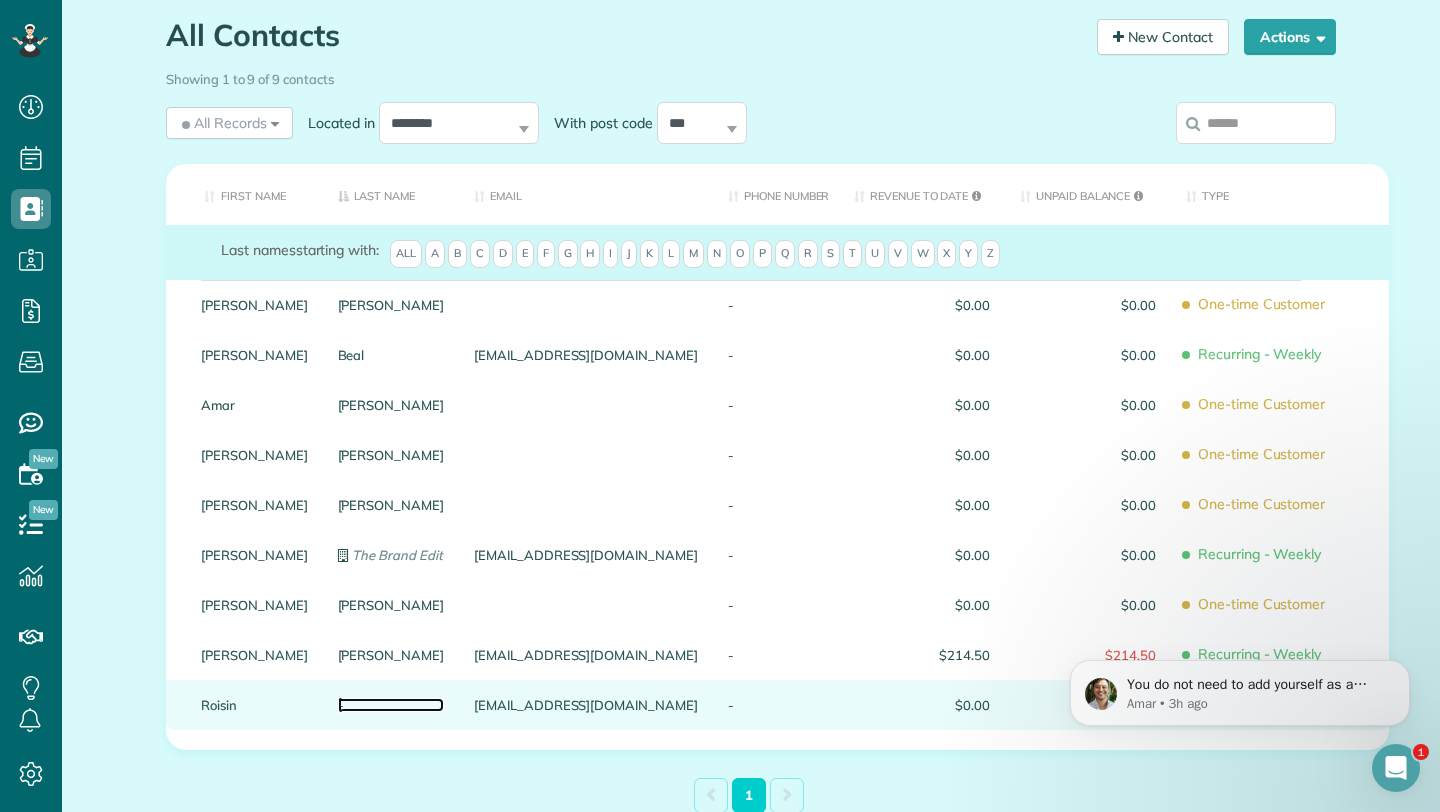 click on "-" at bounding box center [391, 705] 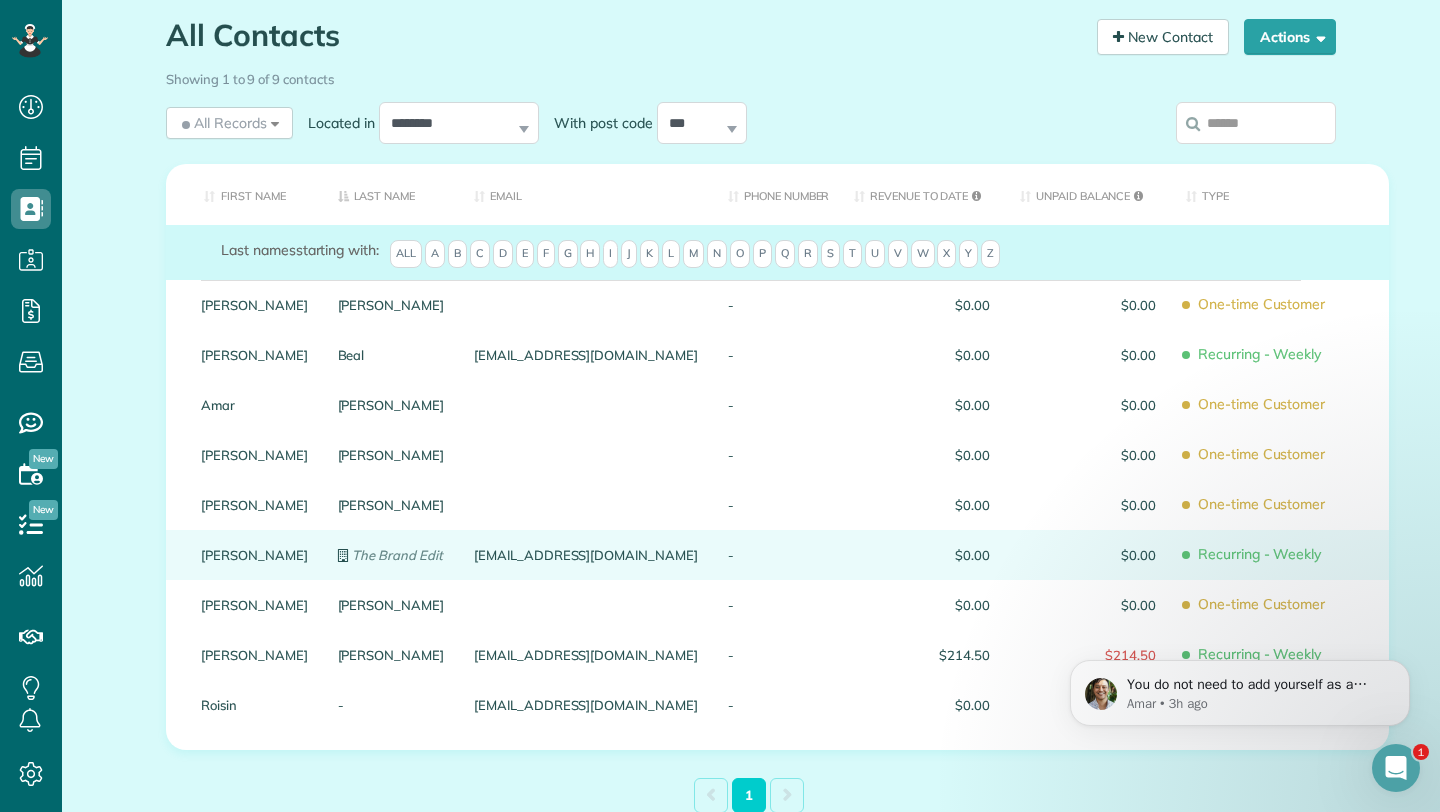 scroll, scrollTop: 0, scrollLeft: 0, axis: both 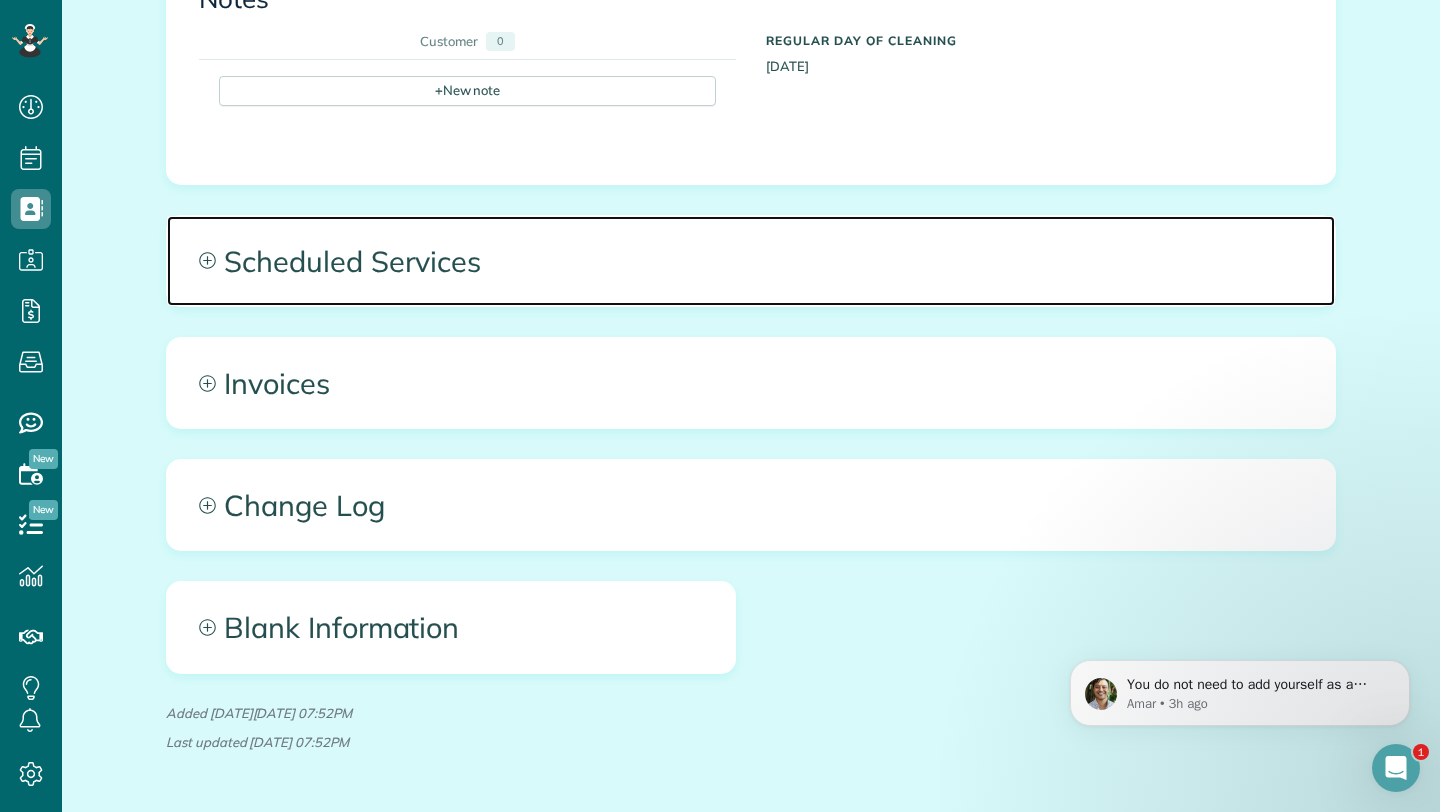click on "Scheduled Services" at bounding box center (751, 261) 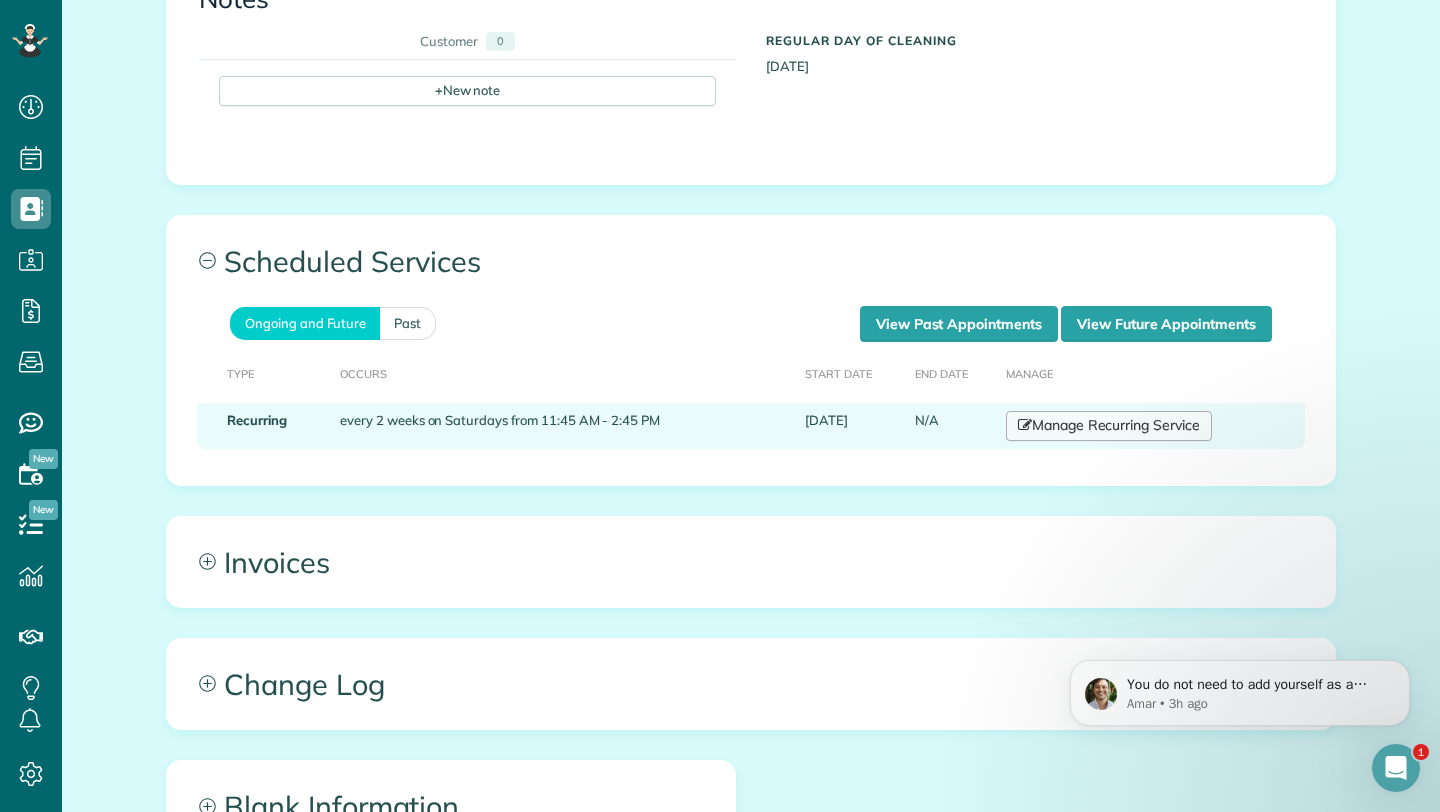 click on "Manage Recurring Service" at bounding box center (1109, 426) 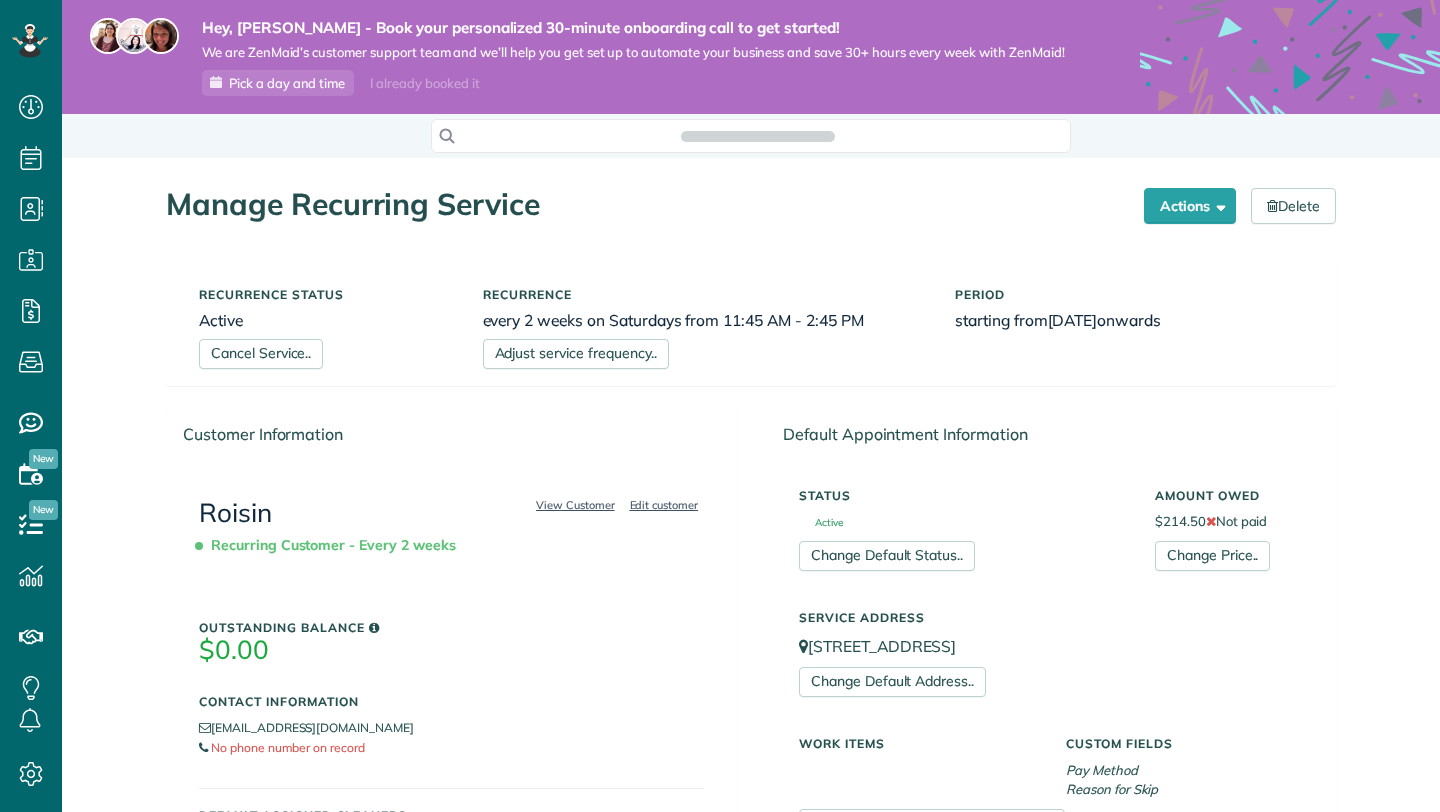 scroll, scrollTop: 0, scrollLeft: 0, axis: both 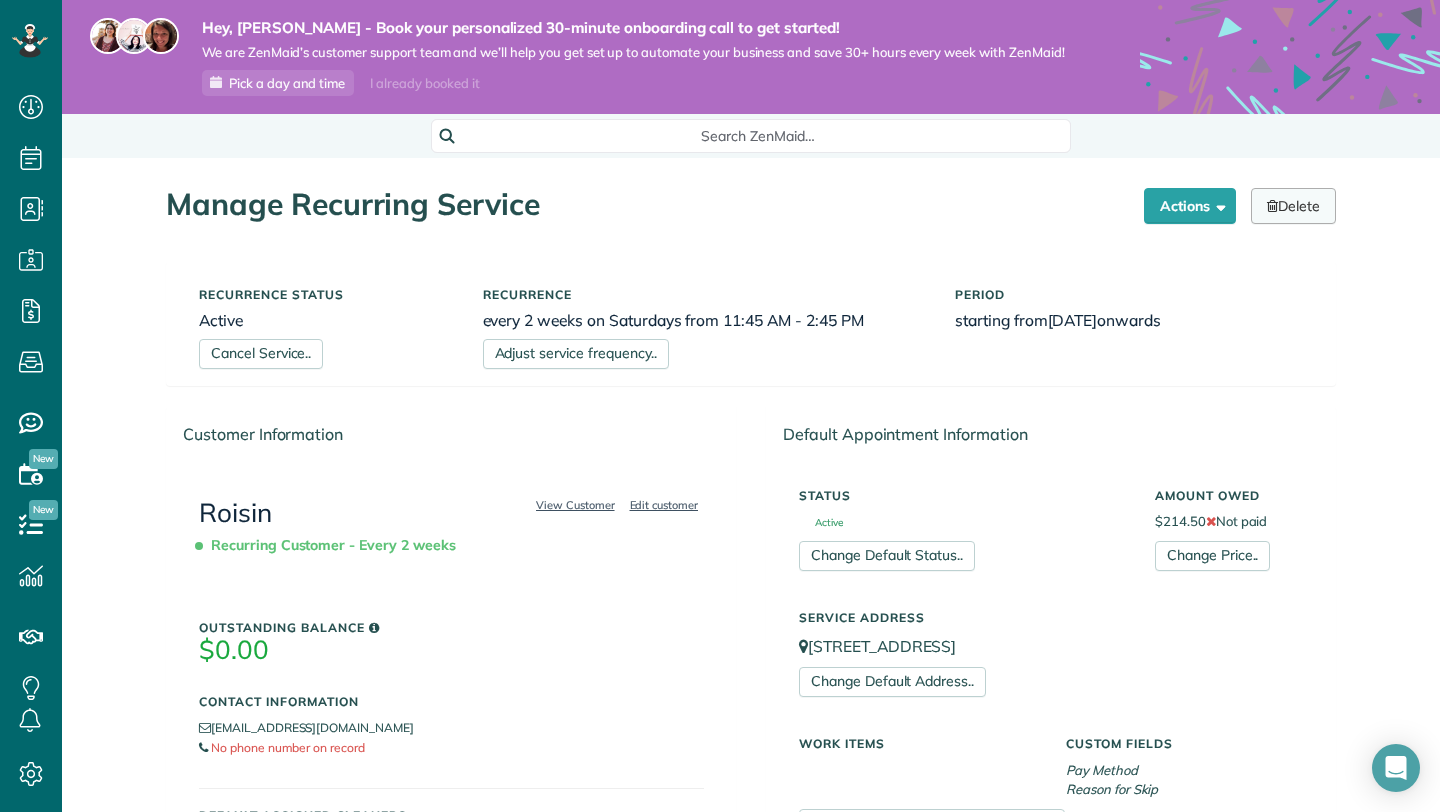 click on "Delete" at bounding box center [1293, 206] 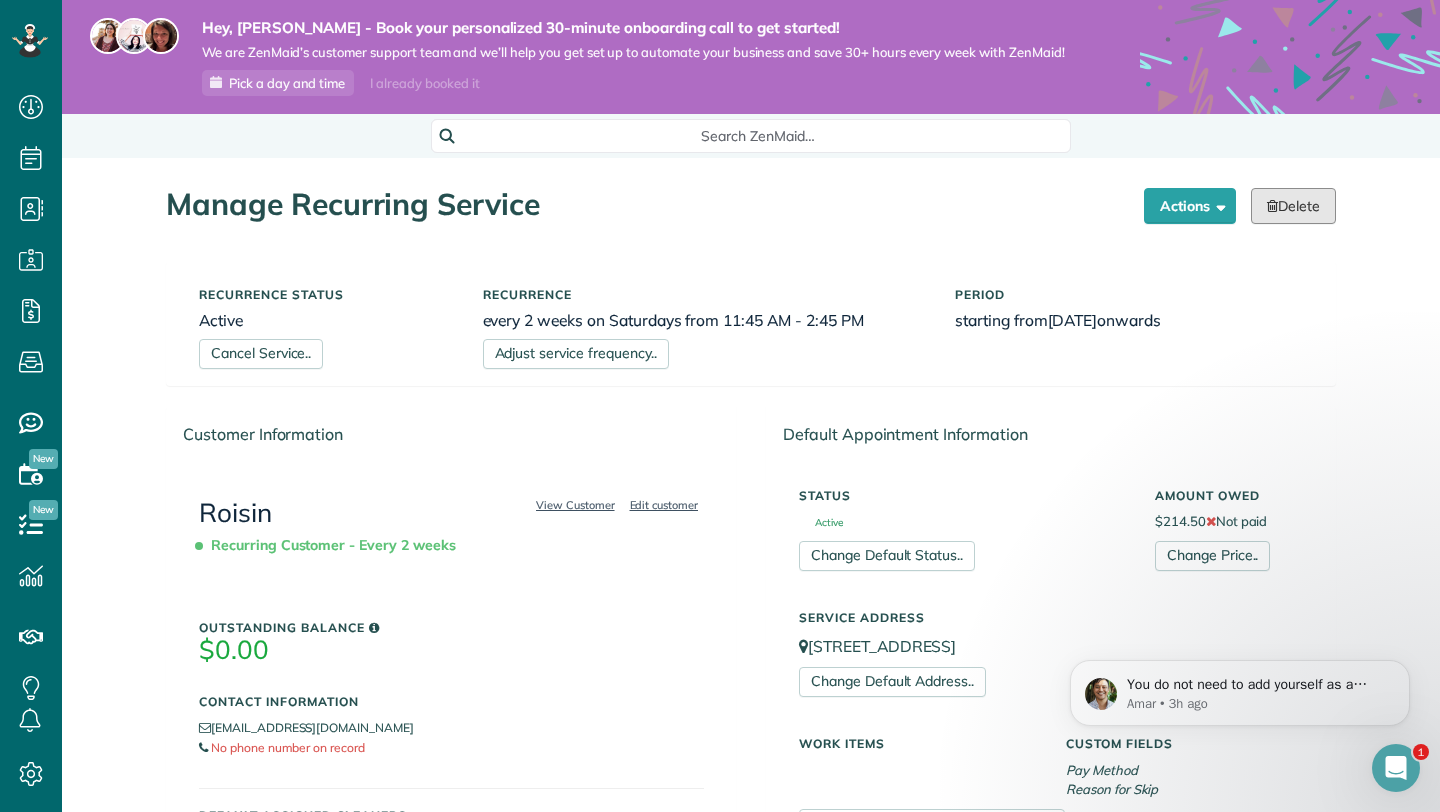 scroll, scrollTop: 0, scrollLeft: 0, axis: both 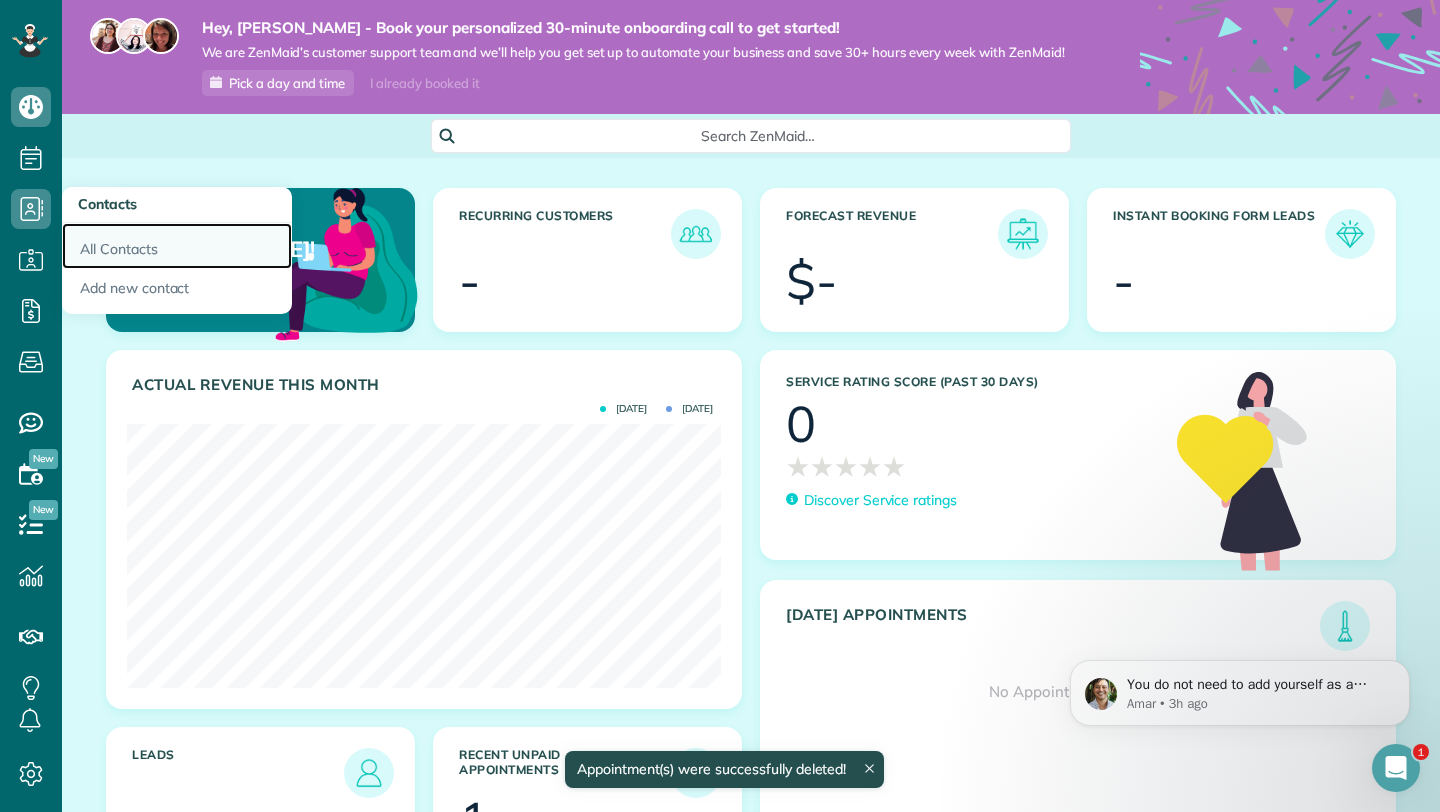 click on "All Contacts" at bounding box center [177, 246] 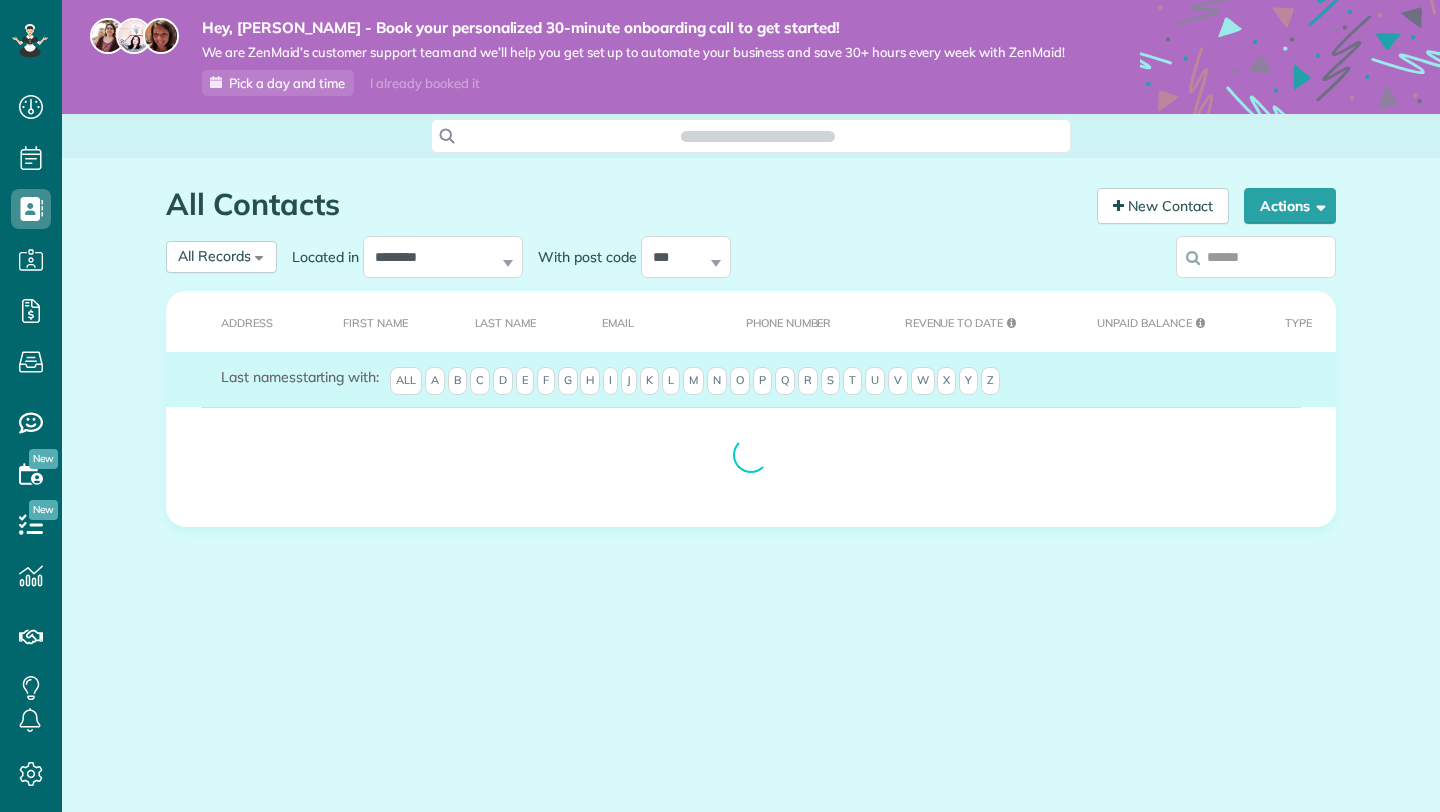 scroll, scrollTop: 0, scrollLeft: 0, axis: both 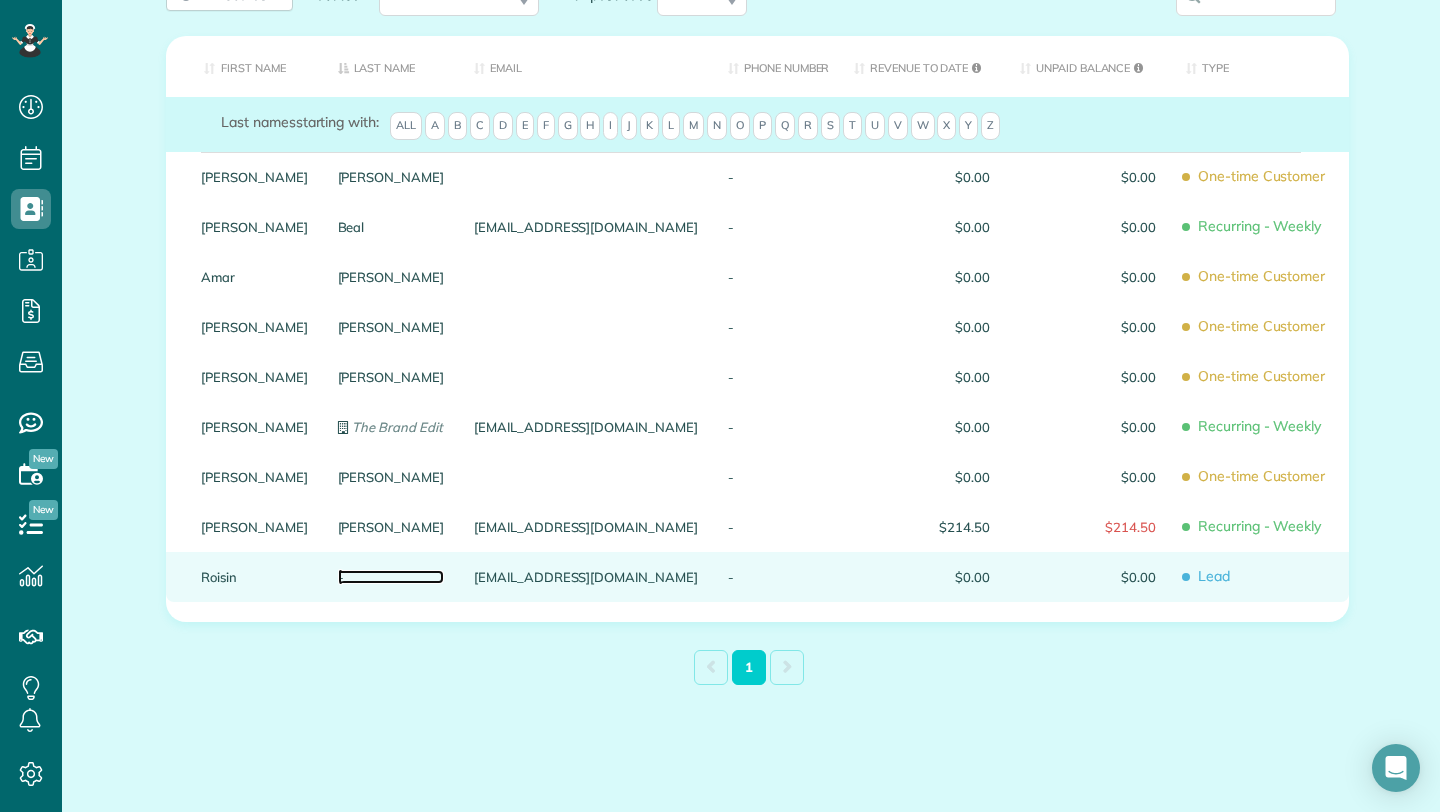 click on "-" at bounding box center (391, 577) 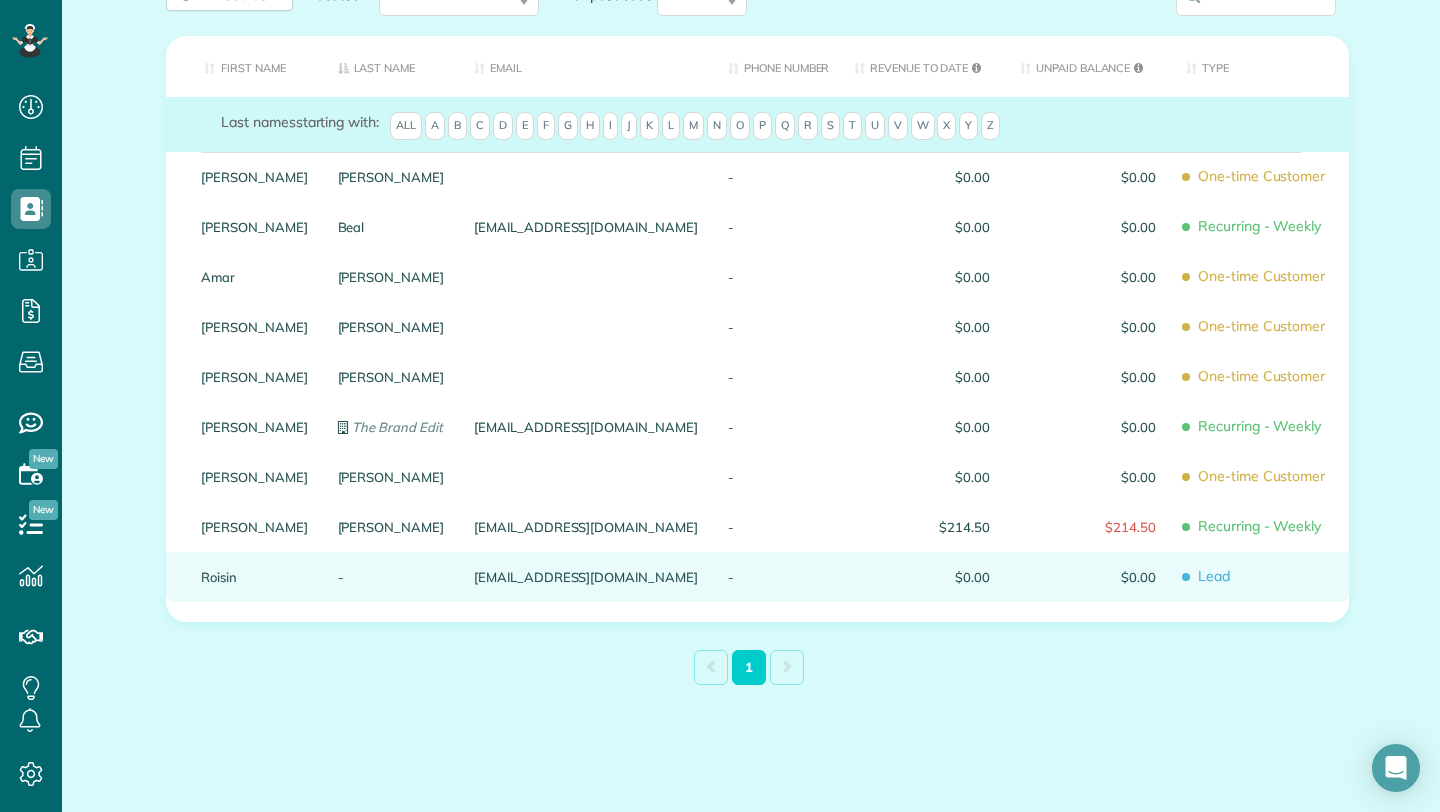 scroll, scrollTop: 0, scrollLeft: 0, axis: both 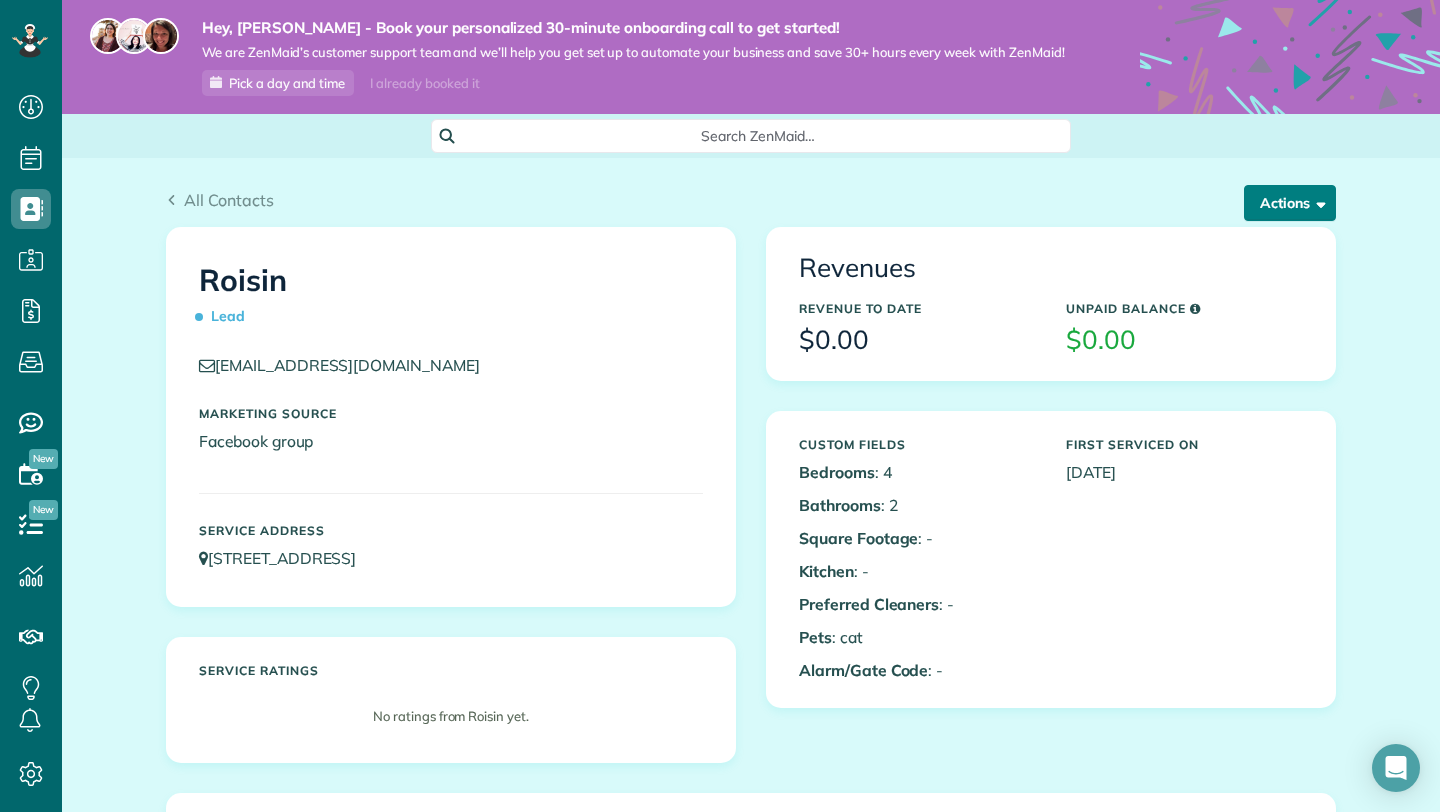 click on "Actions" at bounding box center [1290, 203] 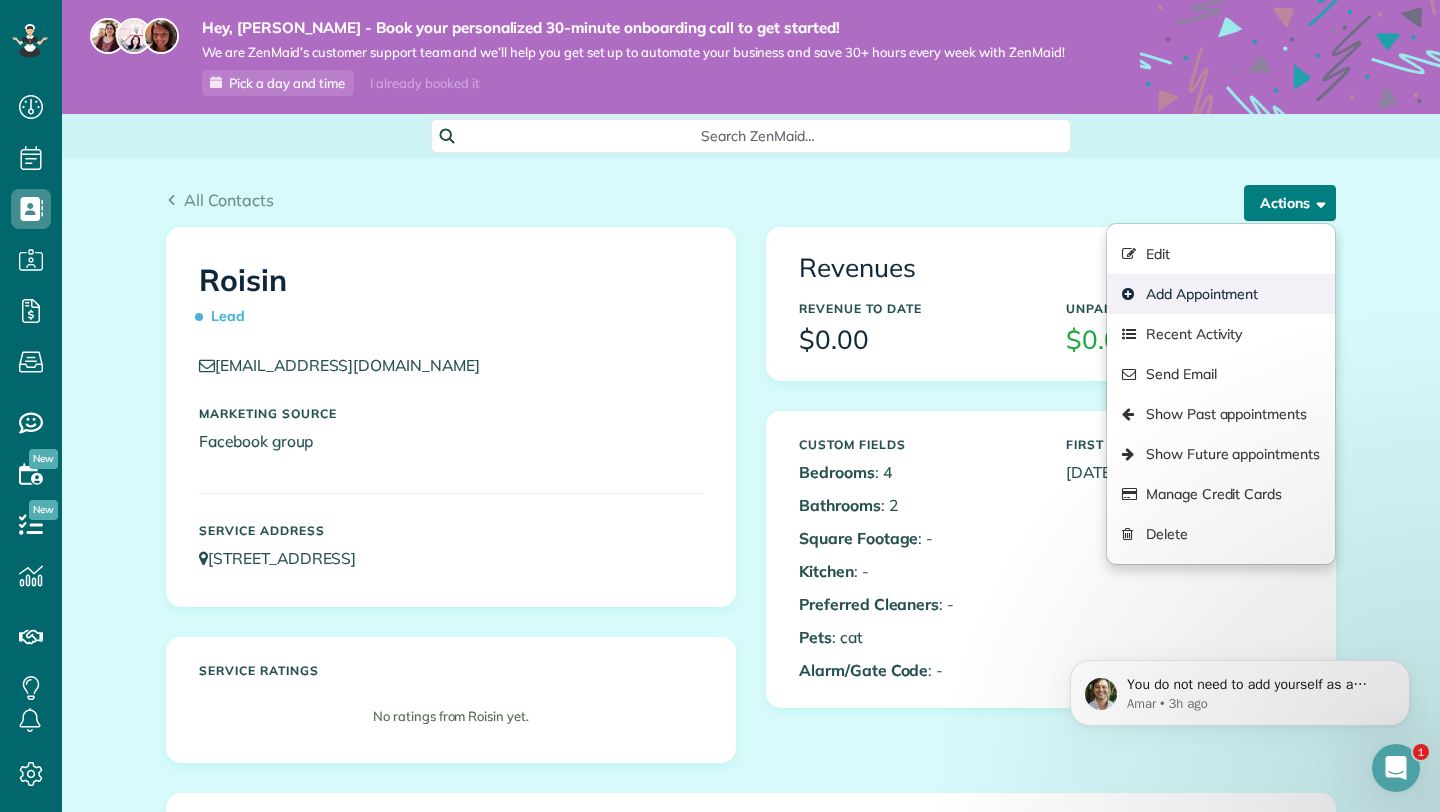 scroll, scrollTop: 0, scrollLeft: 0, axis: both 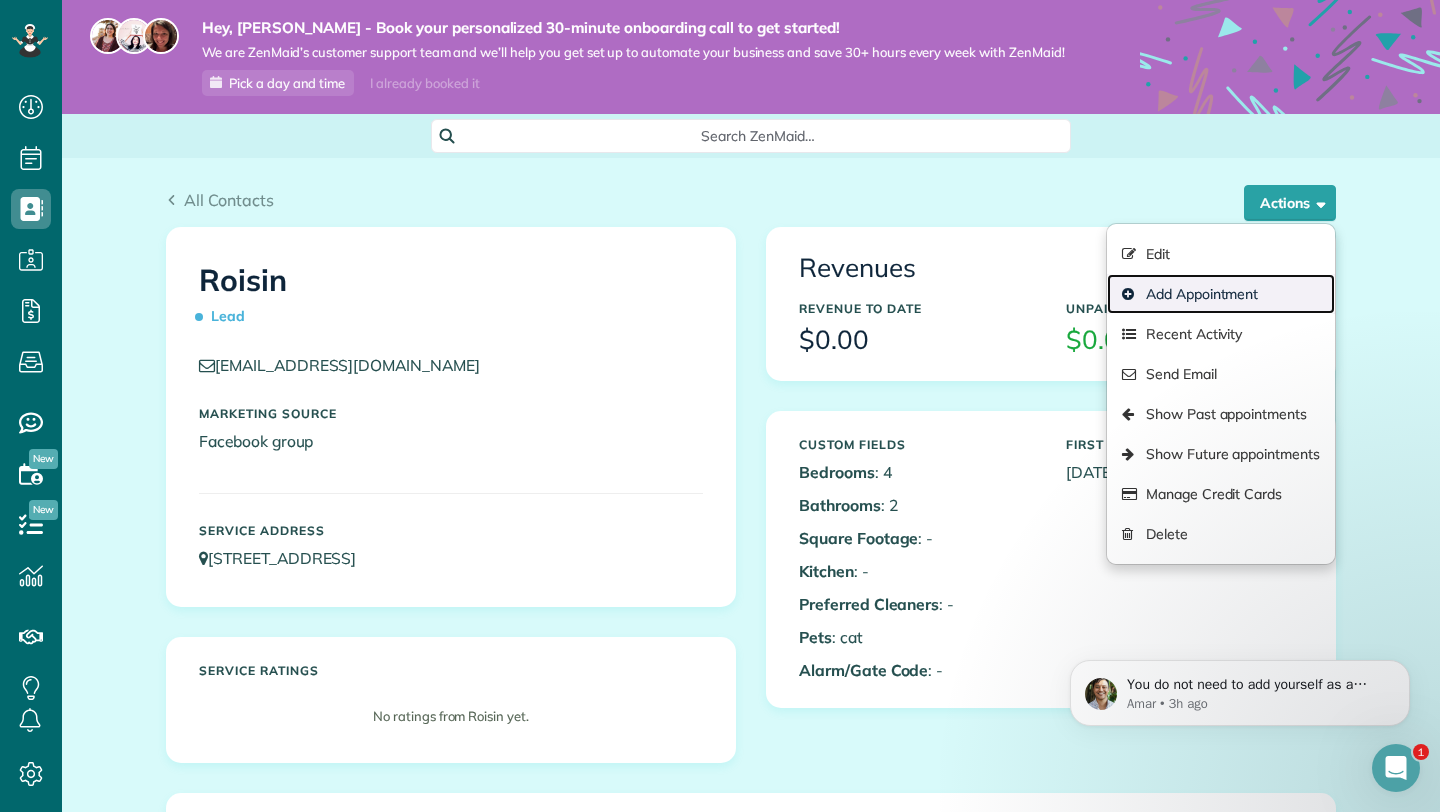 click on "Add Appointment" at bounding box center [1221, 294] 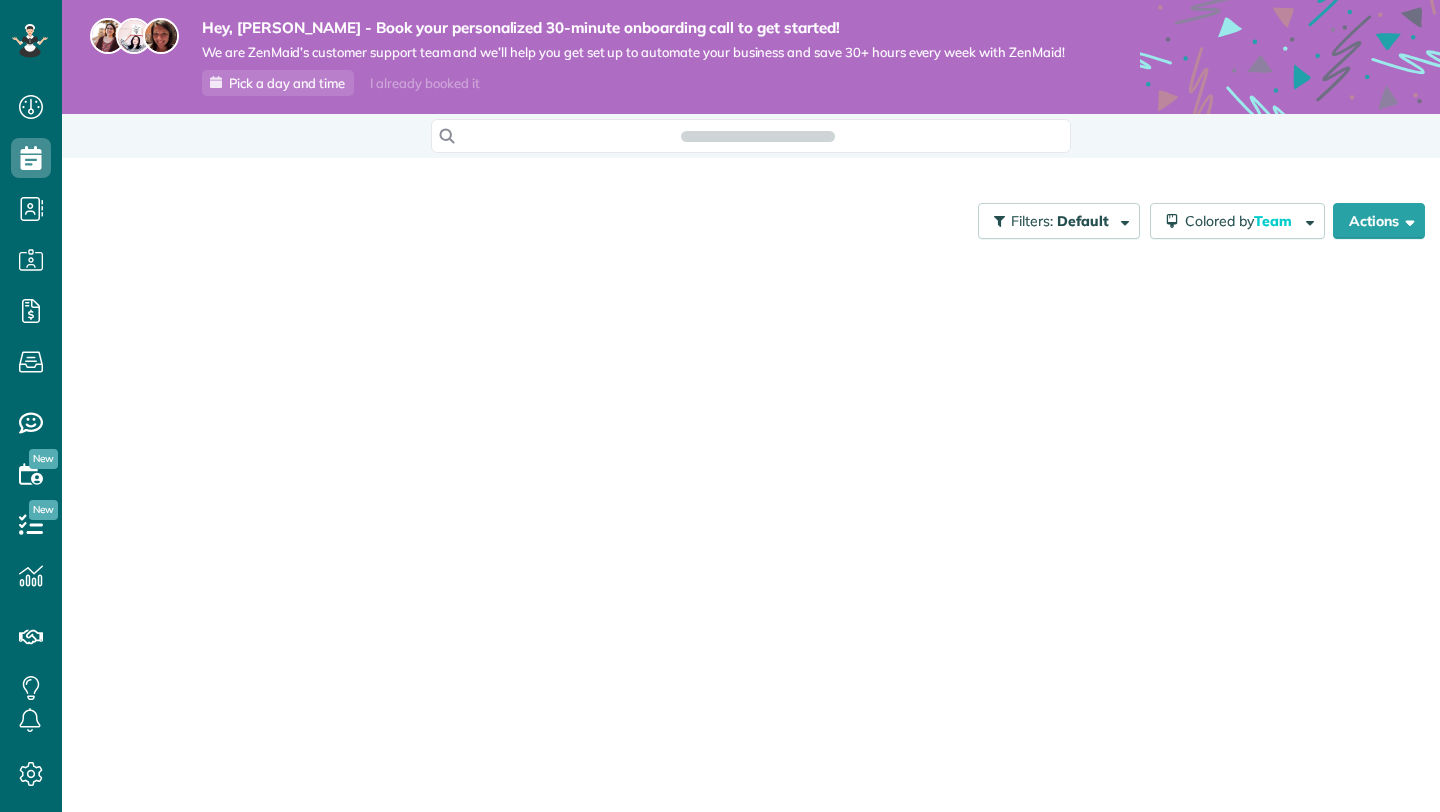 scroll, scrollTop: 0, scrollLeft: 0, axis: both 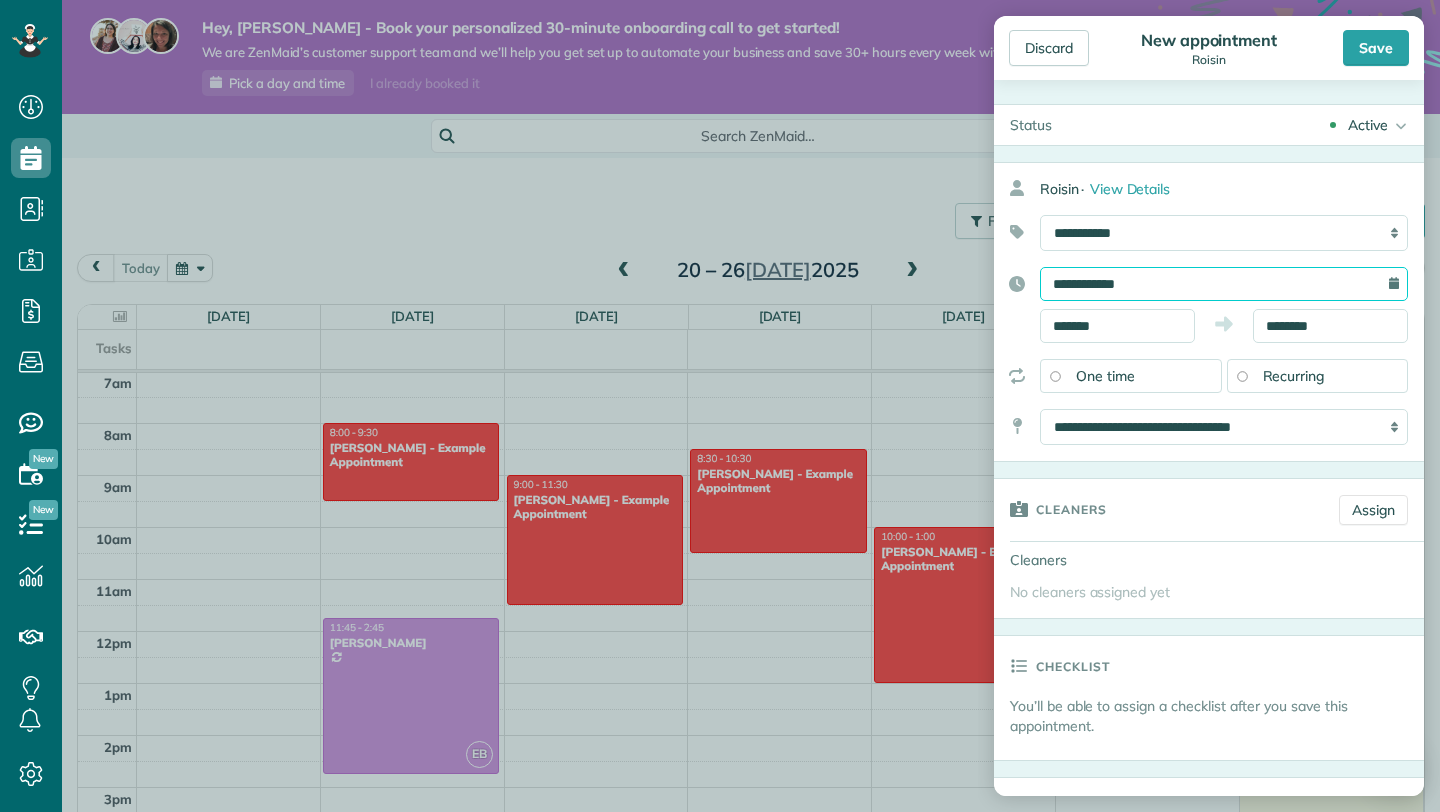 click on "**********" at bounding box center [1224, 284] 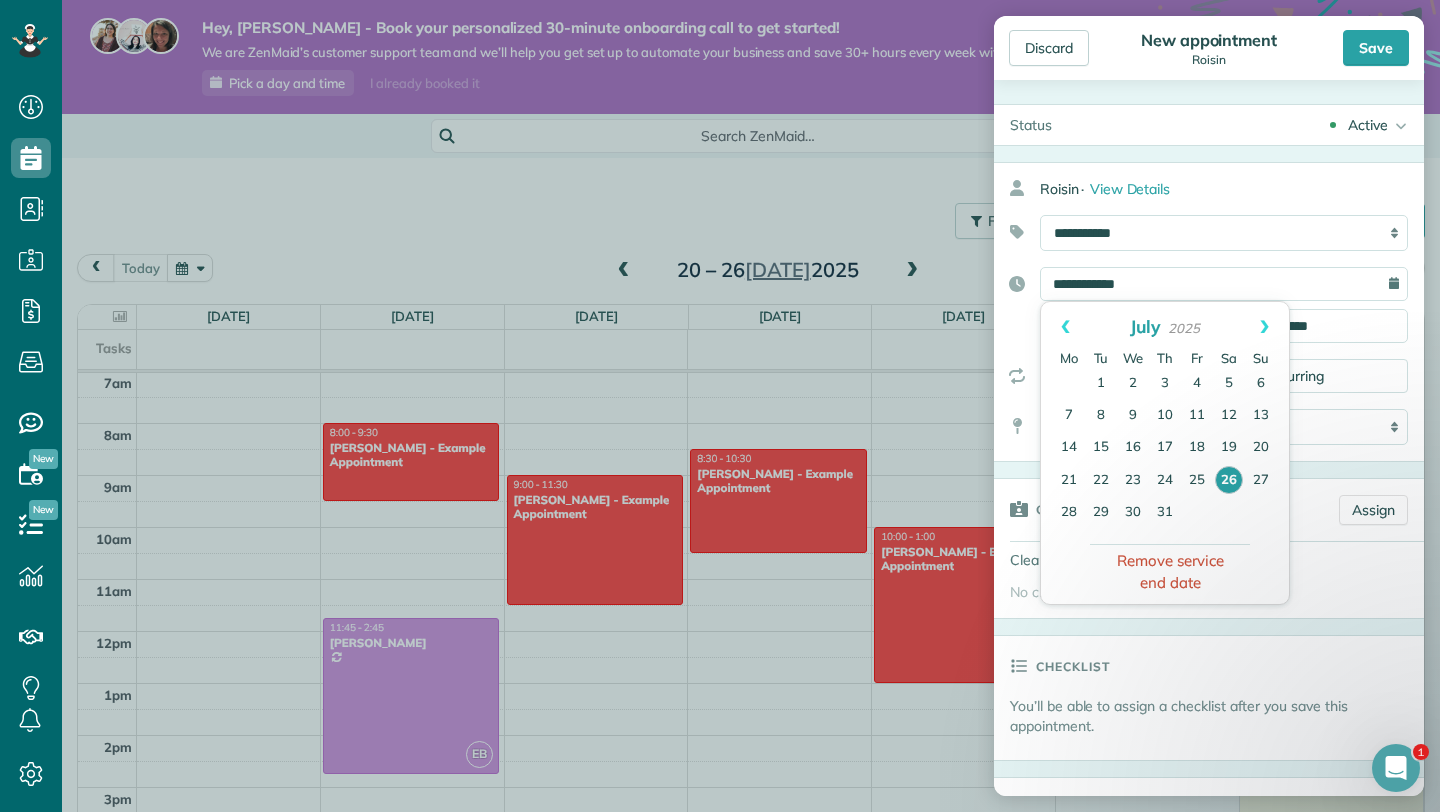 scroll, scrollTop: 0, scrollLeft: 0, axis: both 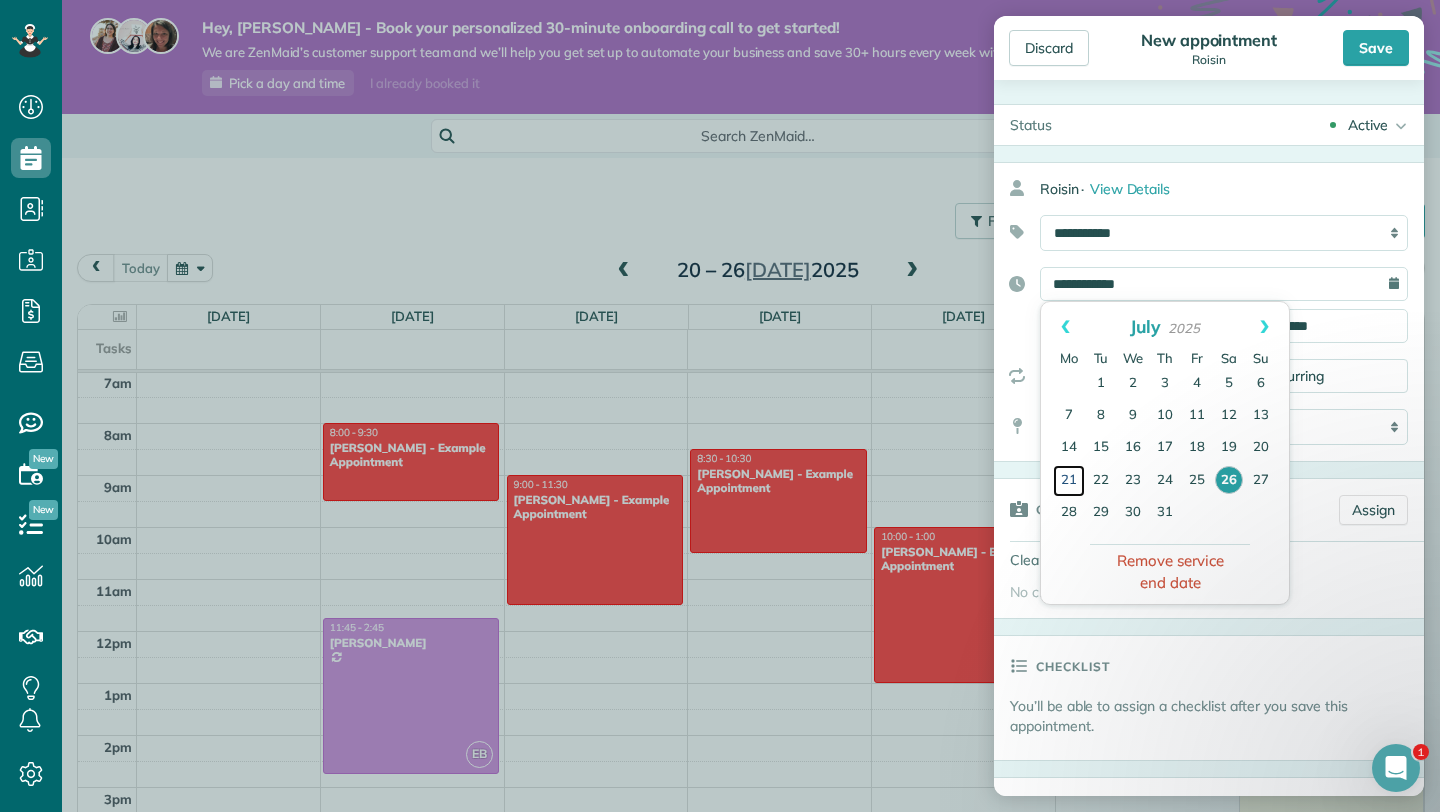 click on "21" at bounding box center [1069, 481] 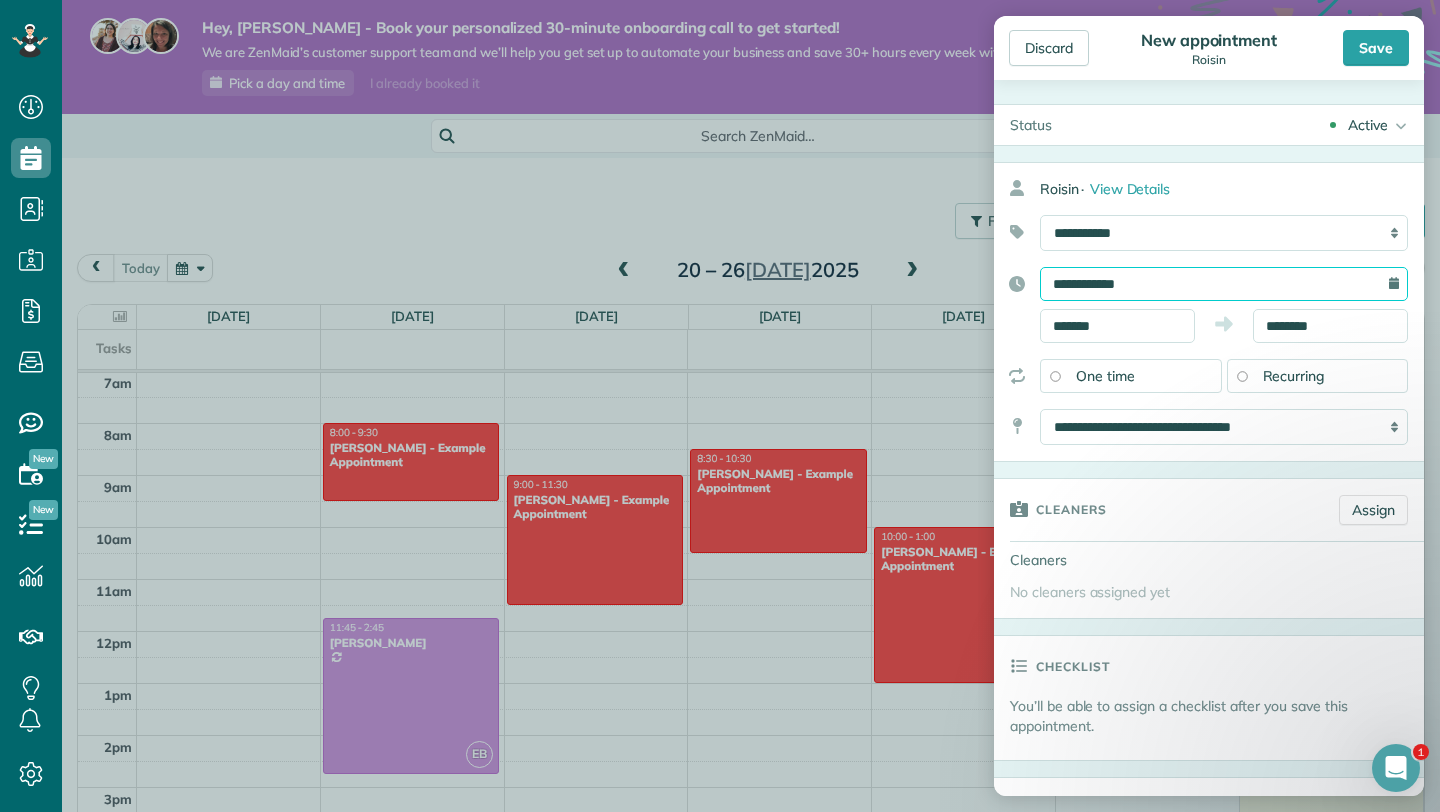 click on "**********" at bounding box center [1224, 284] 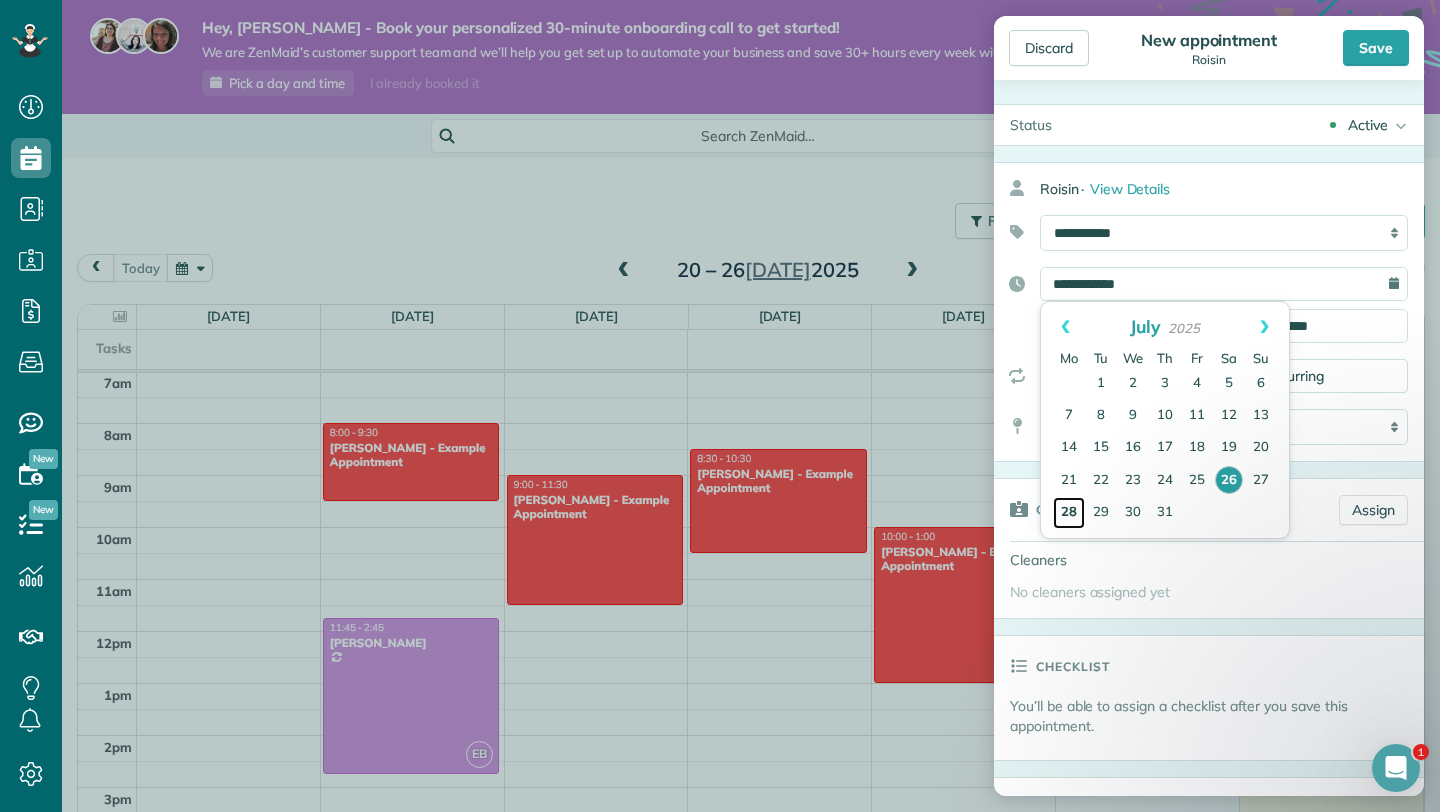 click on "28" at bounding box center (1069, 513) 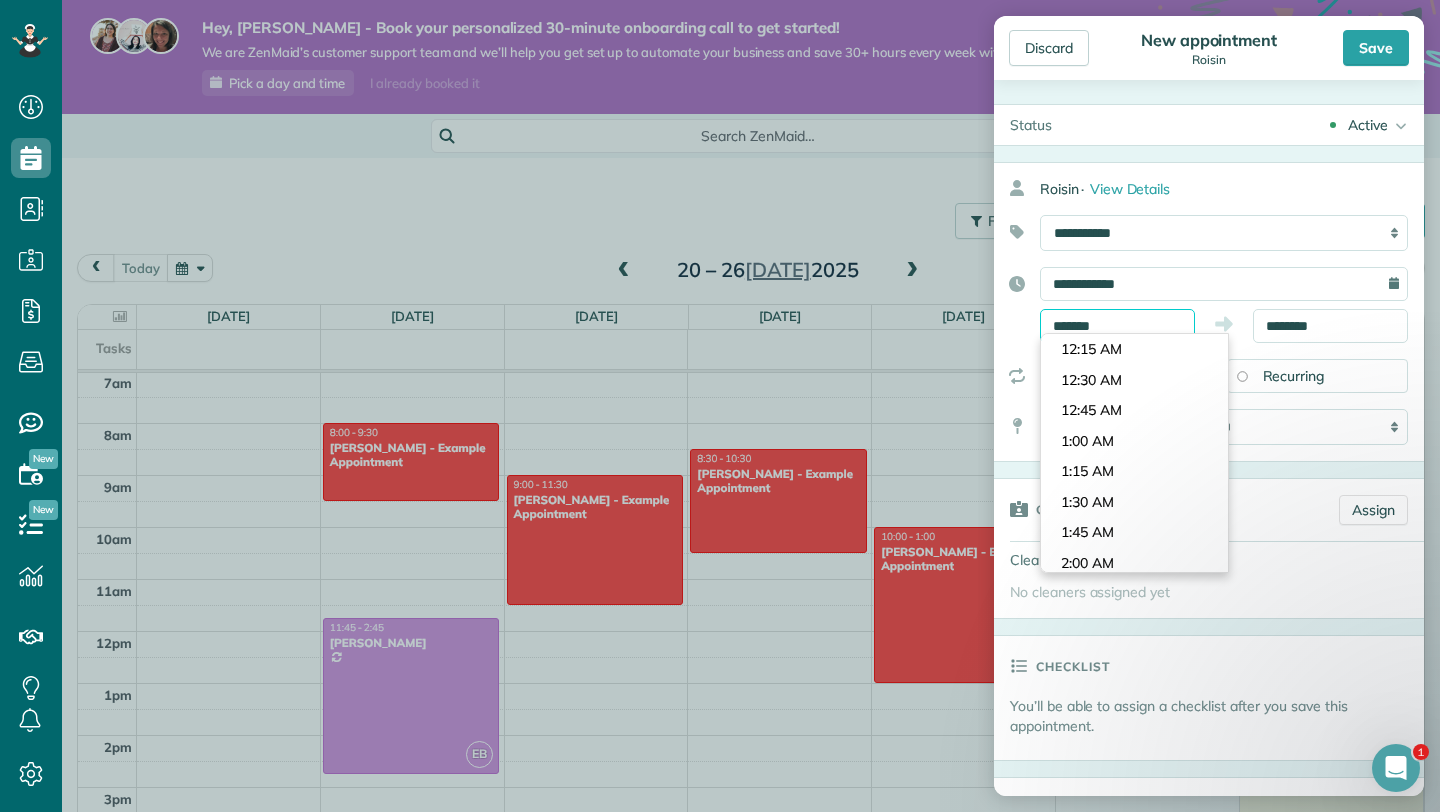 scroll, scrollTop: 1038, scrollLeft: 0, axis: vertical 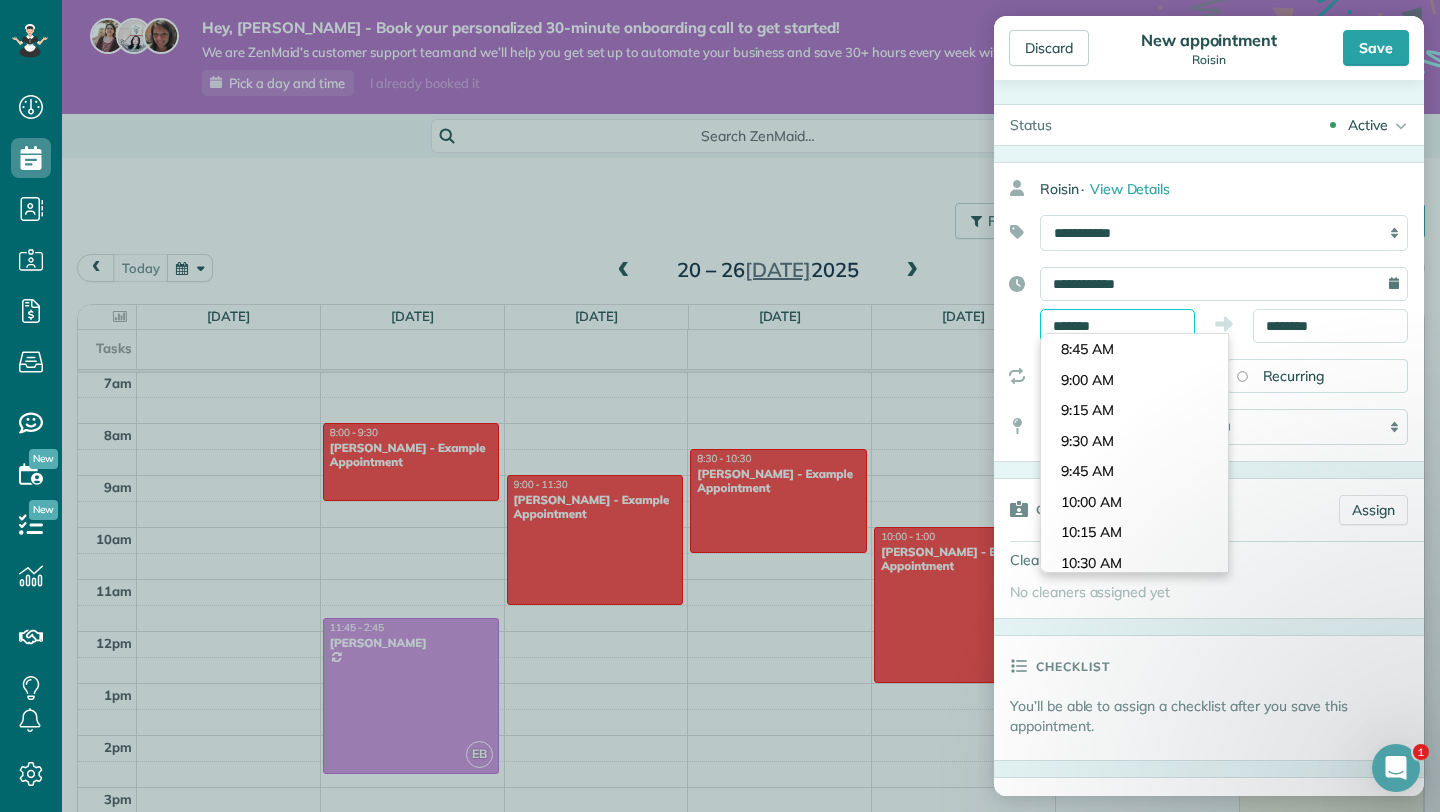 click on "*******" at bounding box center (1117, 326) 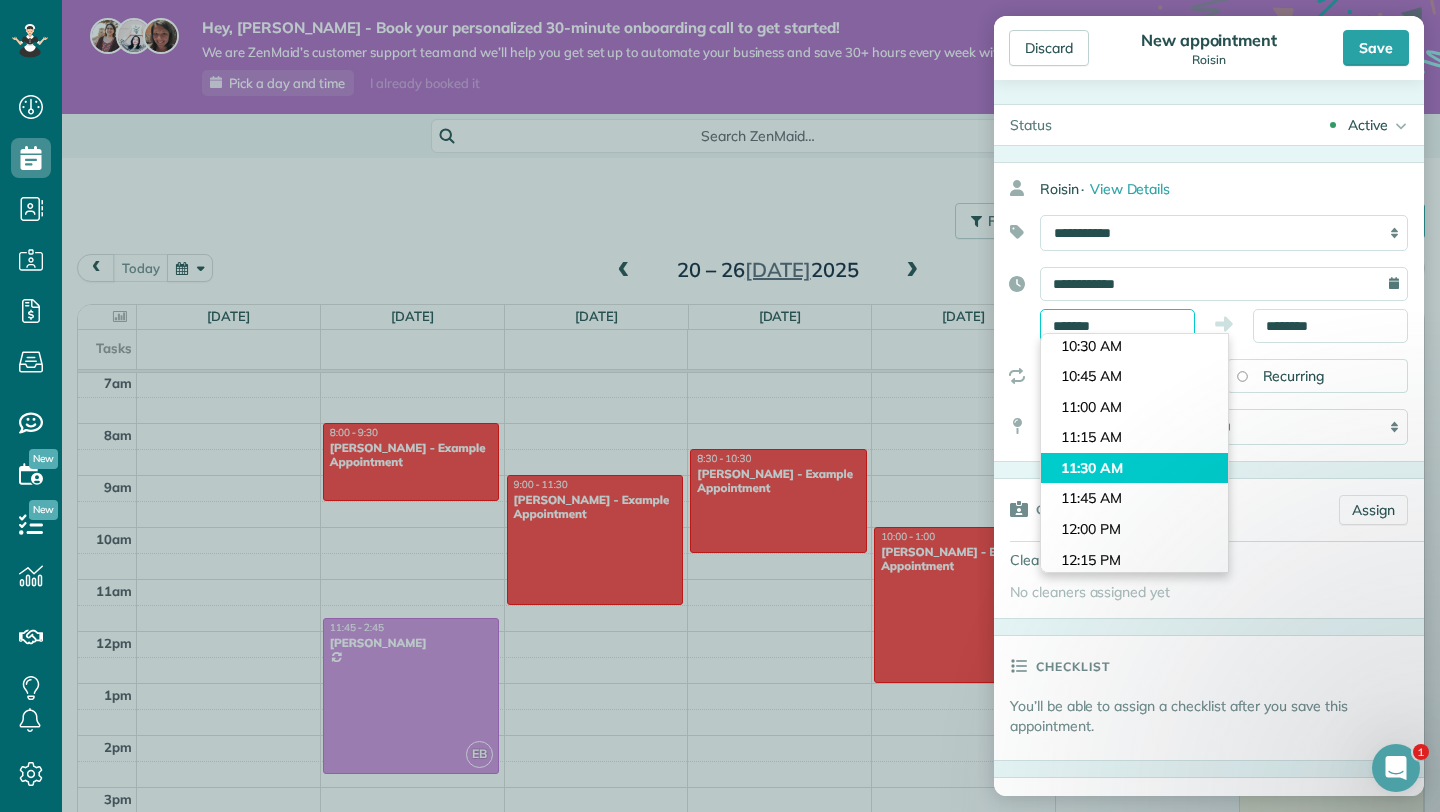 scroll, scrollTop: 1259, scrollLeft: 0, axis: vertical 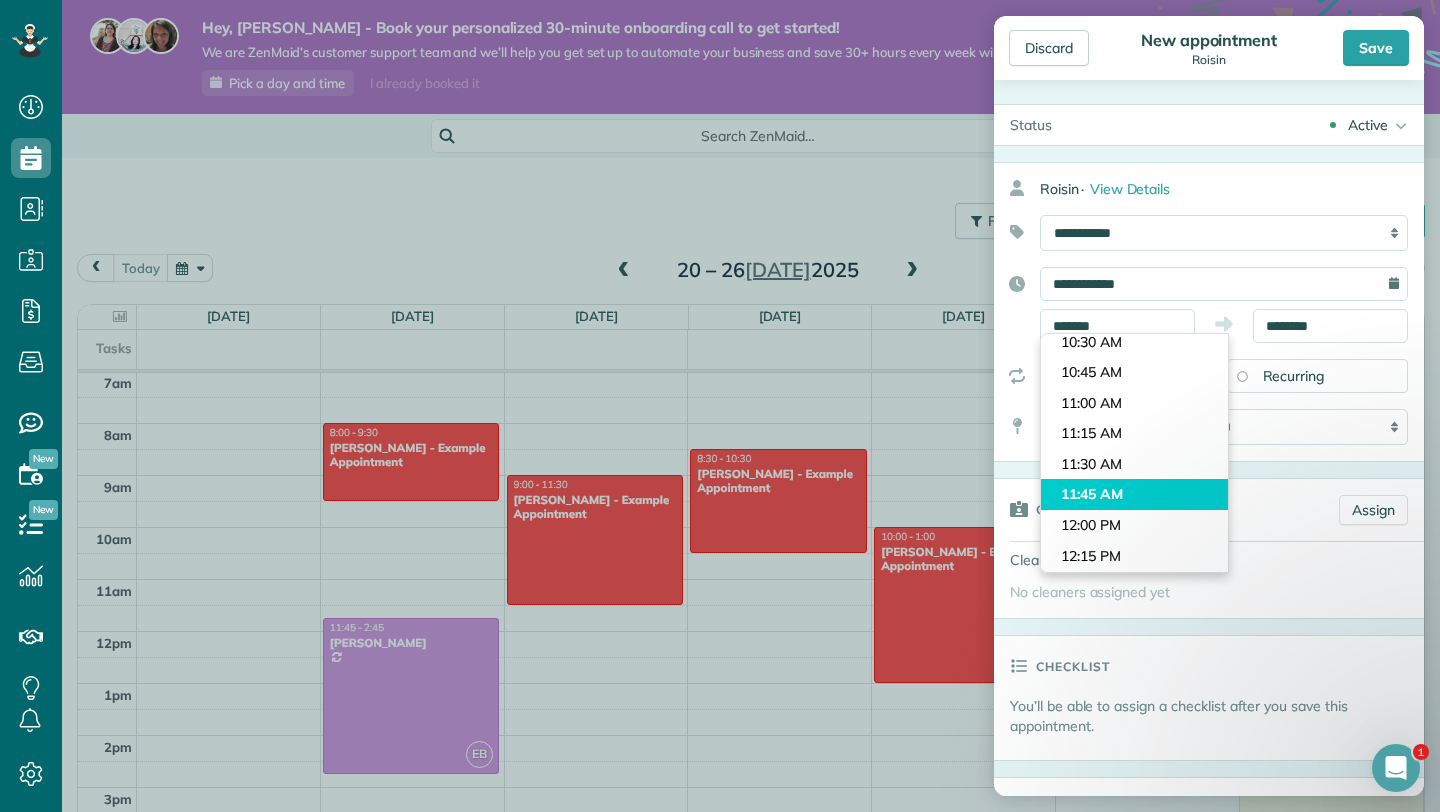 type on "********" 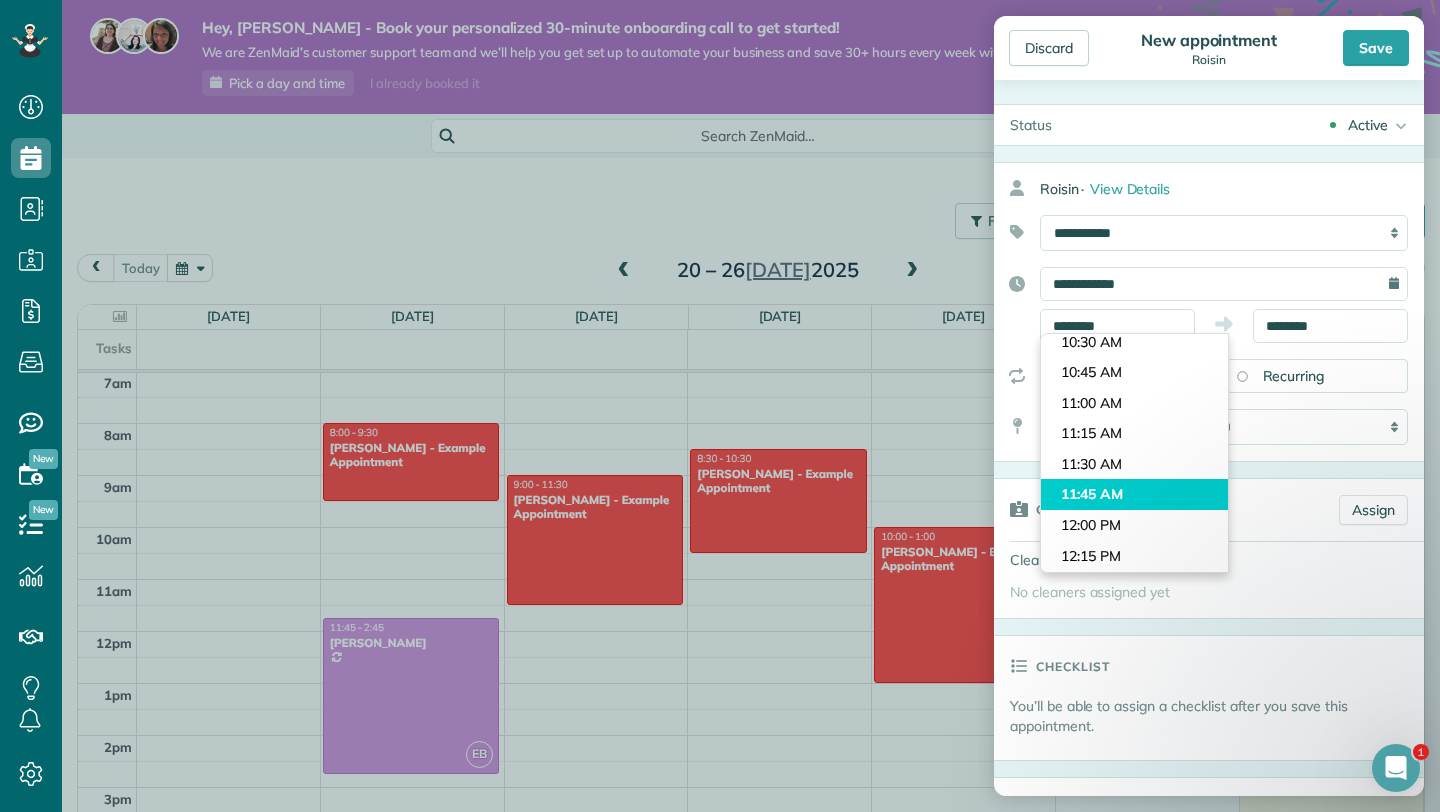 click on "Dashboard
Scheduling
Calendar View
List View
Dispatch View - Weekly scheduling (Beta)" at bounding box center [720, 406] 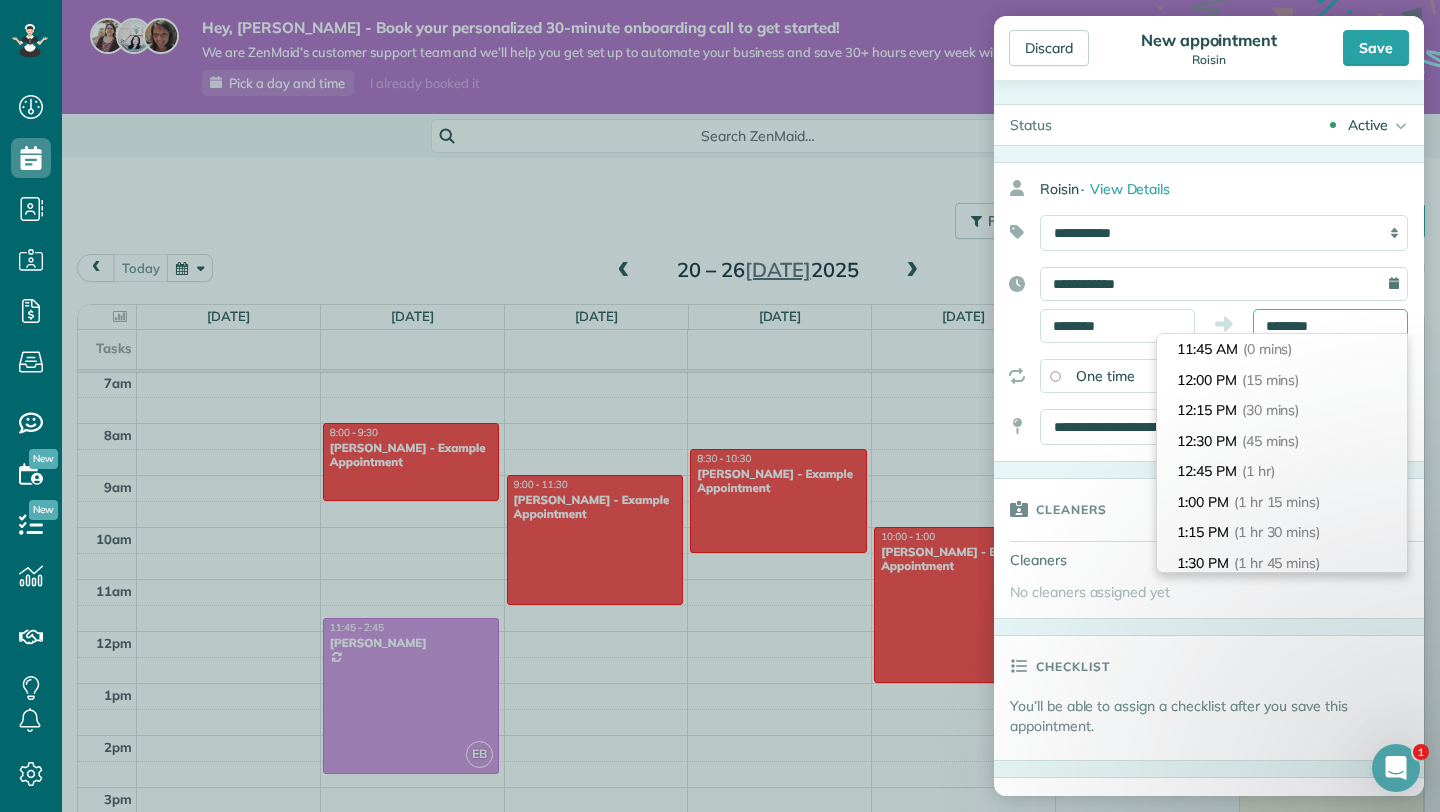 click on "********" at bounding box center (1330, 326) 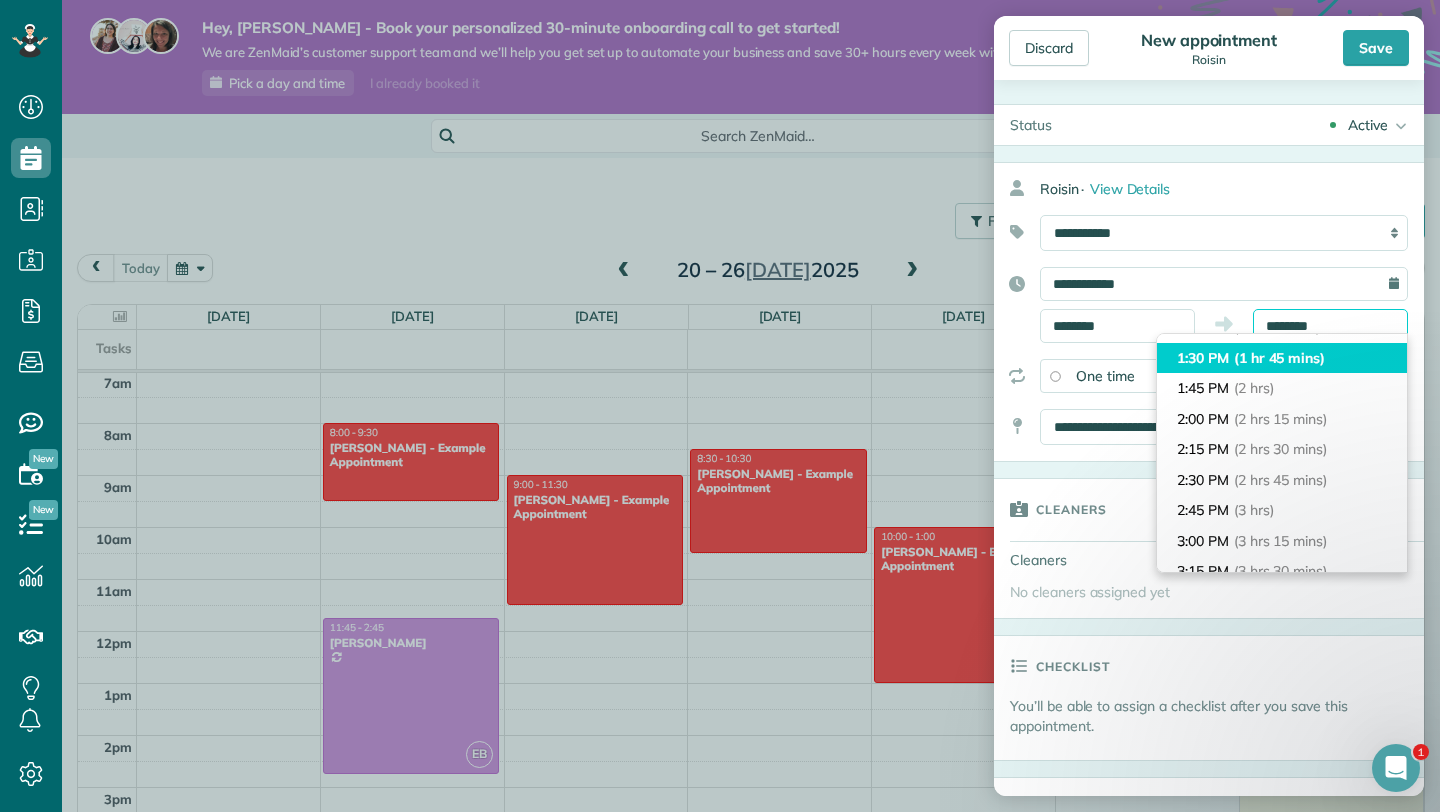scroll, scrollTop: 208, scrollLeft: 0, axis: vertical 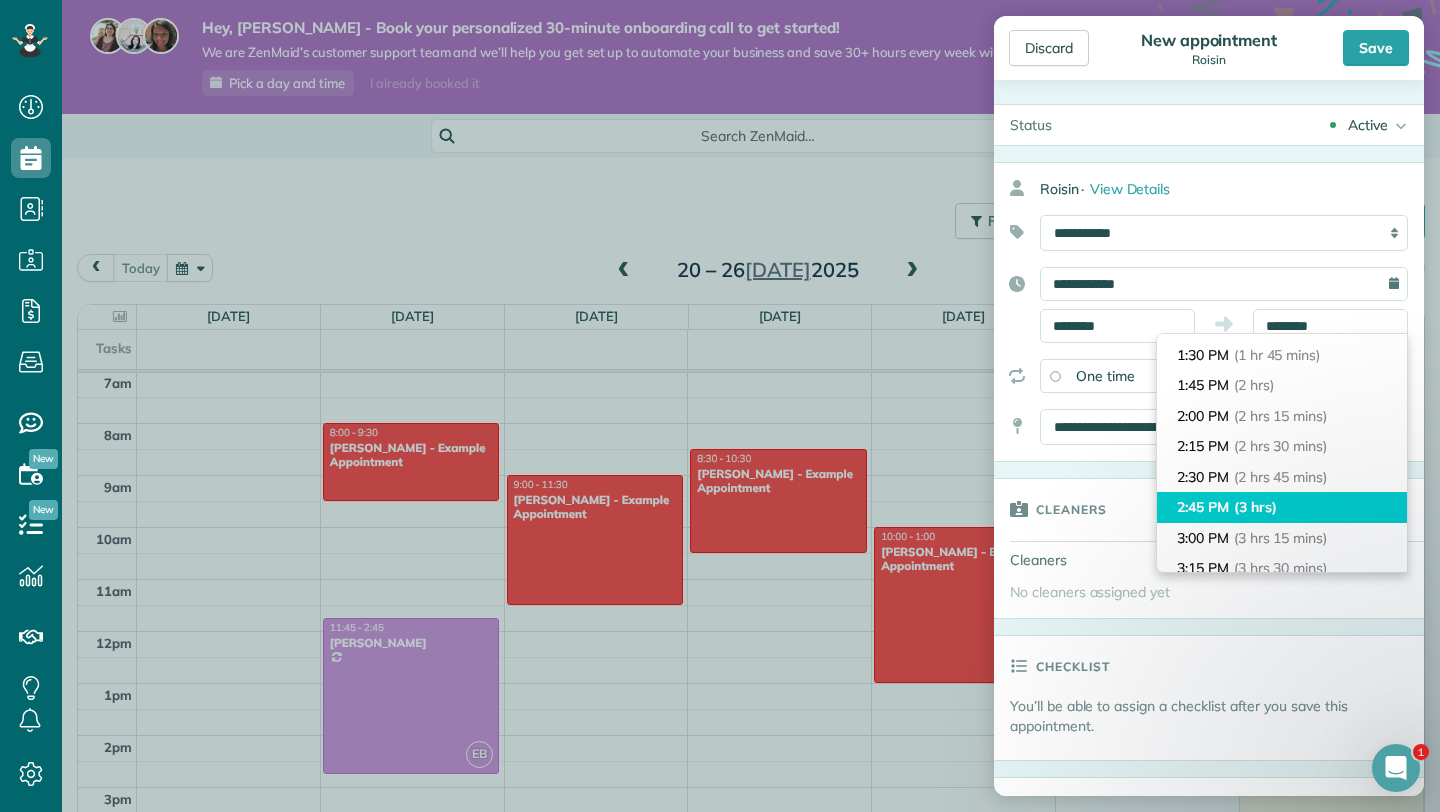 type on "*******" 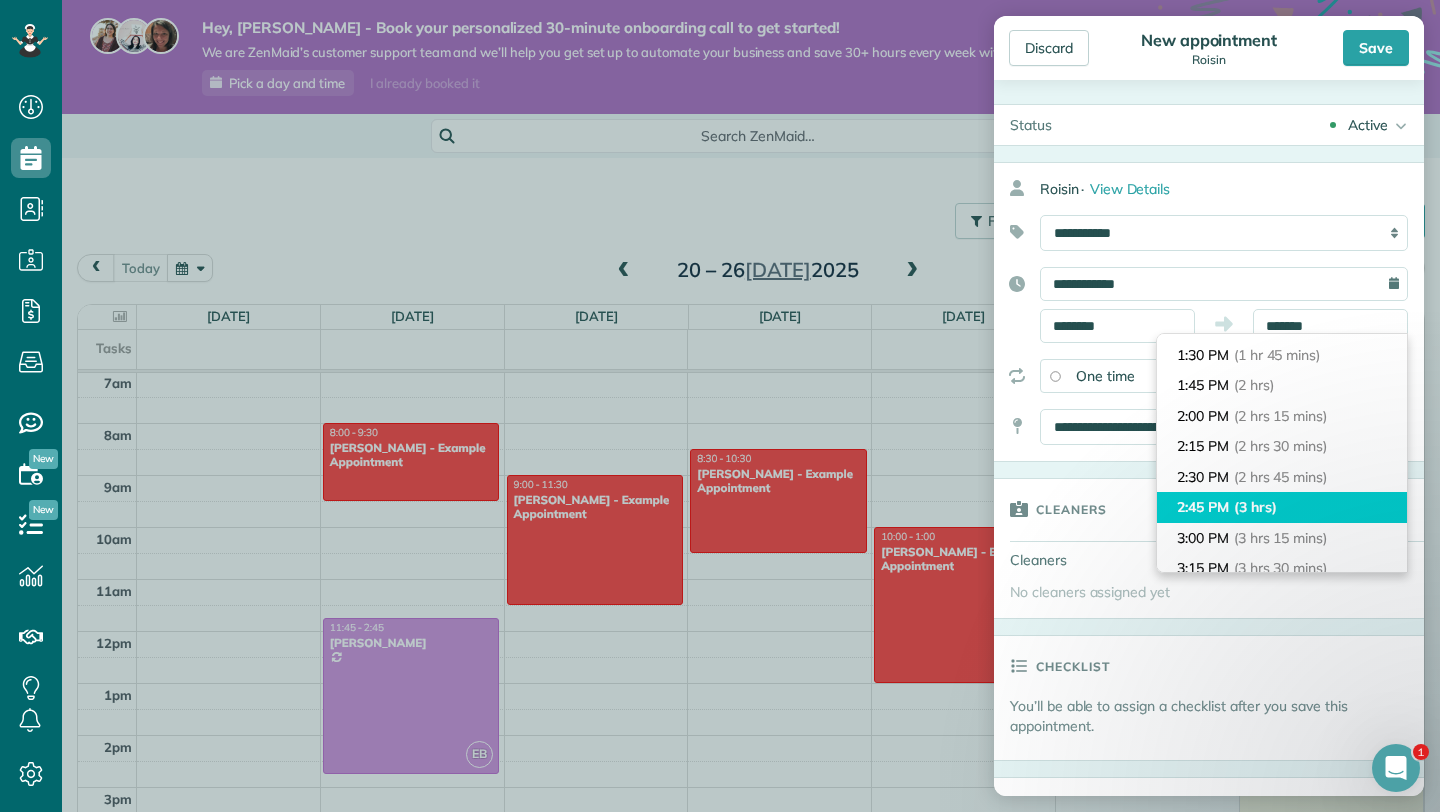 click on "2:45 PM  (3 hrs)" at bounding box center (1282, 507) 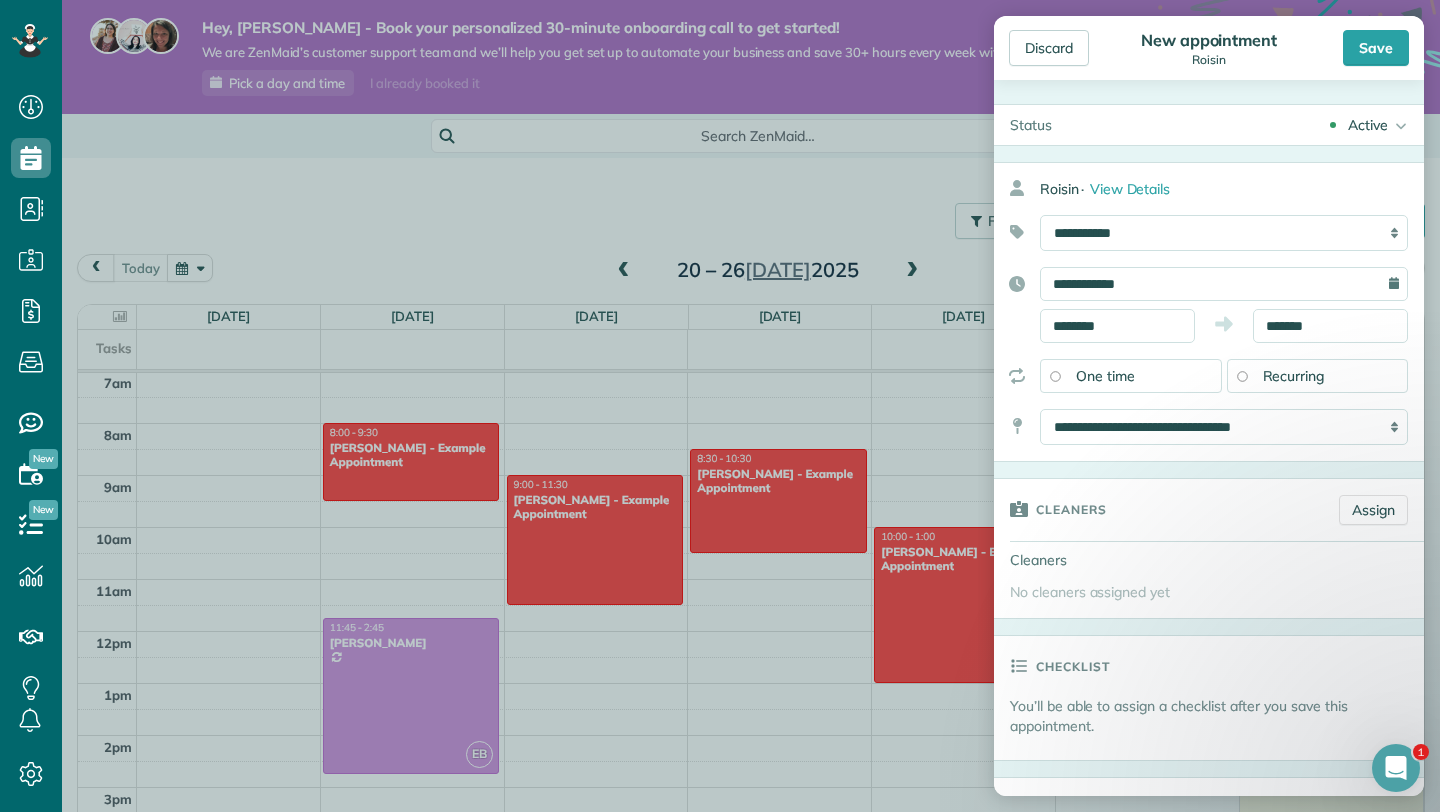 click on "Recurring" at bounding box center [1294, 376] 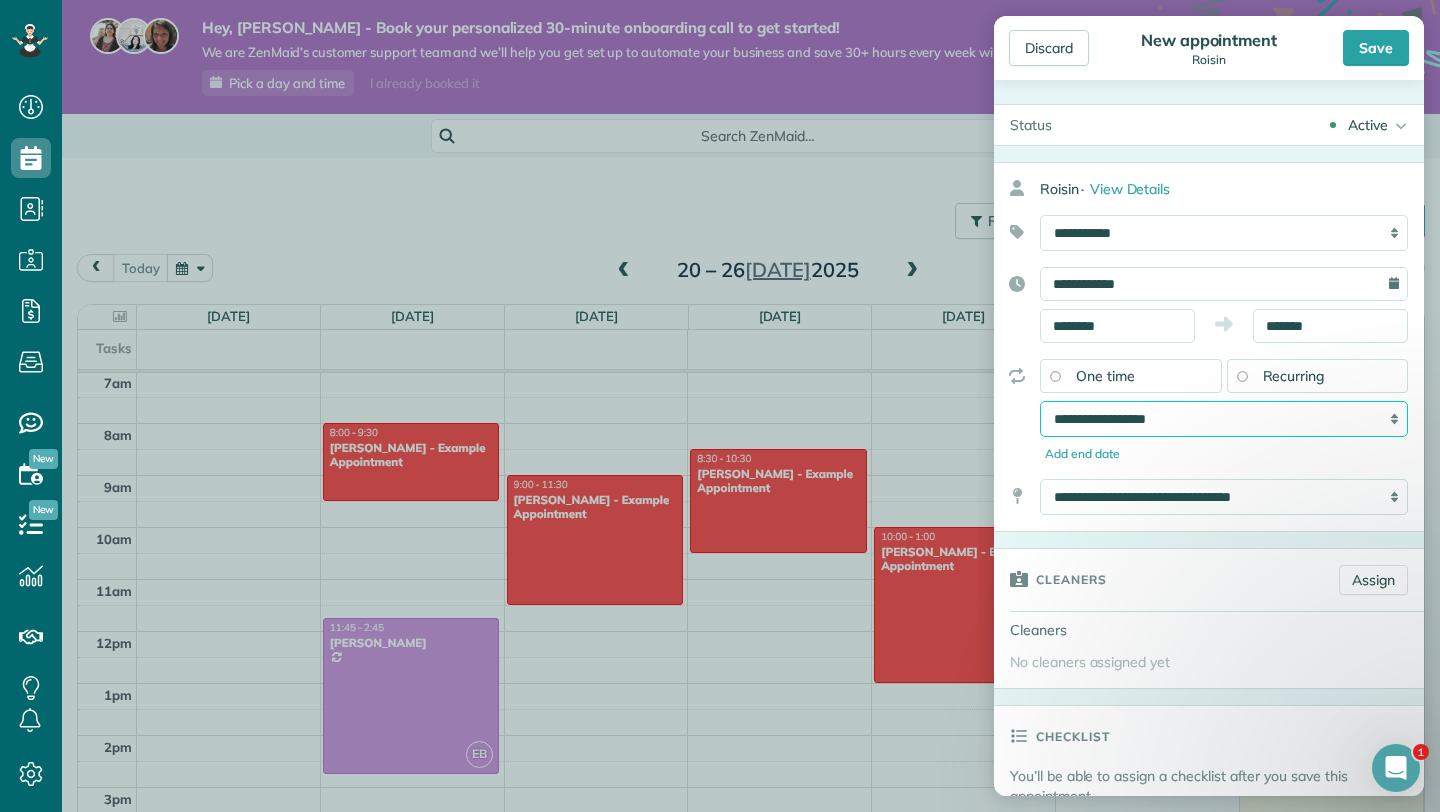 click on "**********" at bounding box center [1224, 419] 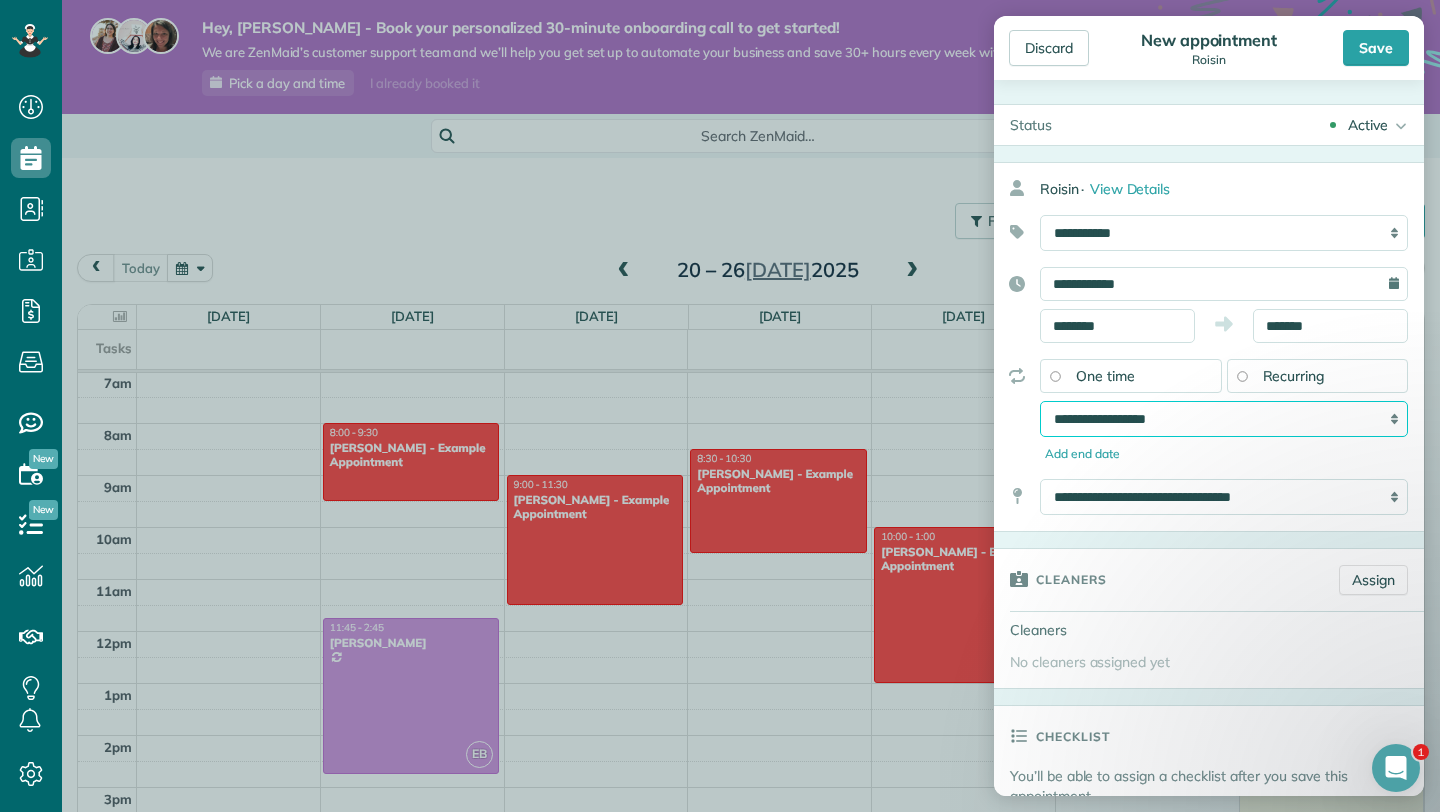select on "**********" 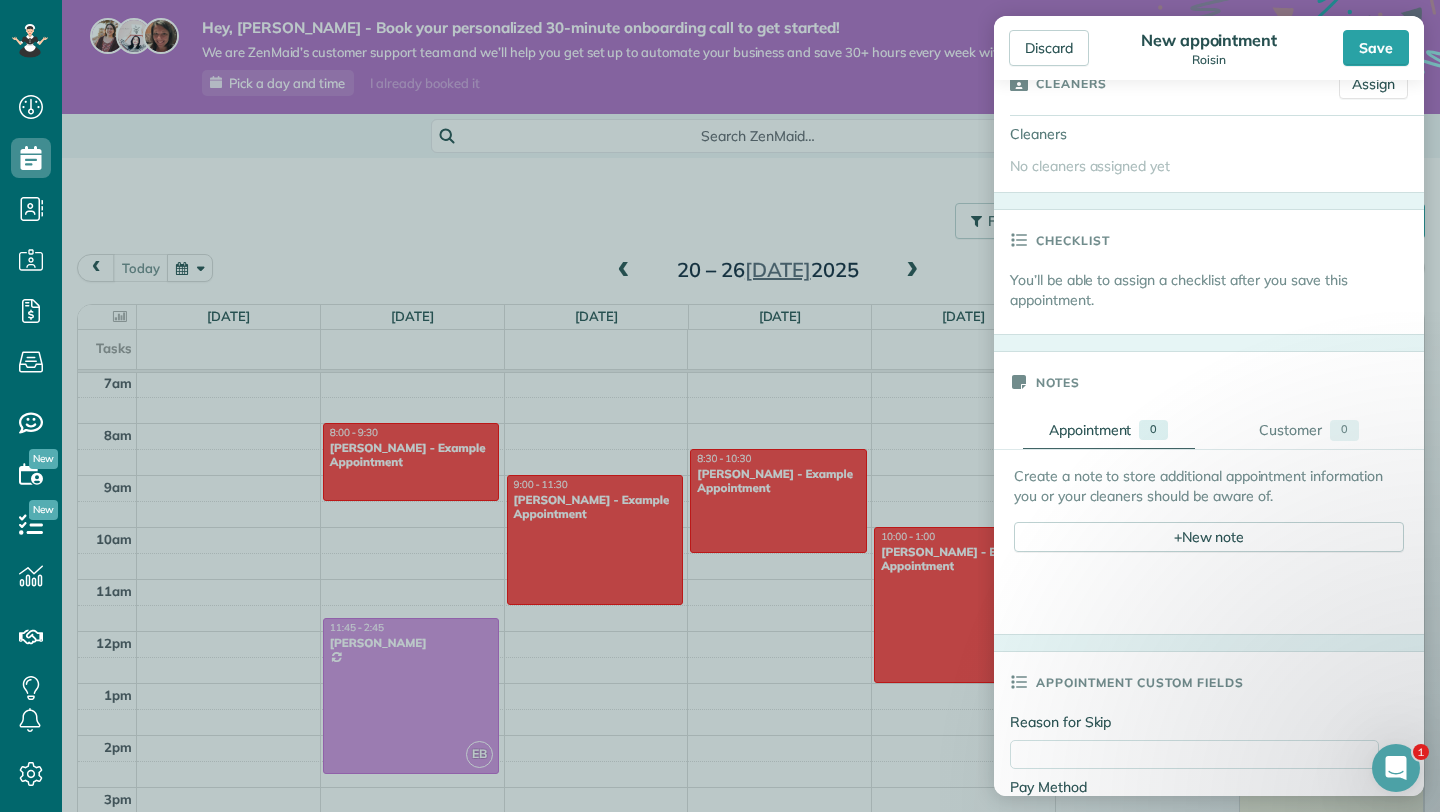 scroll, scrollTop: 521, scrollLeft: 0, axis: vertical 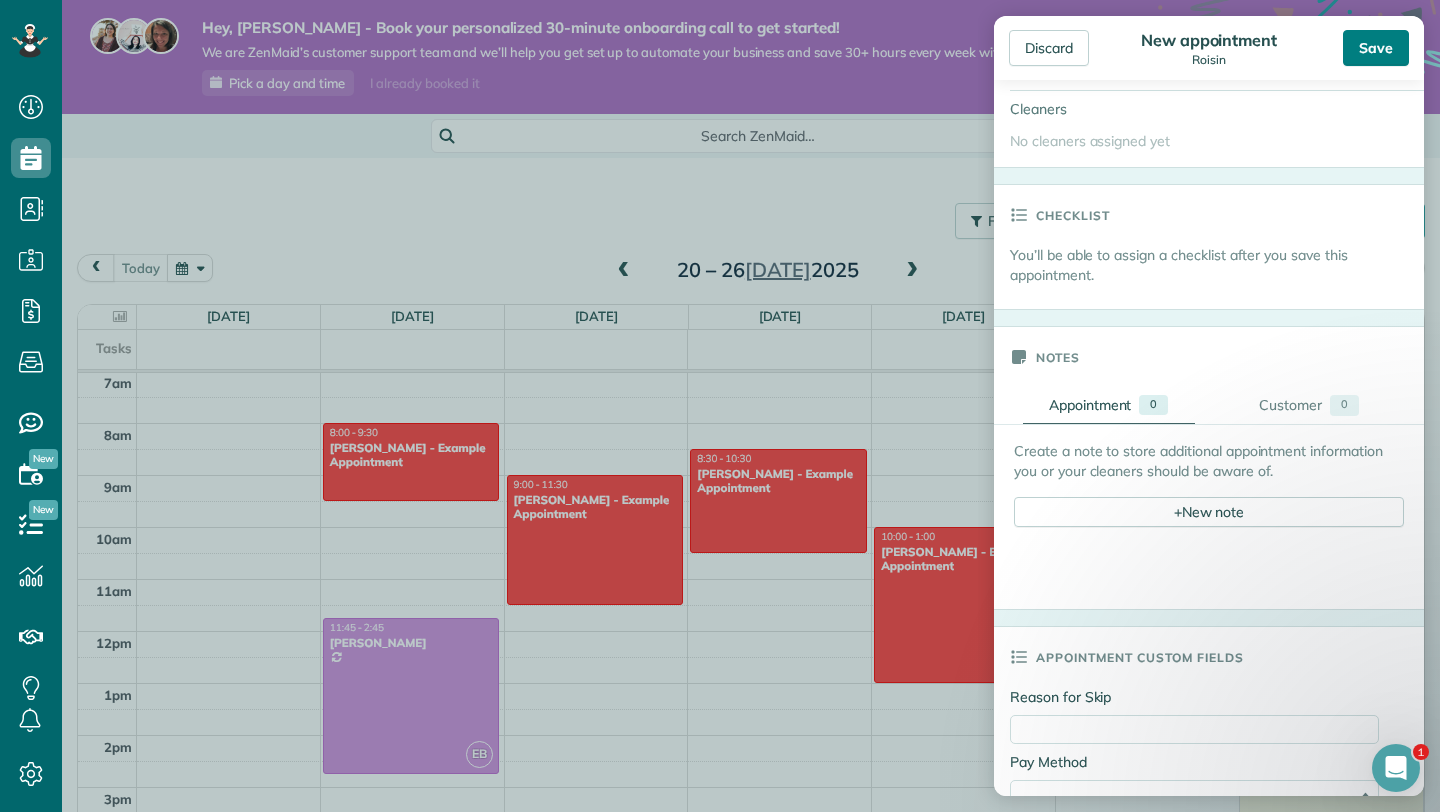 click on "Save" at bounding box center (1376, 48) 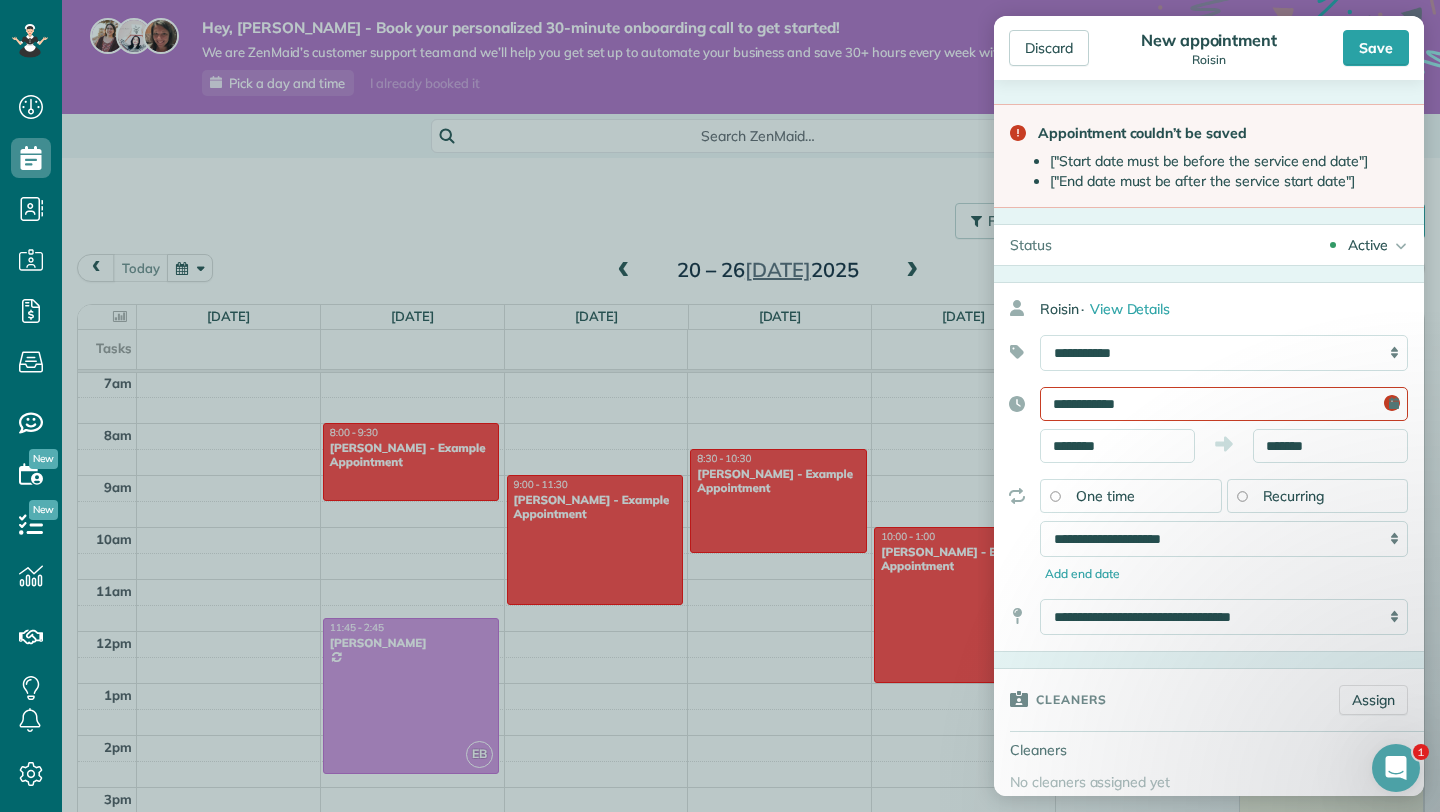 click on "**********" at bounding box center (1224, 404) 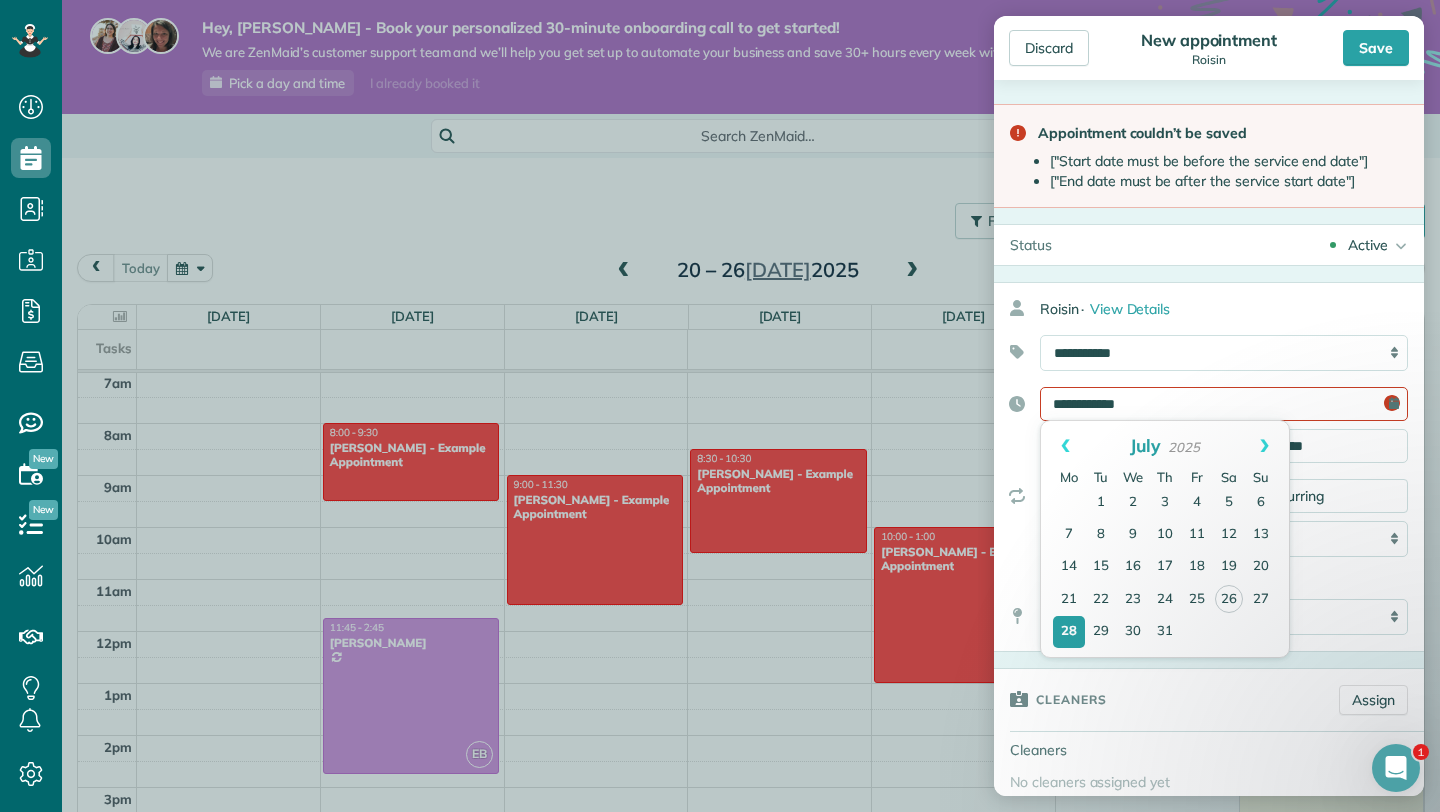click on "**********" at bounding box center (1224, 404) 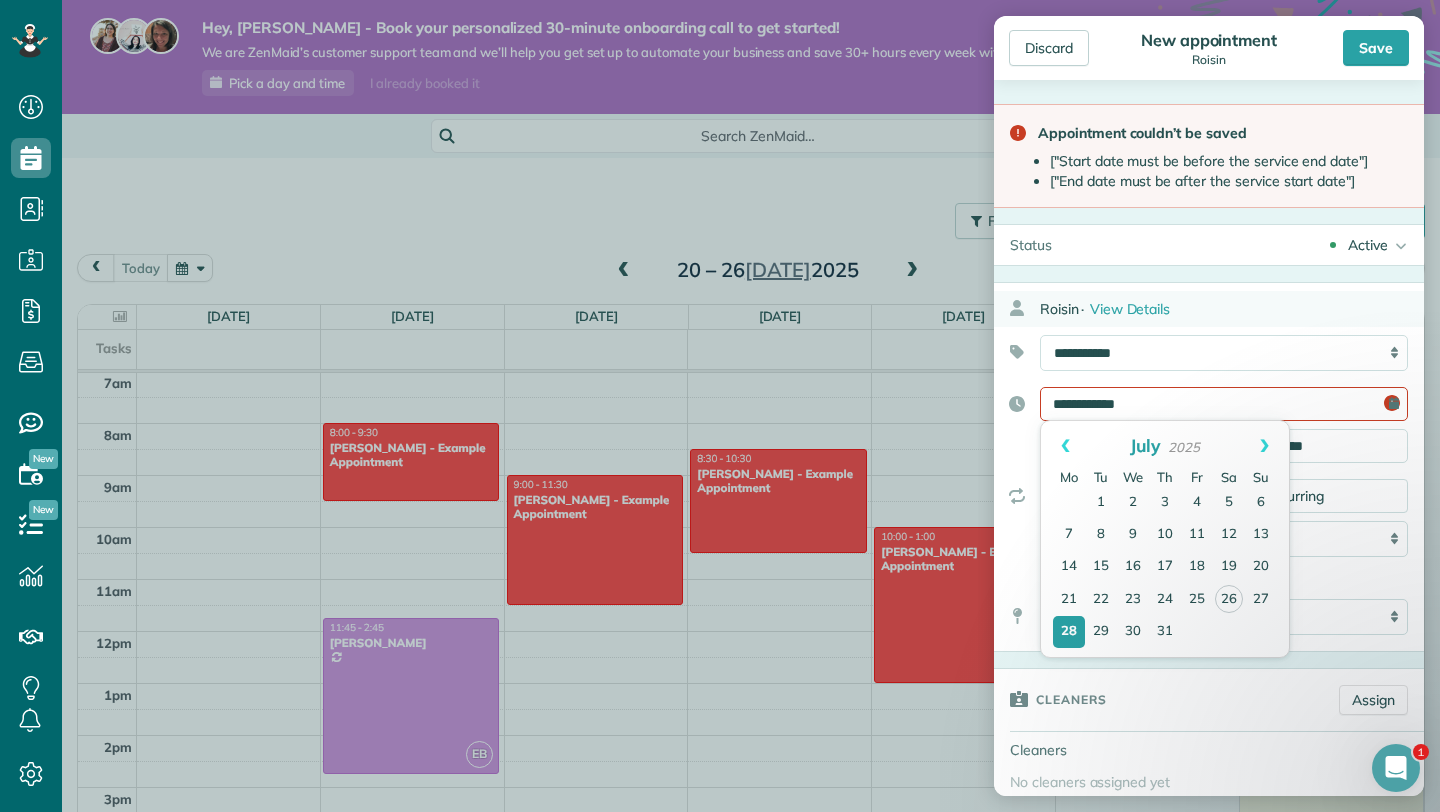 click on "Roisin
·
View Details" at bounding box center (1232, 309) 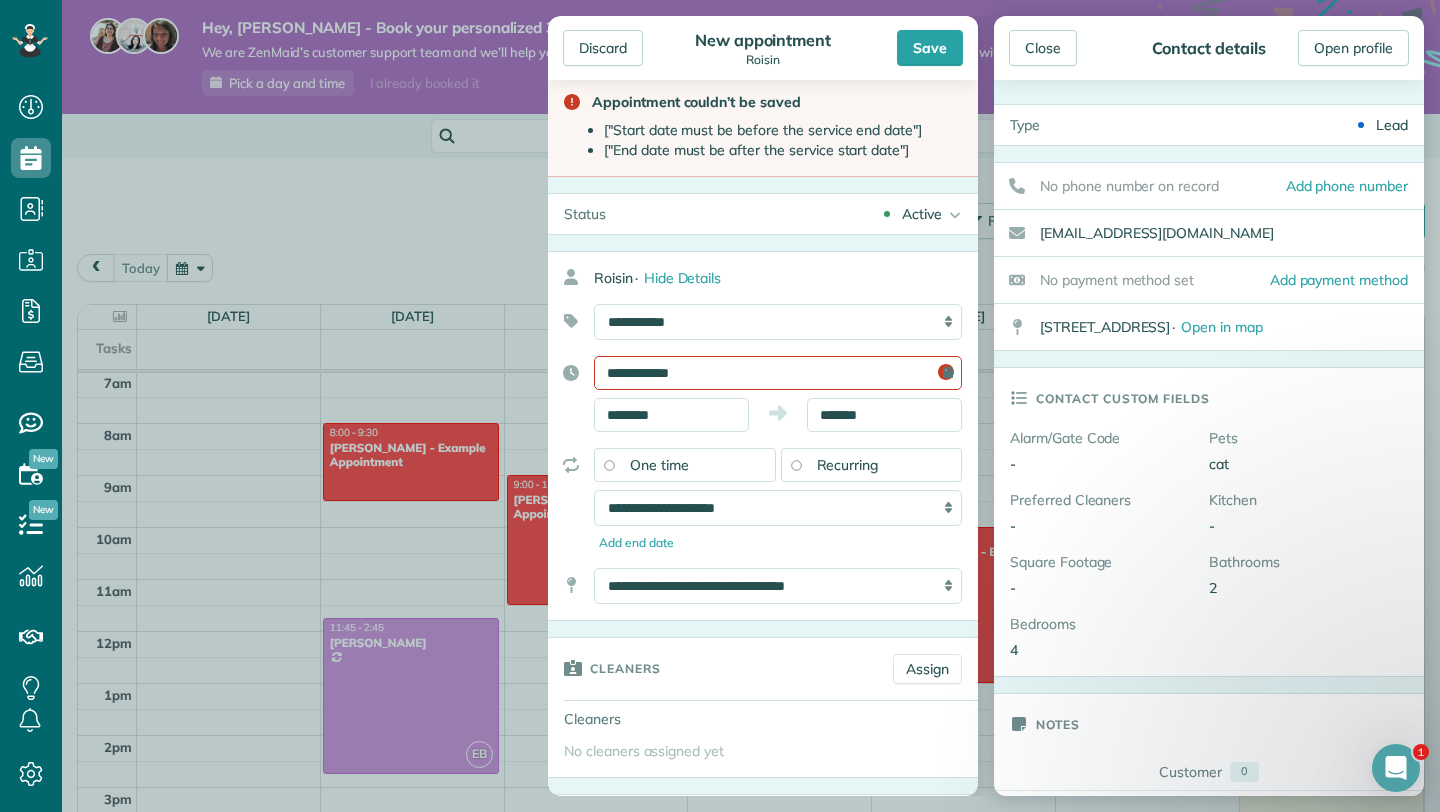 scroll, scrollTop: 0, scrollLeft: 0, axis: both 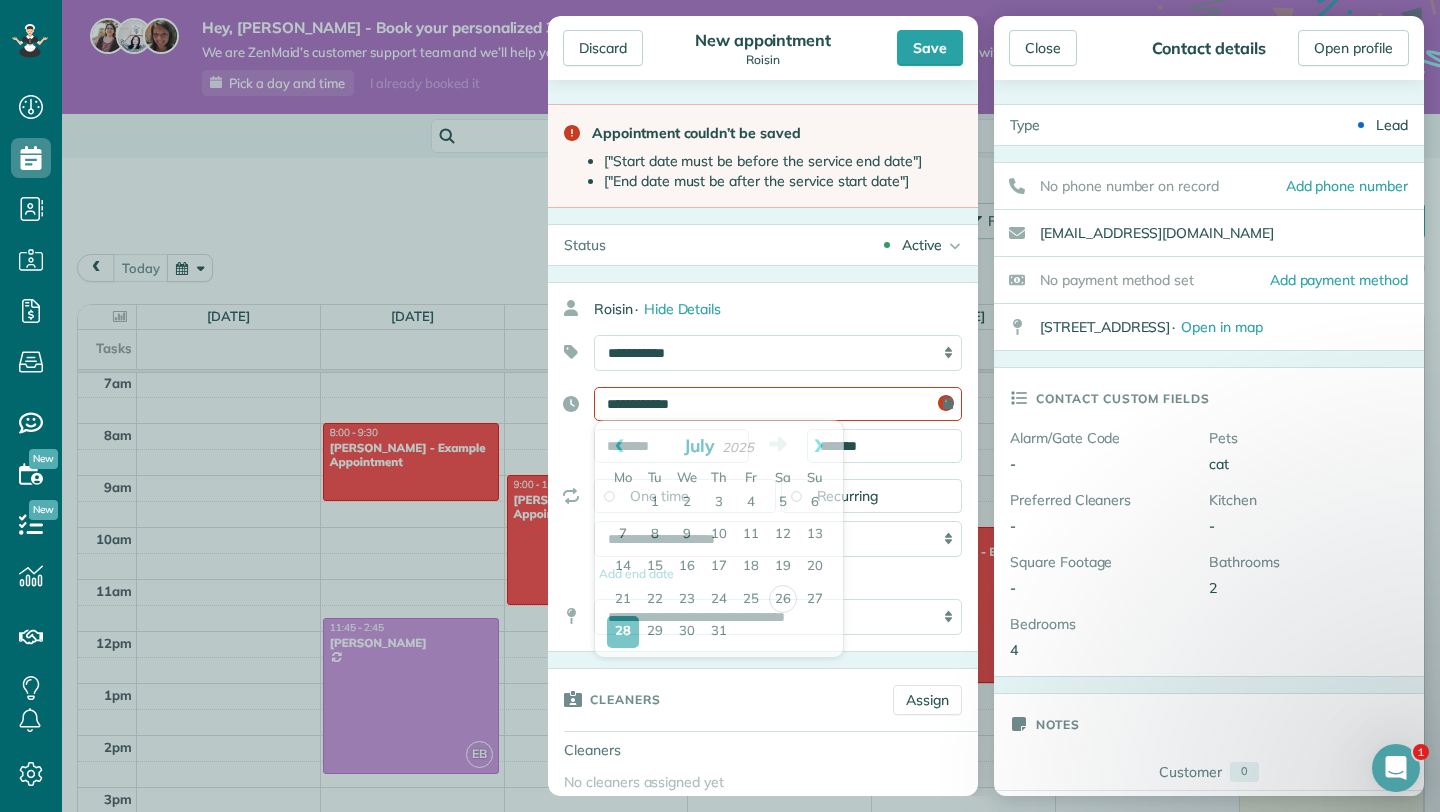 click on "**********" at bounding box center [778, 404] 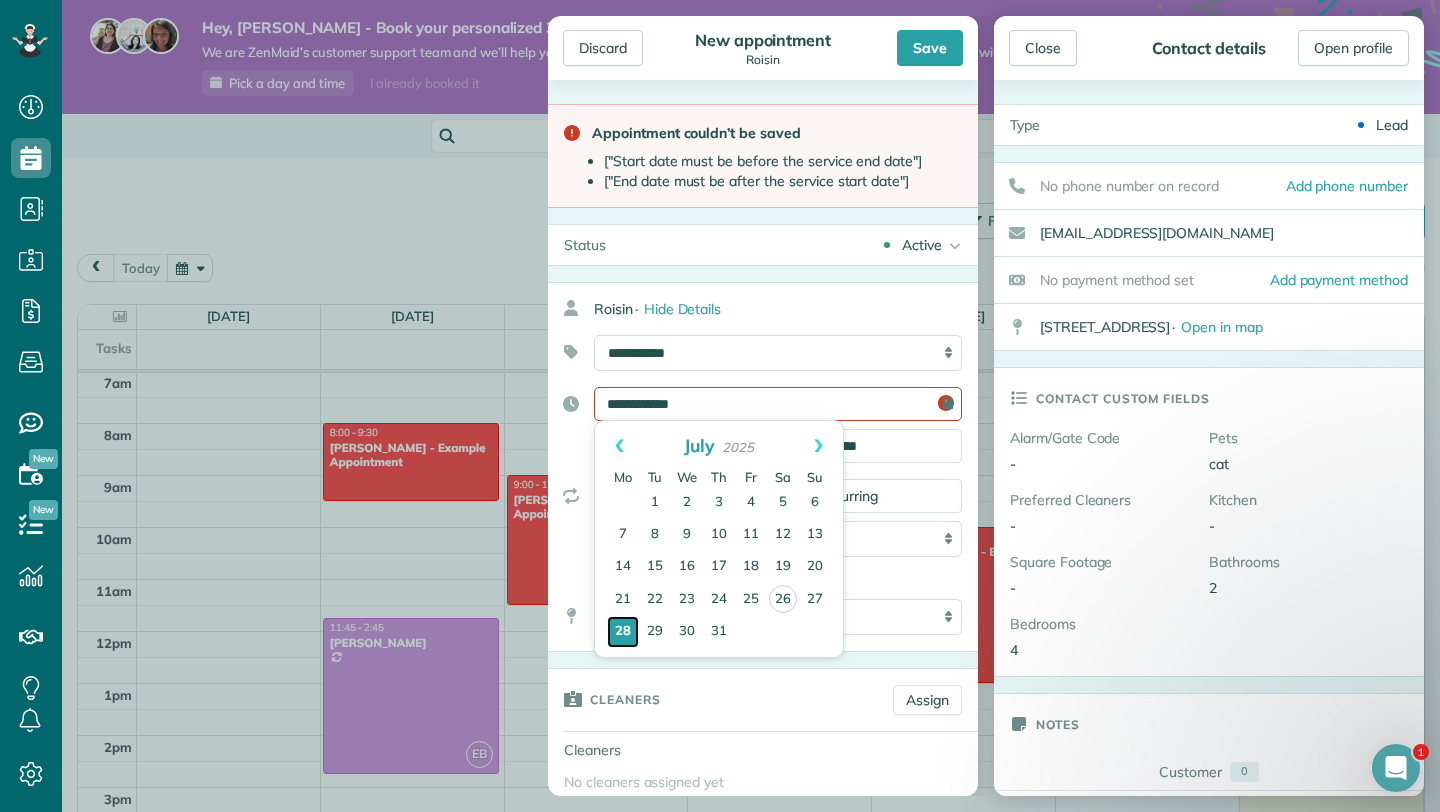 click on "28" at bounding box center (623, 632) 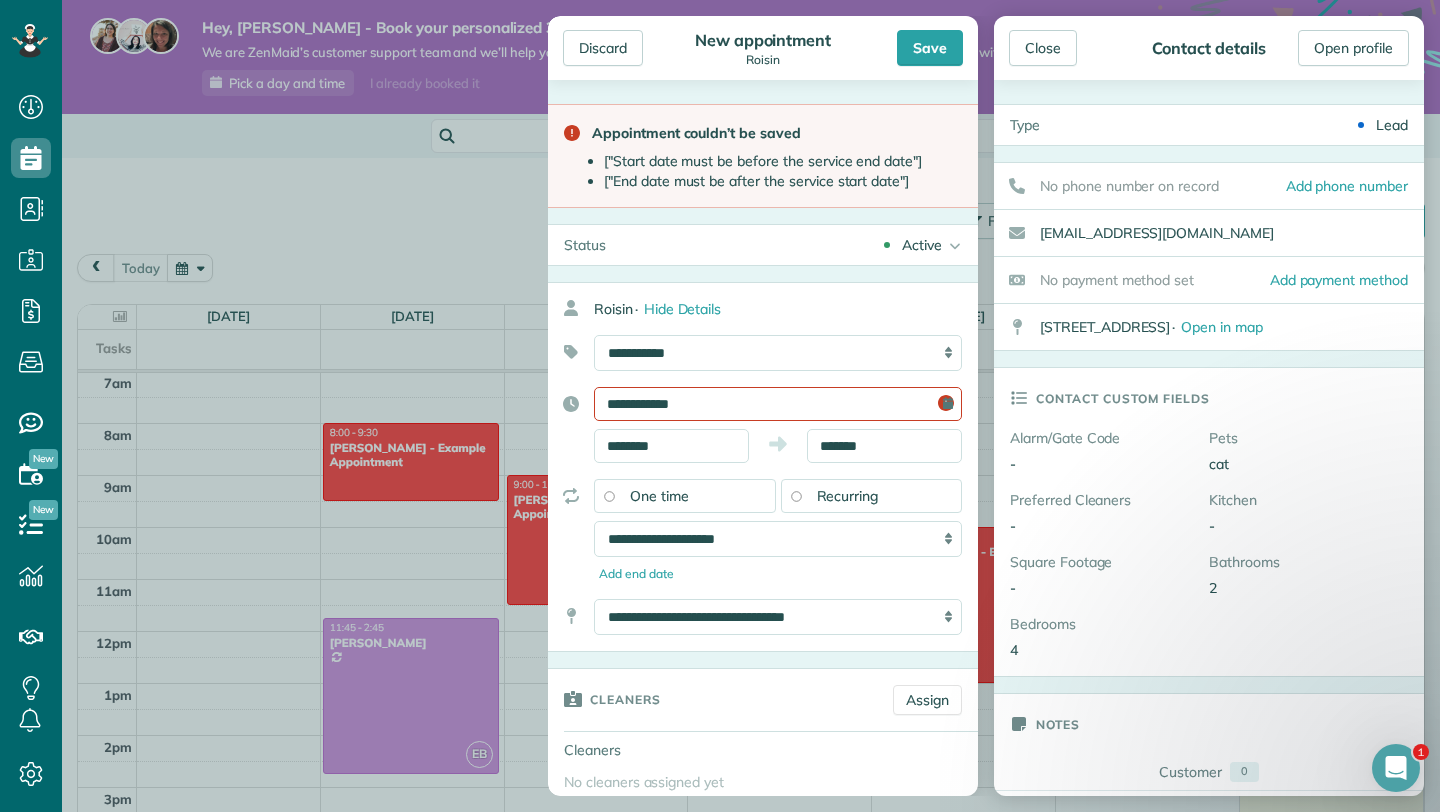 click on "**********" at bounding box center [778, 404] 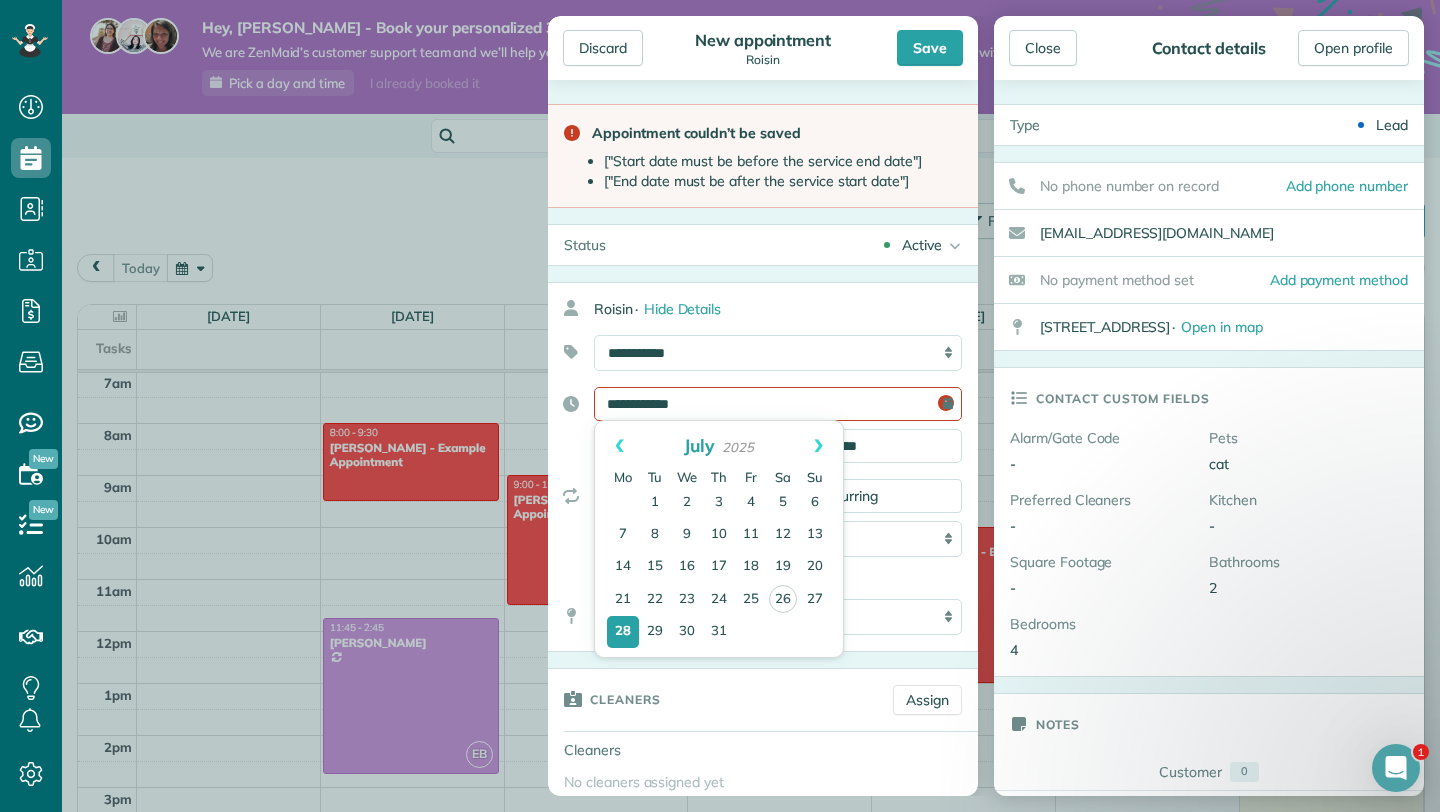 click 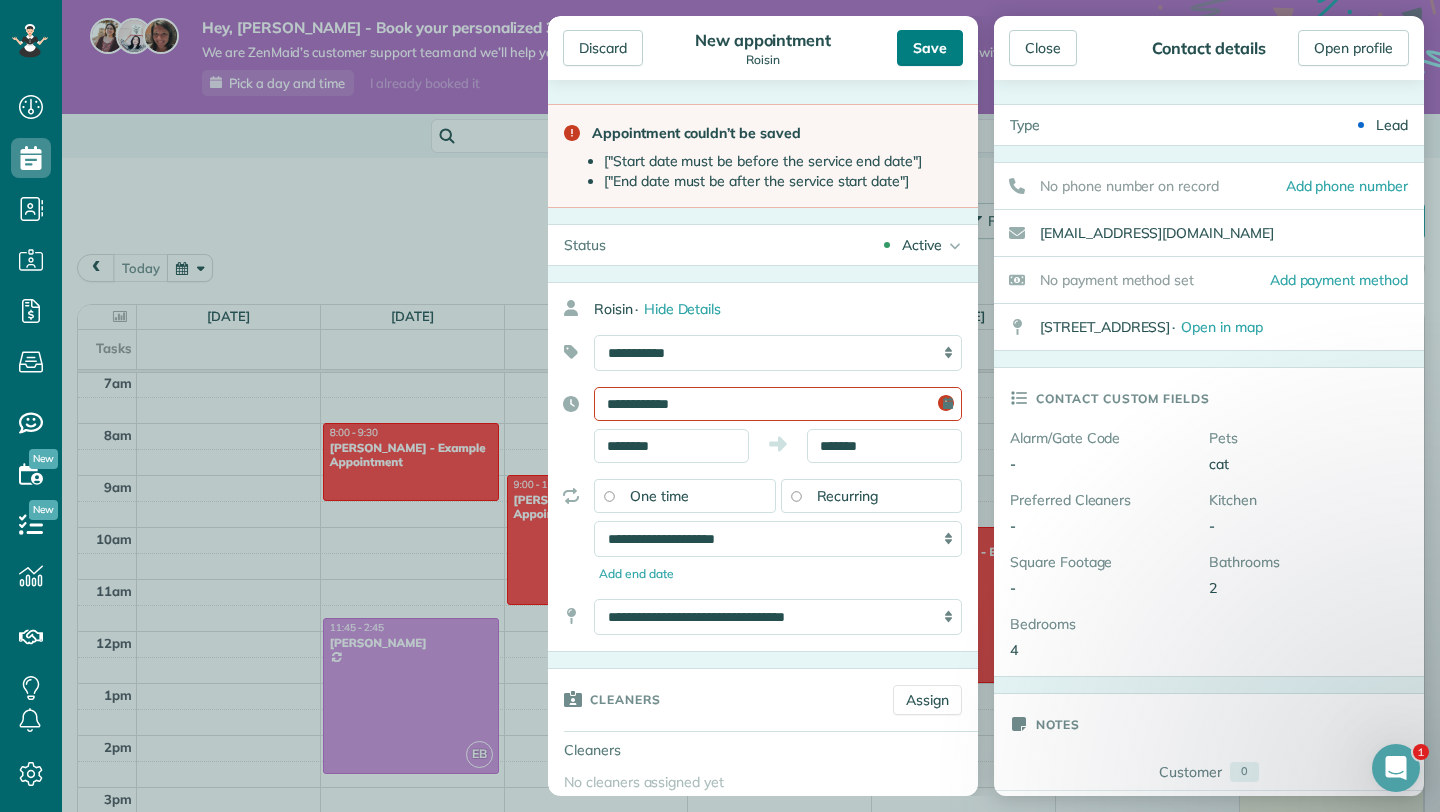 click on "Save" at bounding box center (930, 48) 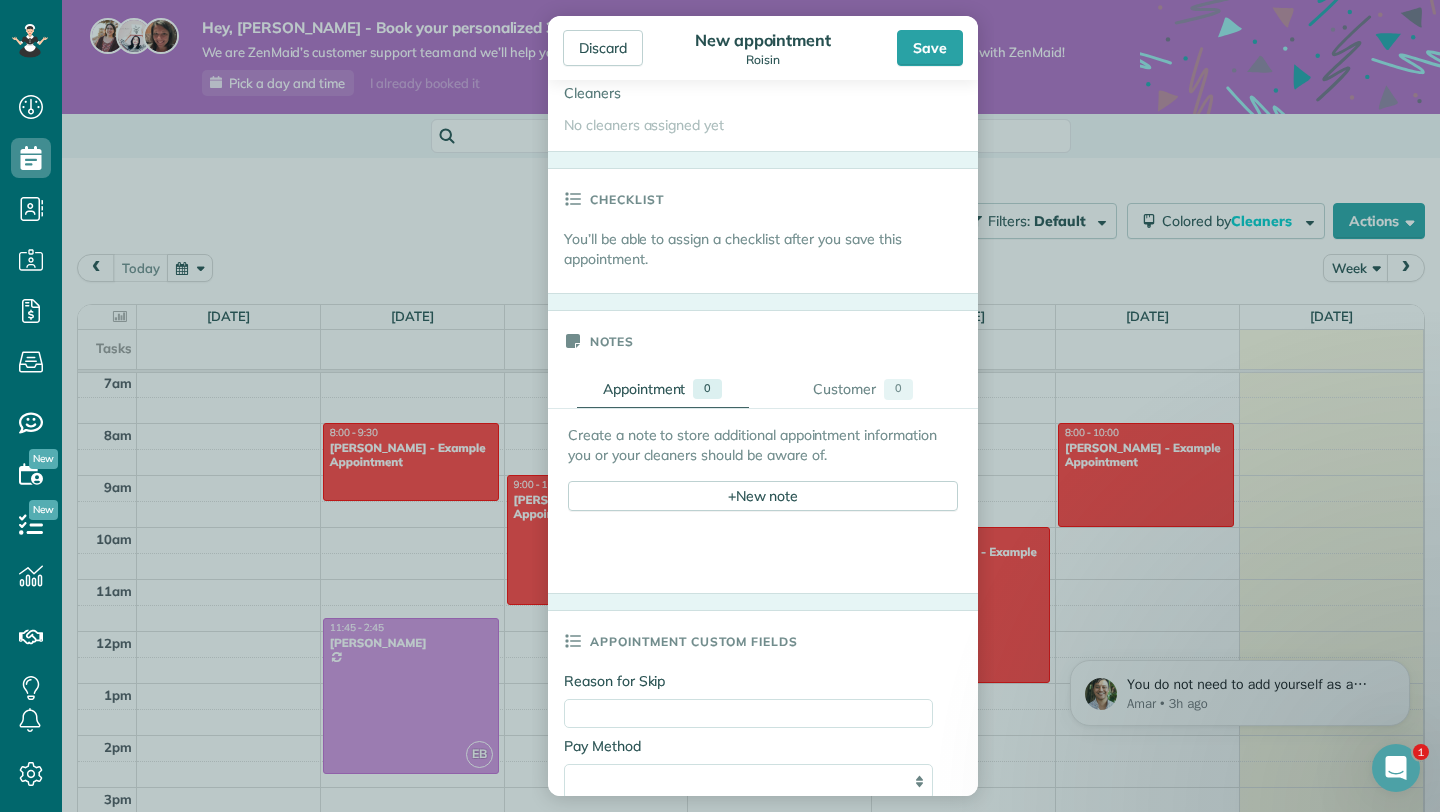scroll, scrollTop: 658, scrollLeft: 0, axis: vertical 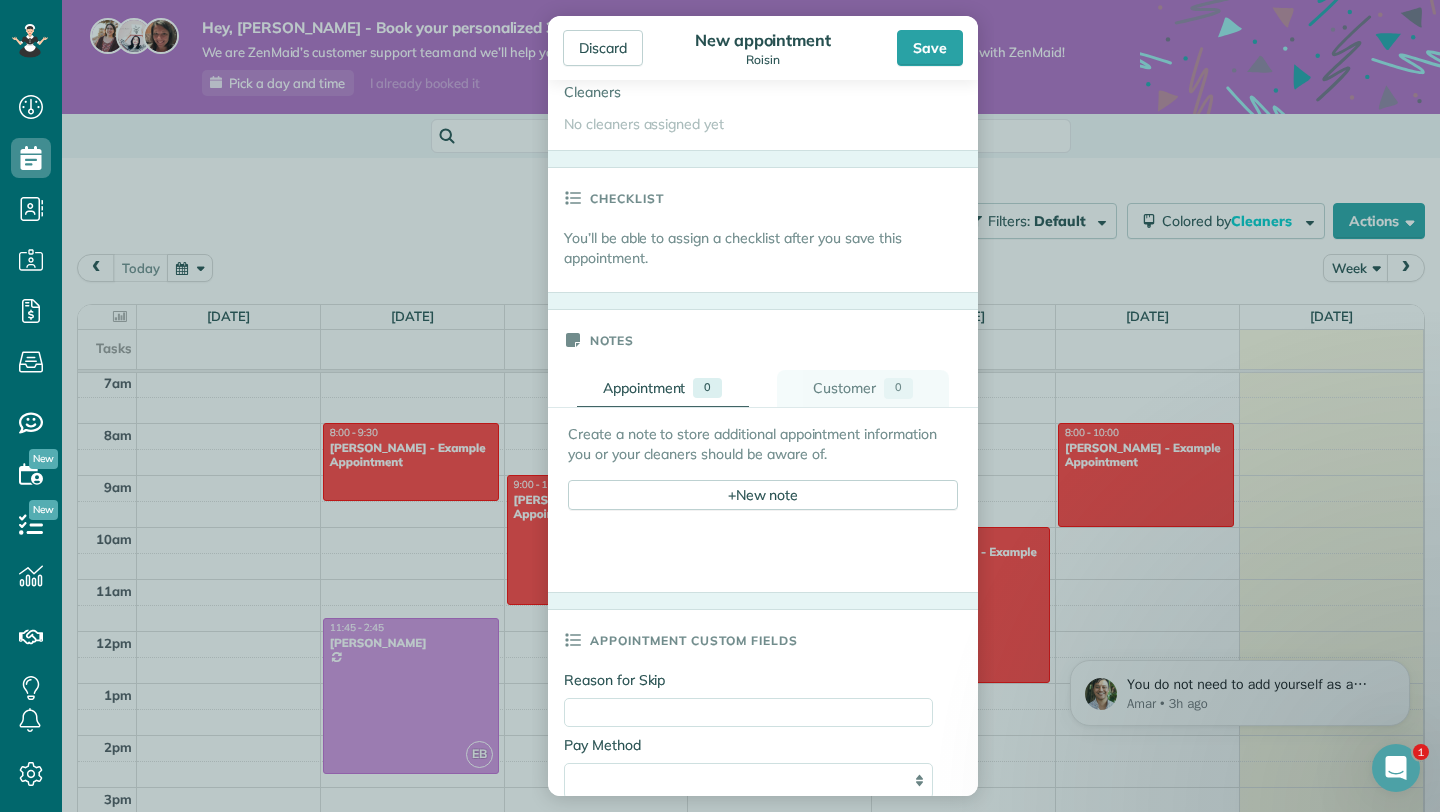 click on "Customer" at bounding box center (844, 388) 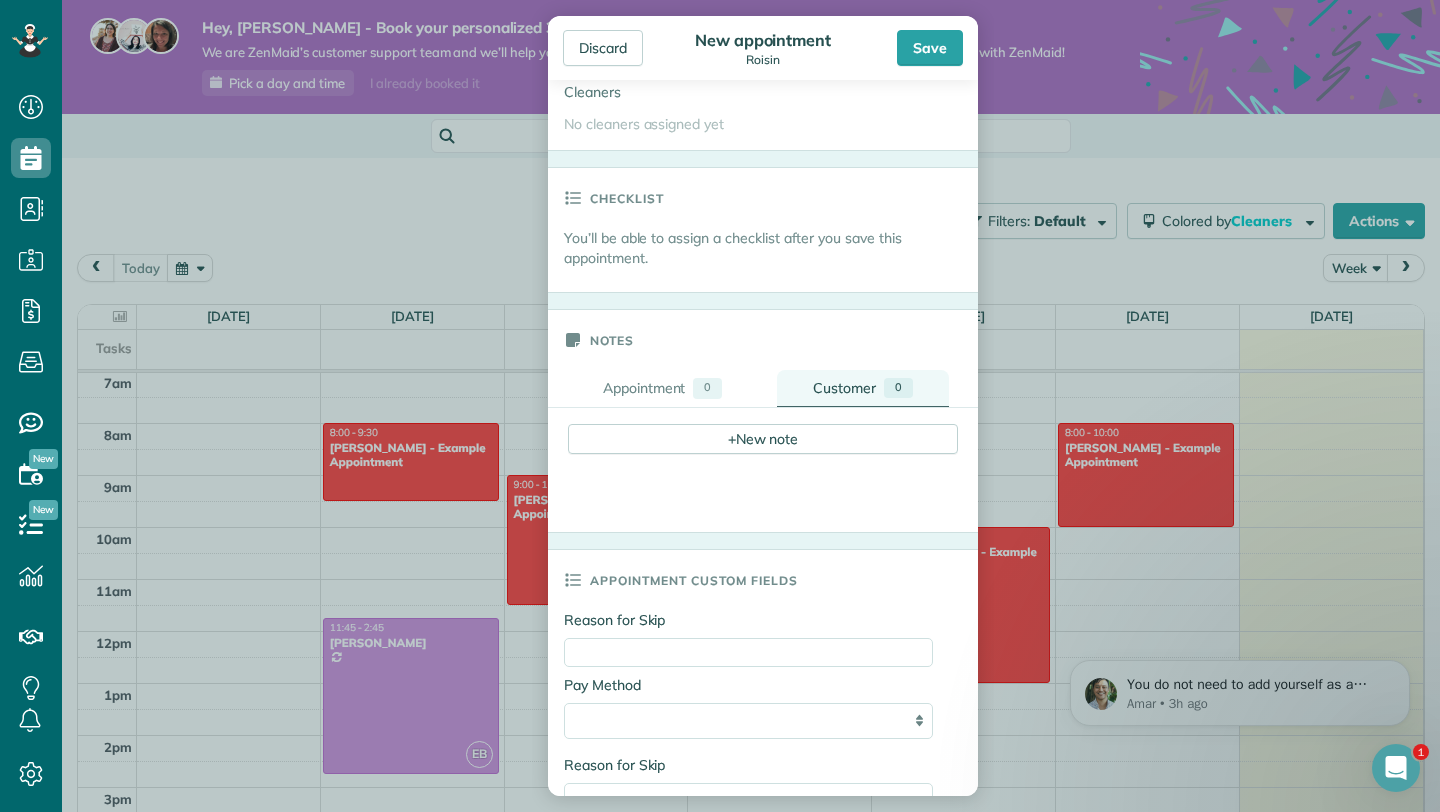 scroll, scrollTop: 1202, scrollLeft: 0, axis: vertical 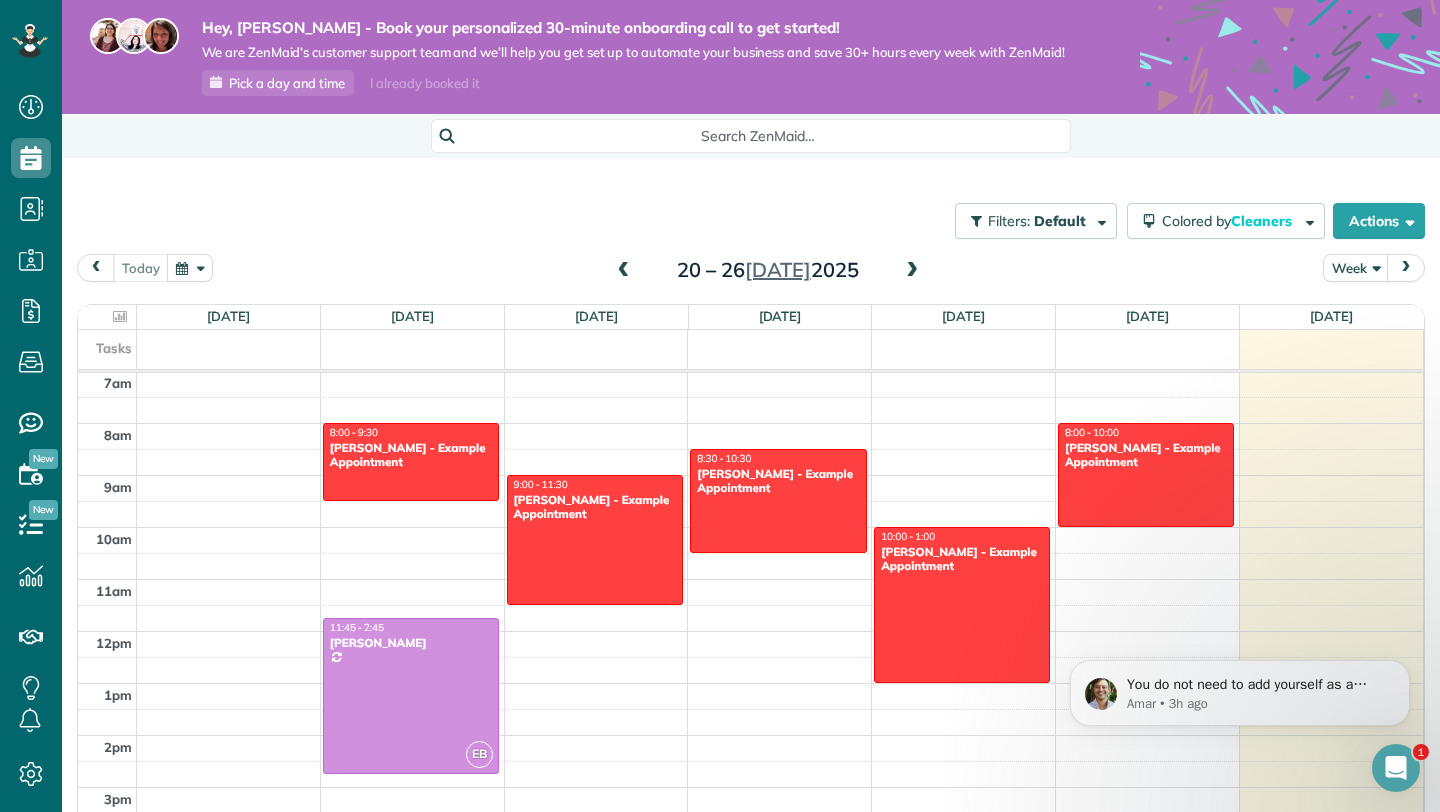 click on "Discard
New appointment
Roisin
Save
Appointment couldn’t be saved
["Start date must be before the service end date"]
["End date must be after the service start date"]
Status
Active
Active
Estimate" at bounding box center [720, 406] 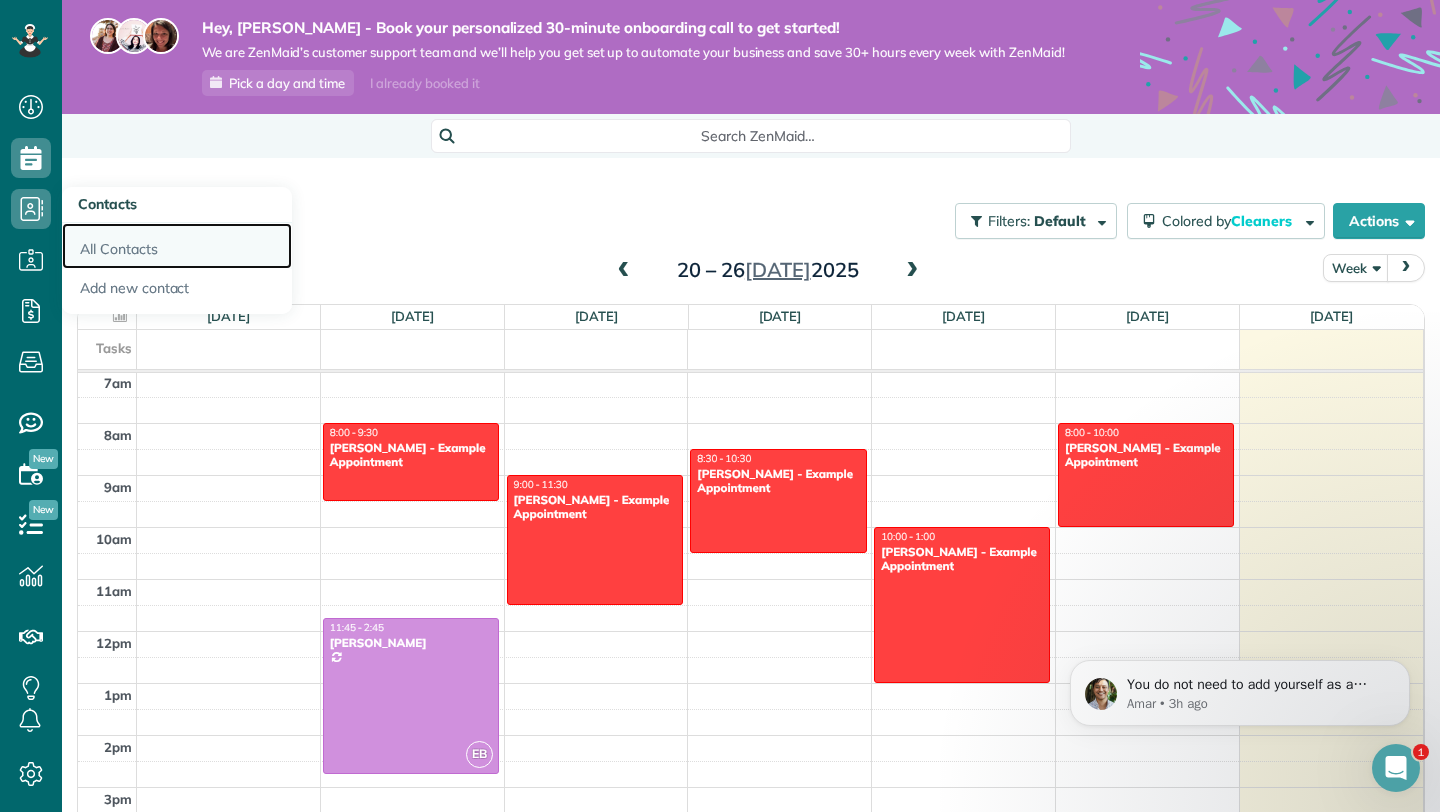 click on "All Contacts" at bounding box center [177, 246] 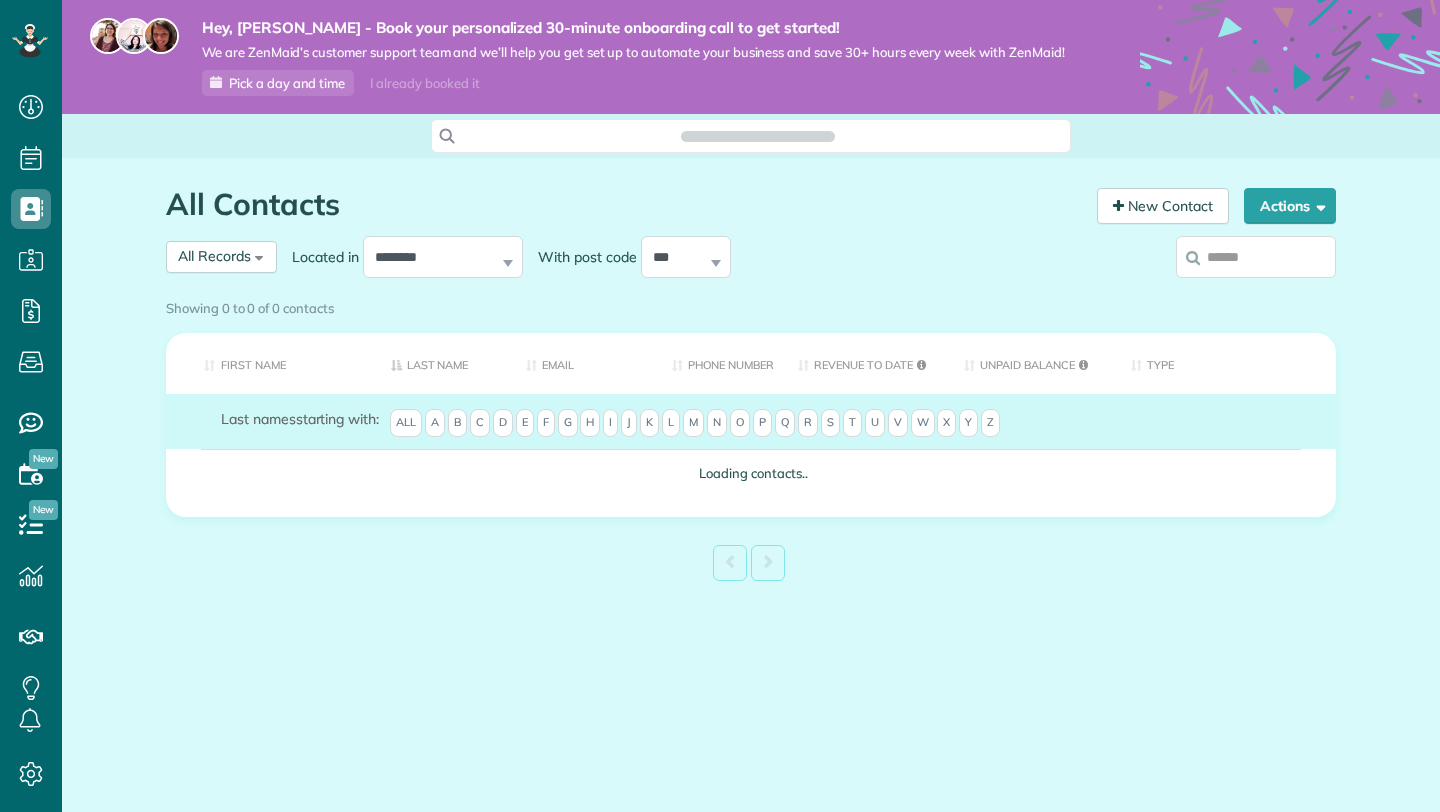 scroll, scrollTop: 0, scrollLeft: 0, axis: both 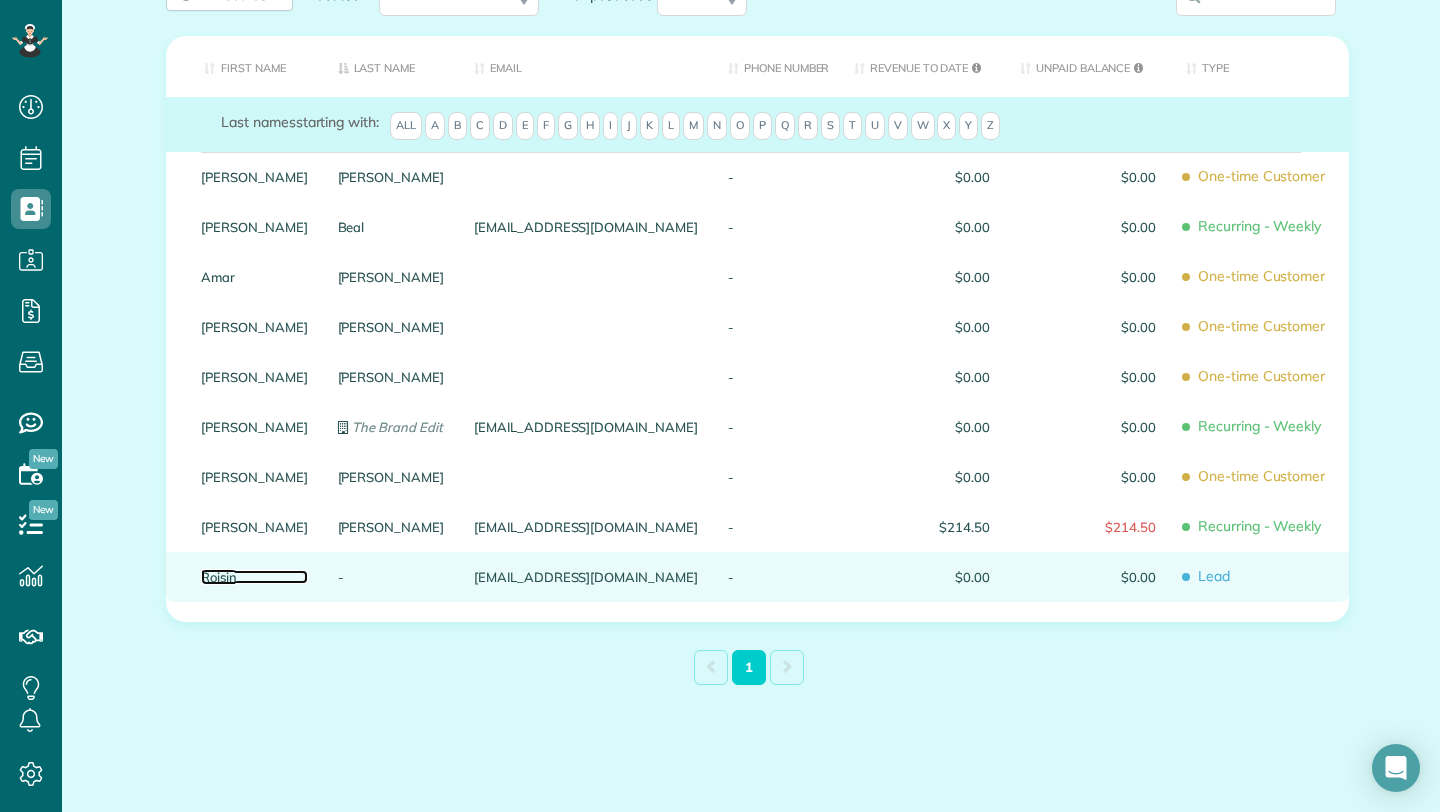 click on "Roisin" at bounding box center [254, 577] 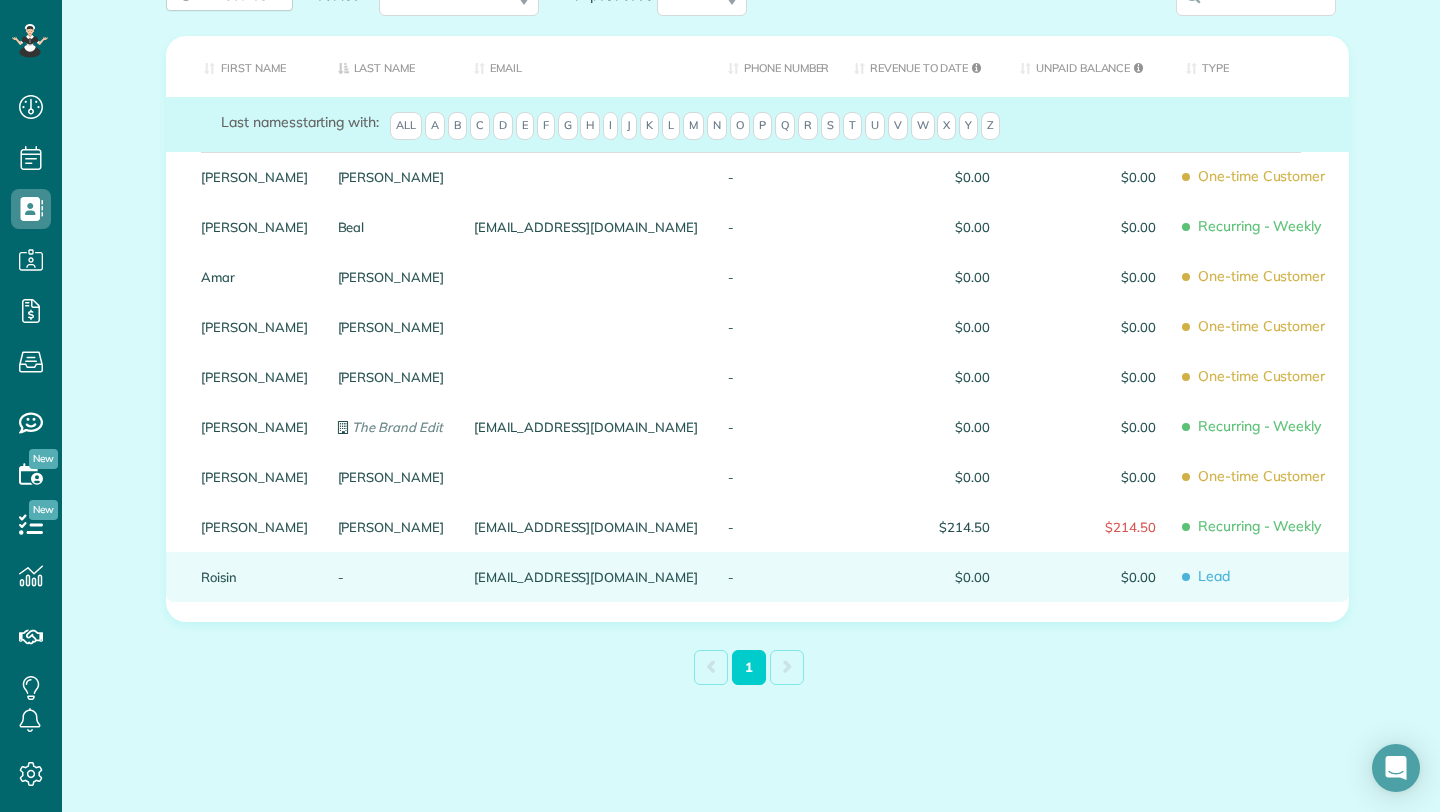 scroll, scrollTop: 0, scrollLeft: 0, axis: both 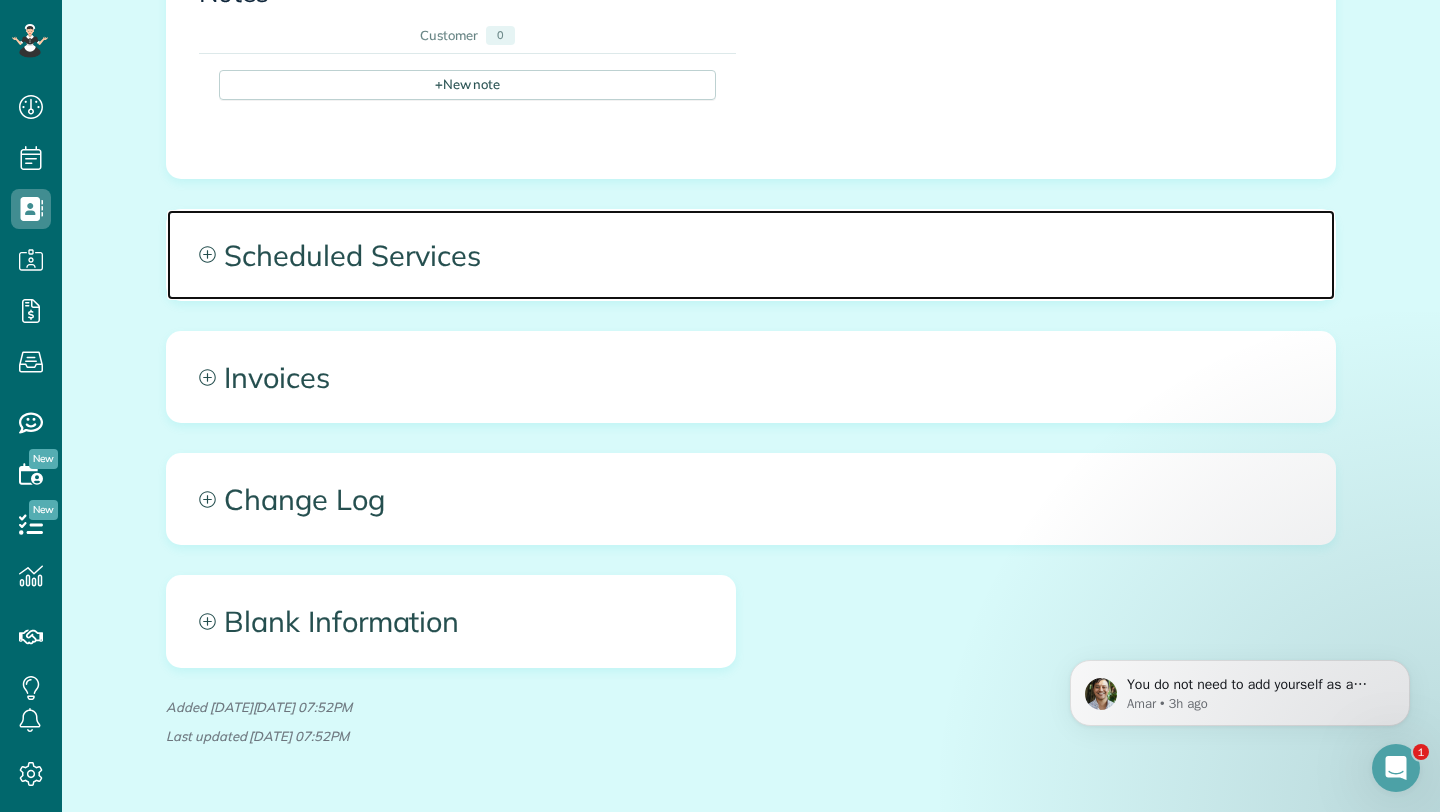 click on "Scheduled Services" at bounding box center [751, 255] 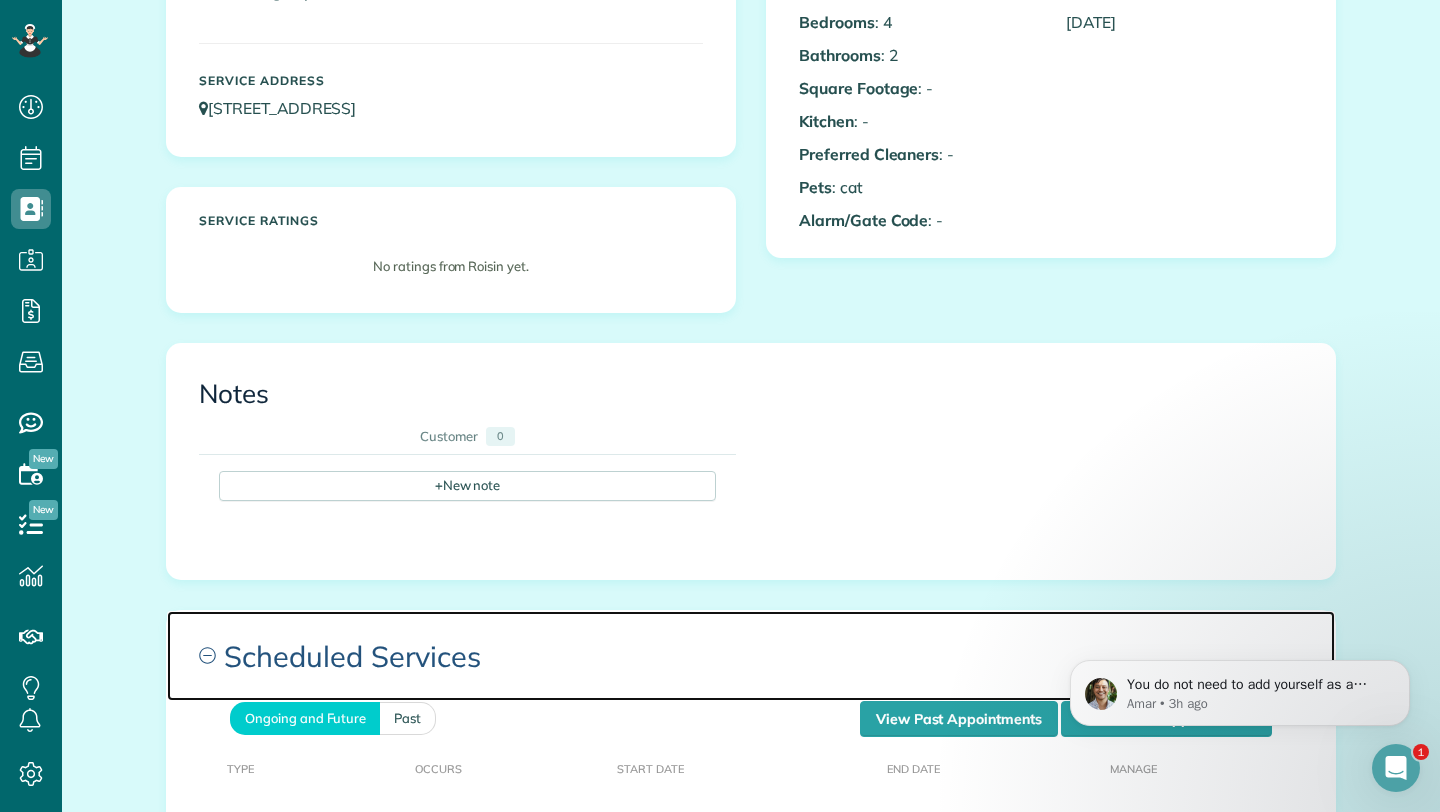 scroll, scrollTop: 136, scrollLeft: 0, axis: vertical 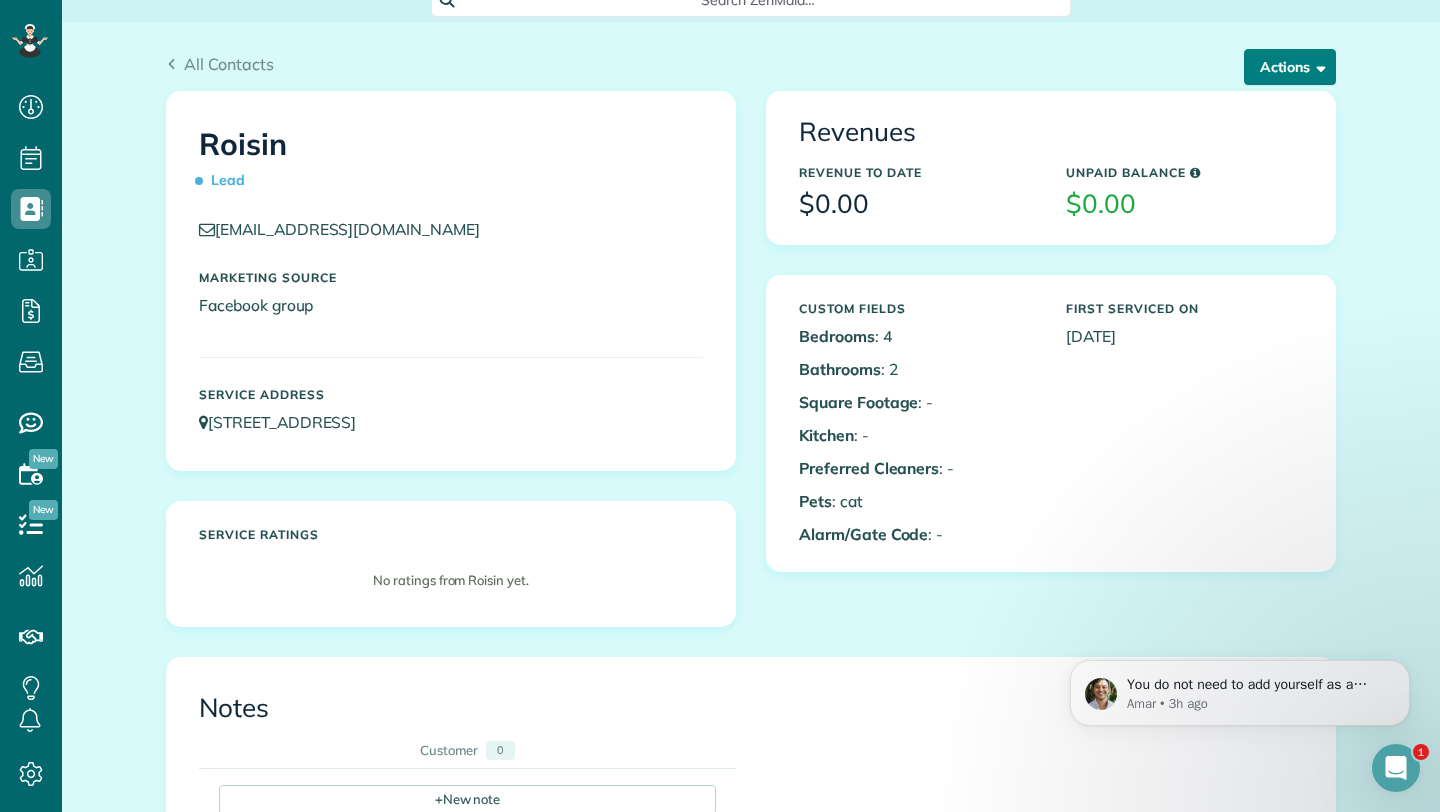 click on "Actions" at bounding box center (1290, 67) 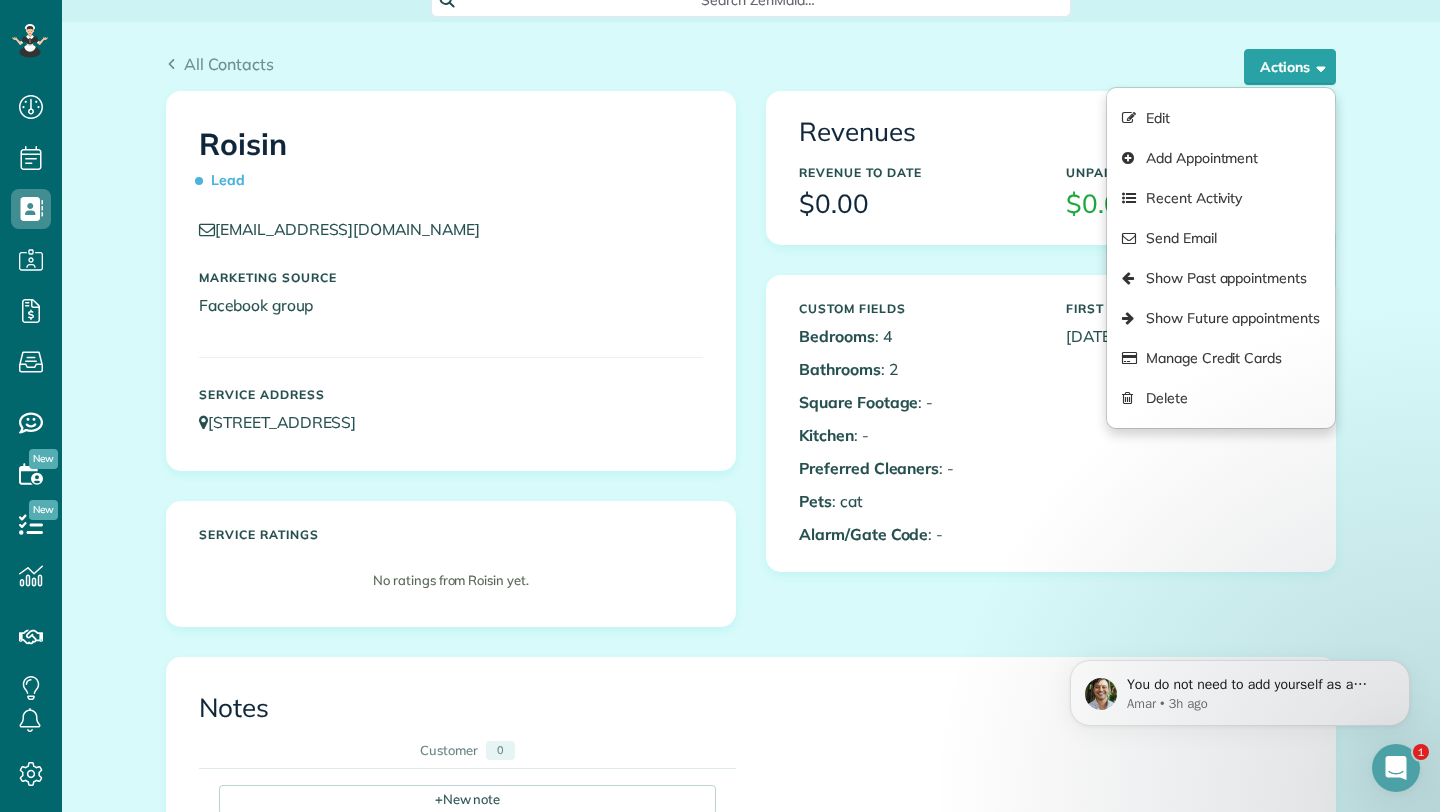 click on "Custom Fields
Bedrooms :
4
Bathrooms :
2
Square Footage :
-
Kitchen :
-
Preferred Cleaners :
-
Pets :
cat
Alarm/Gate Code :
-
First Serviced On
[DATE]" at bounding box center [1051, 423] 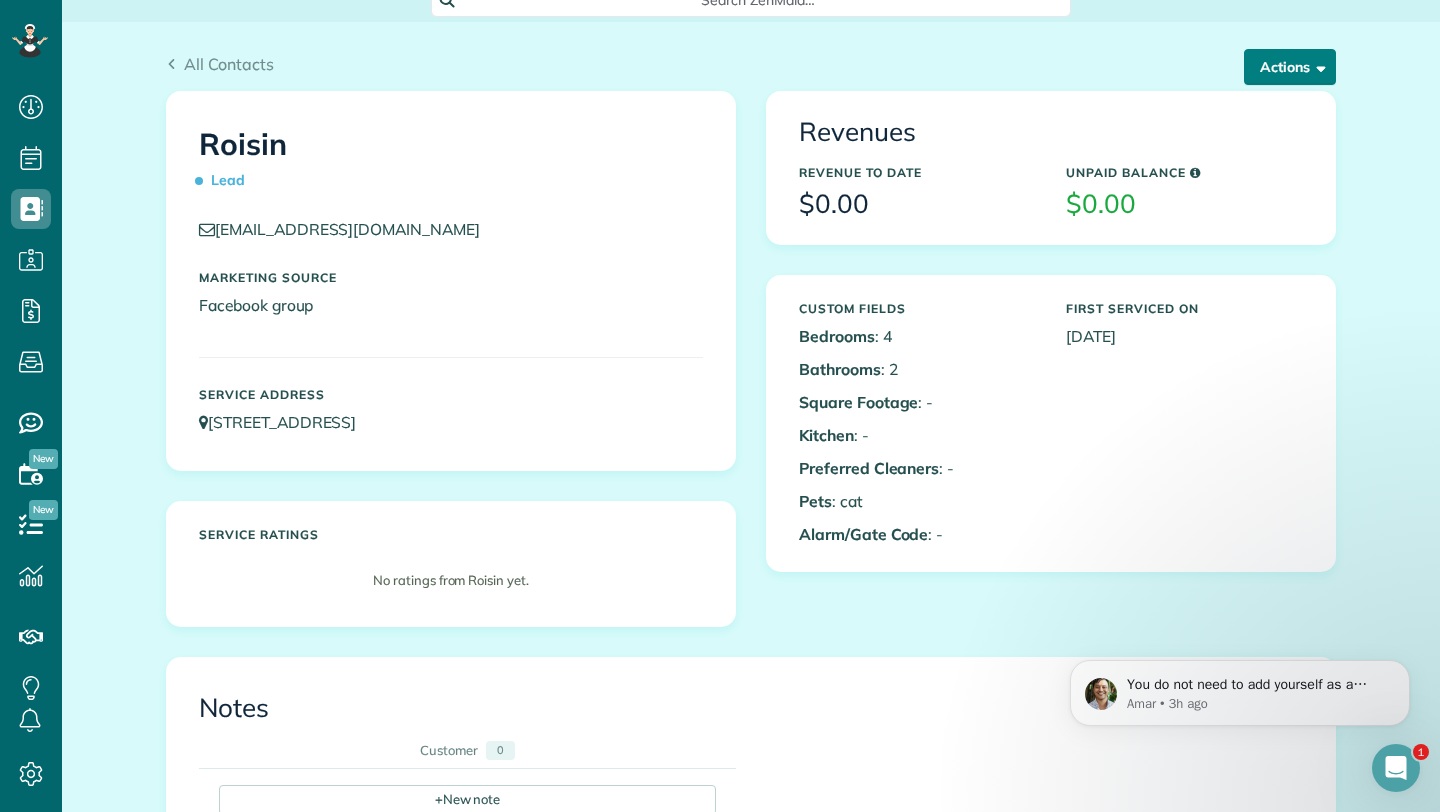 click on "Actions" at bounding box center [1290, 67] 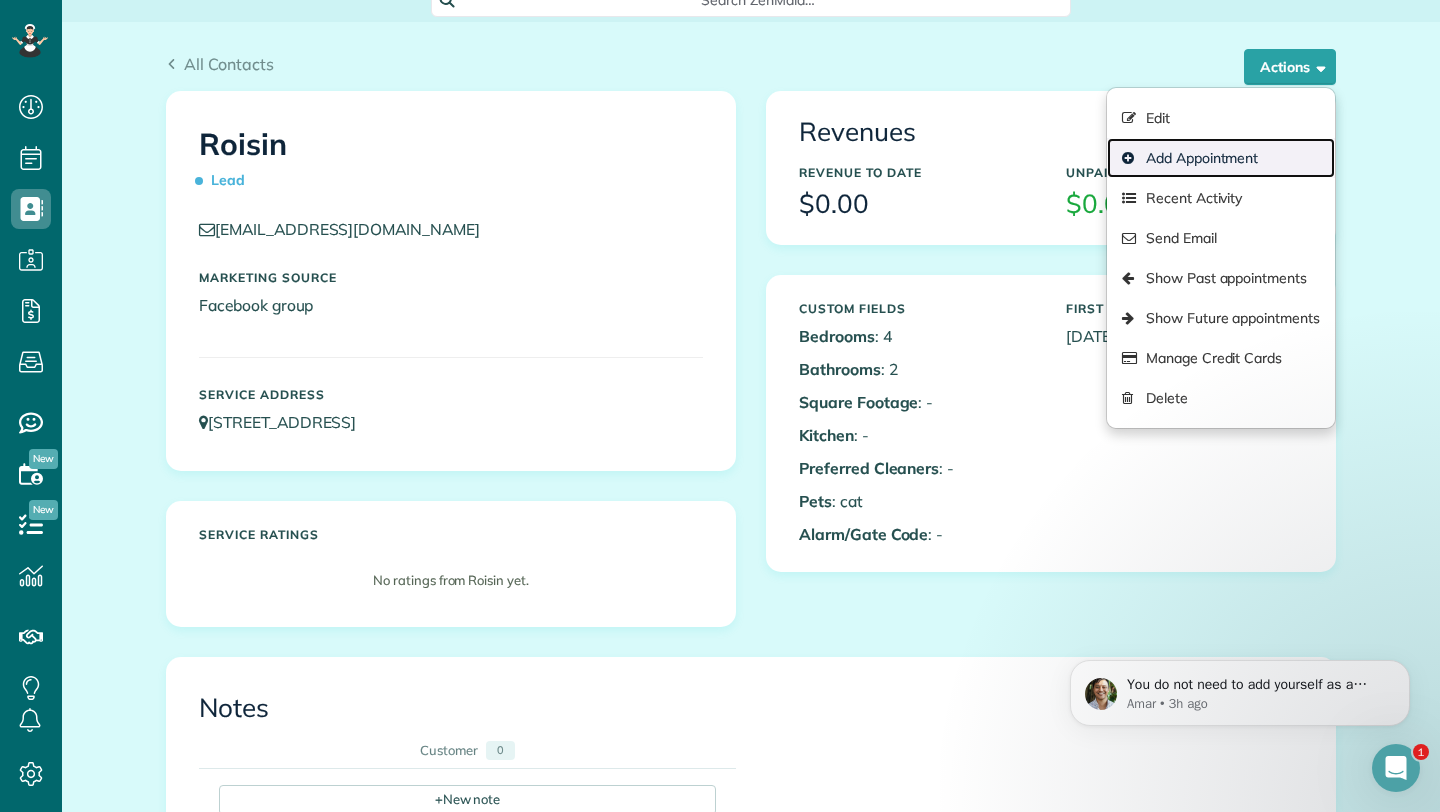click on "Add Appointment" at bounding box center [1221, 158] 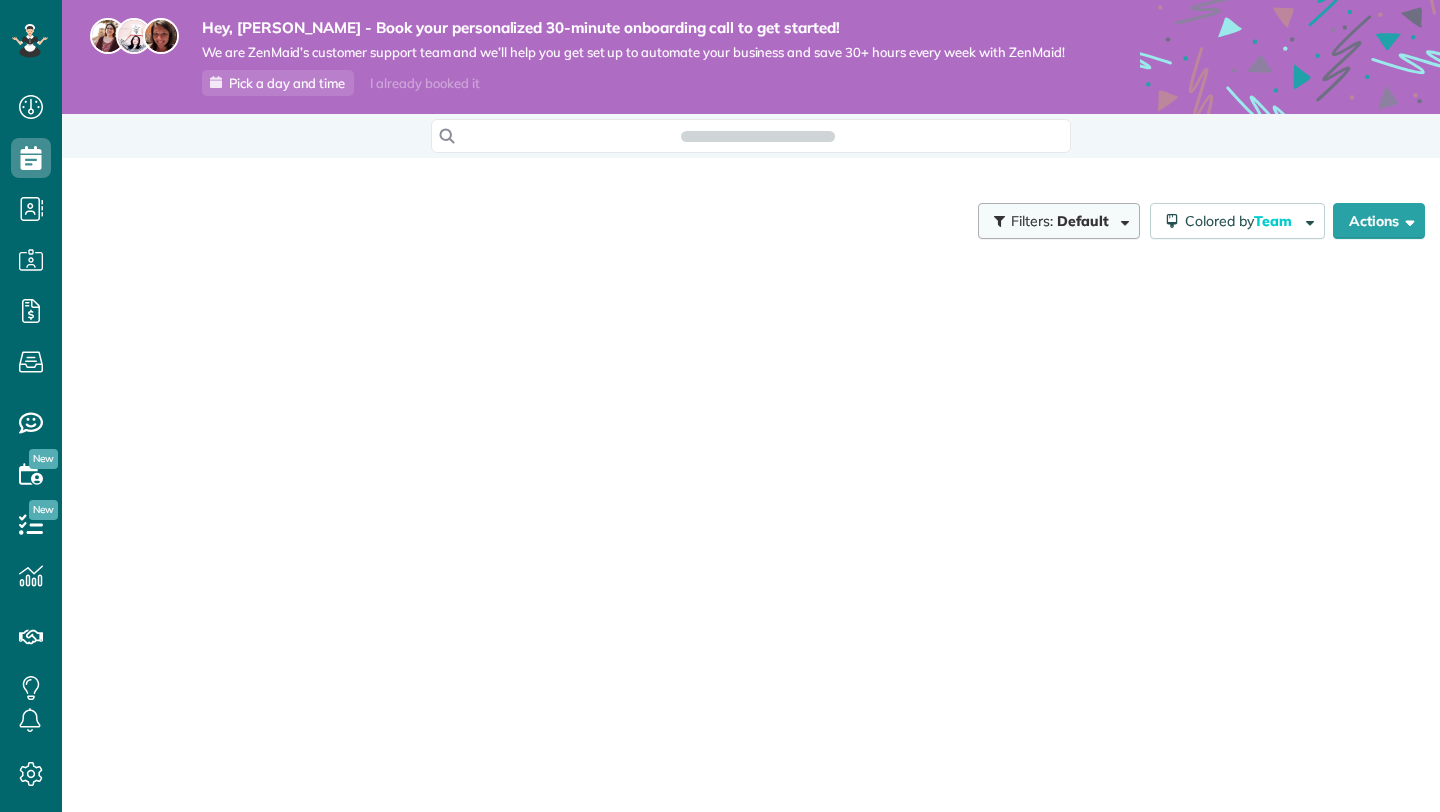 scroll, scrollTop: 0, scrollLeft: 0, axis: both 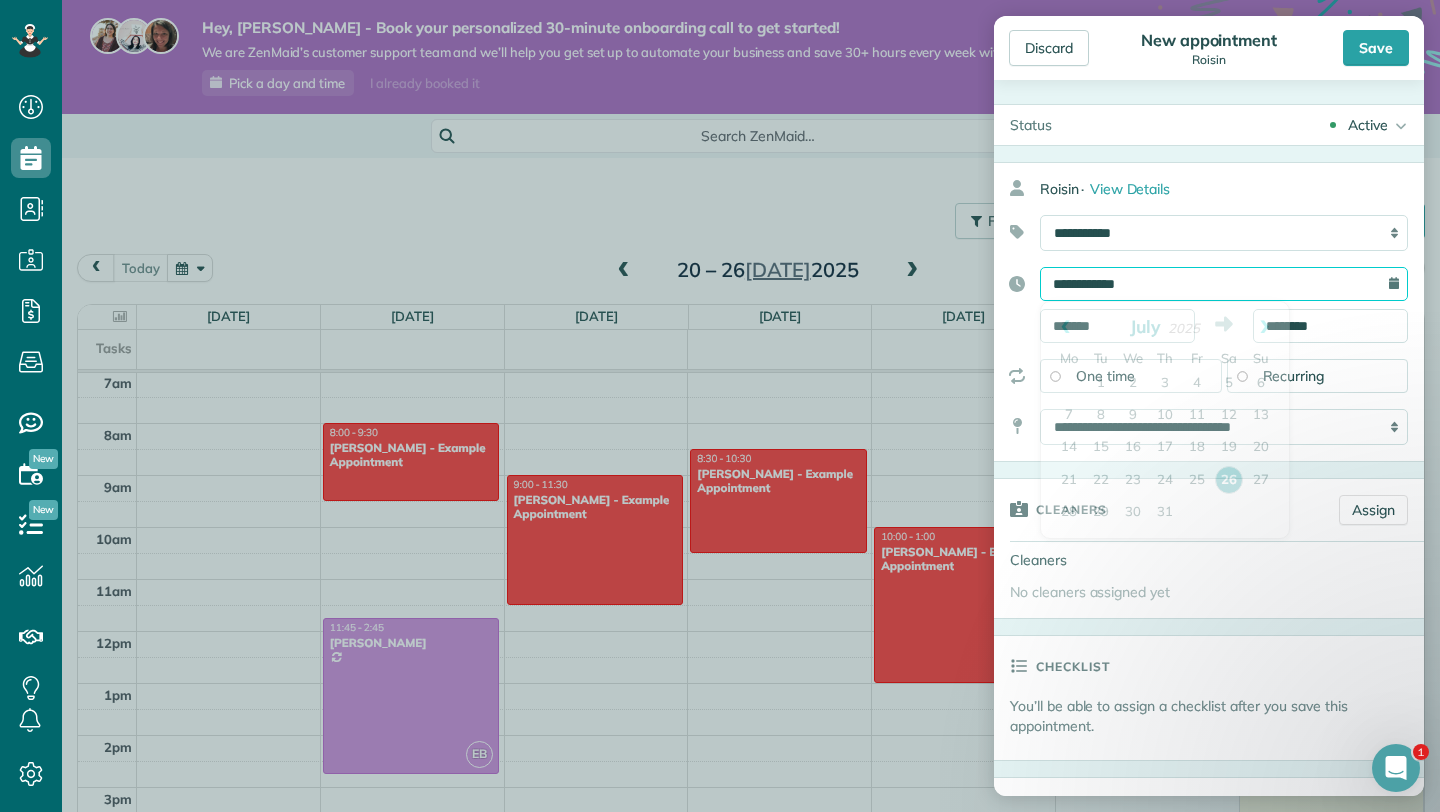 click on "**********" at bounding box center [1224, 284] 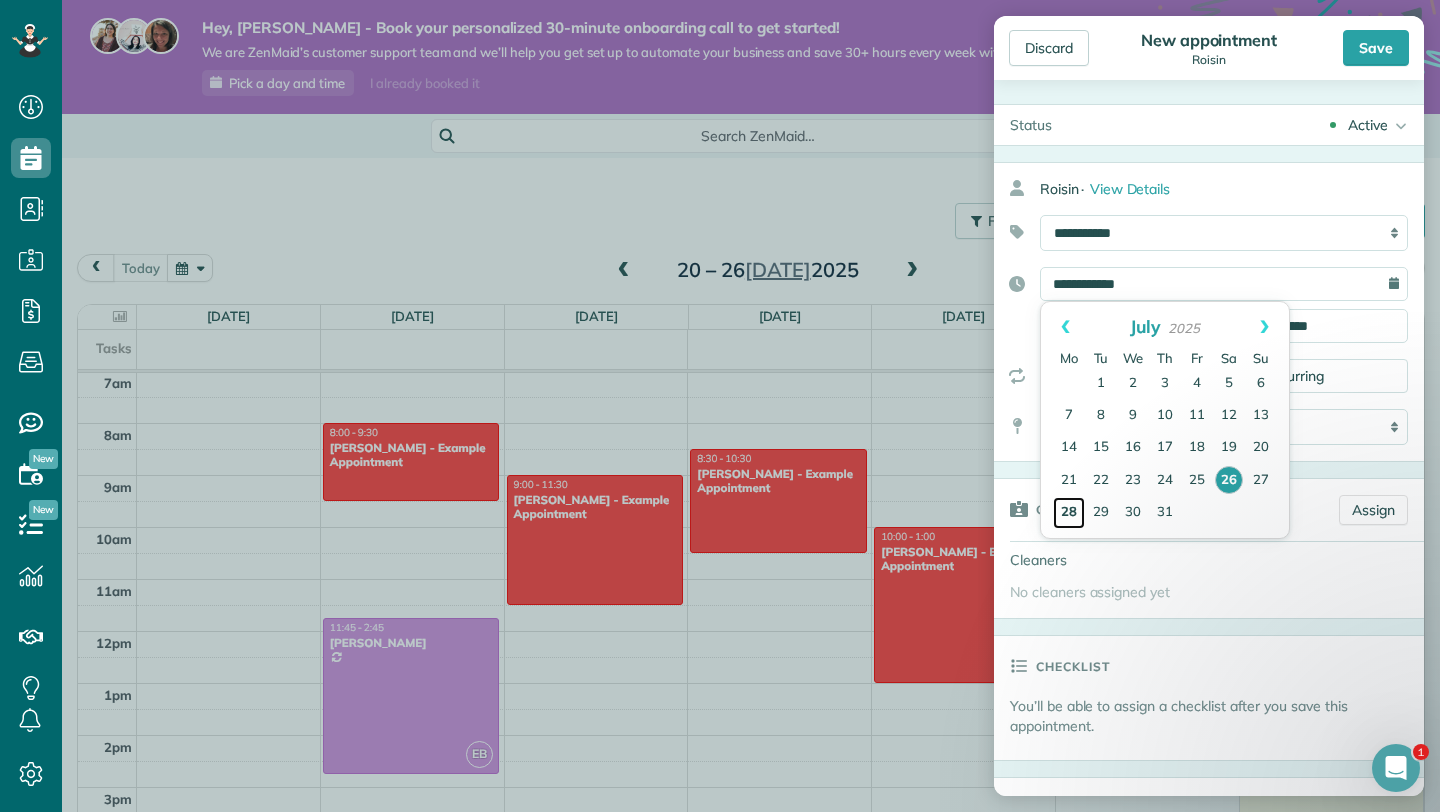 click on "28" at bounding box center (1069, 513) 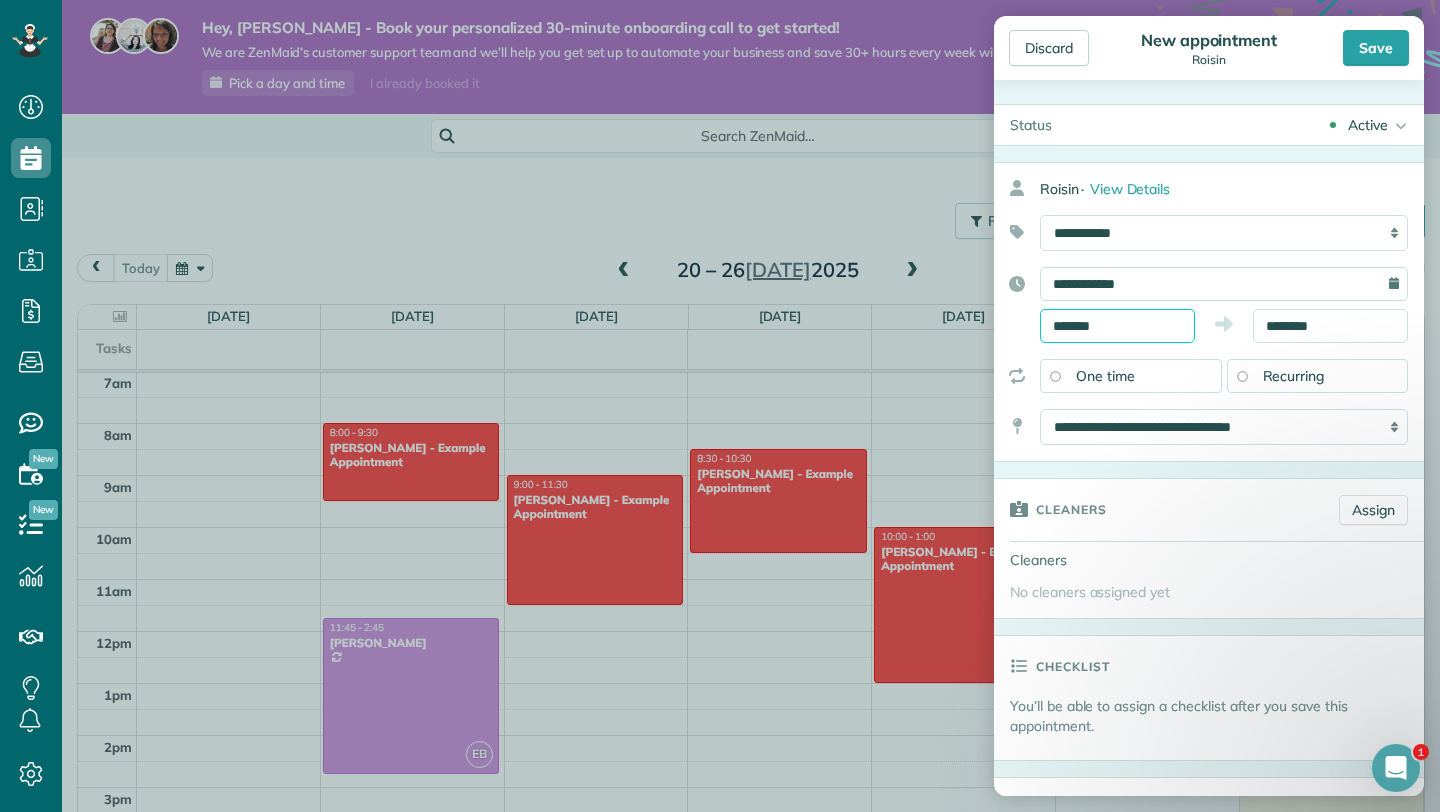 click on "*******" at bounding box center [1117, 326] 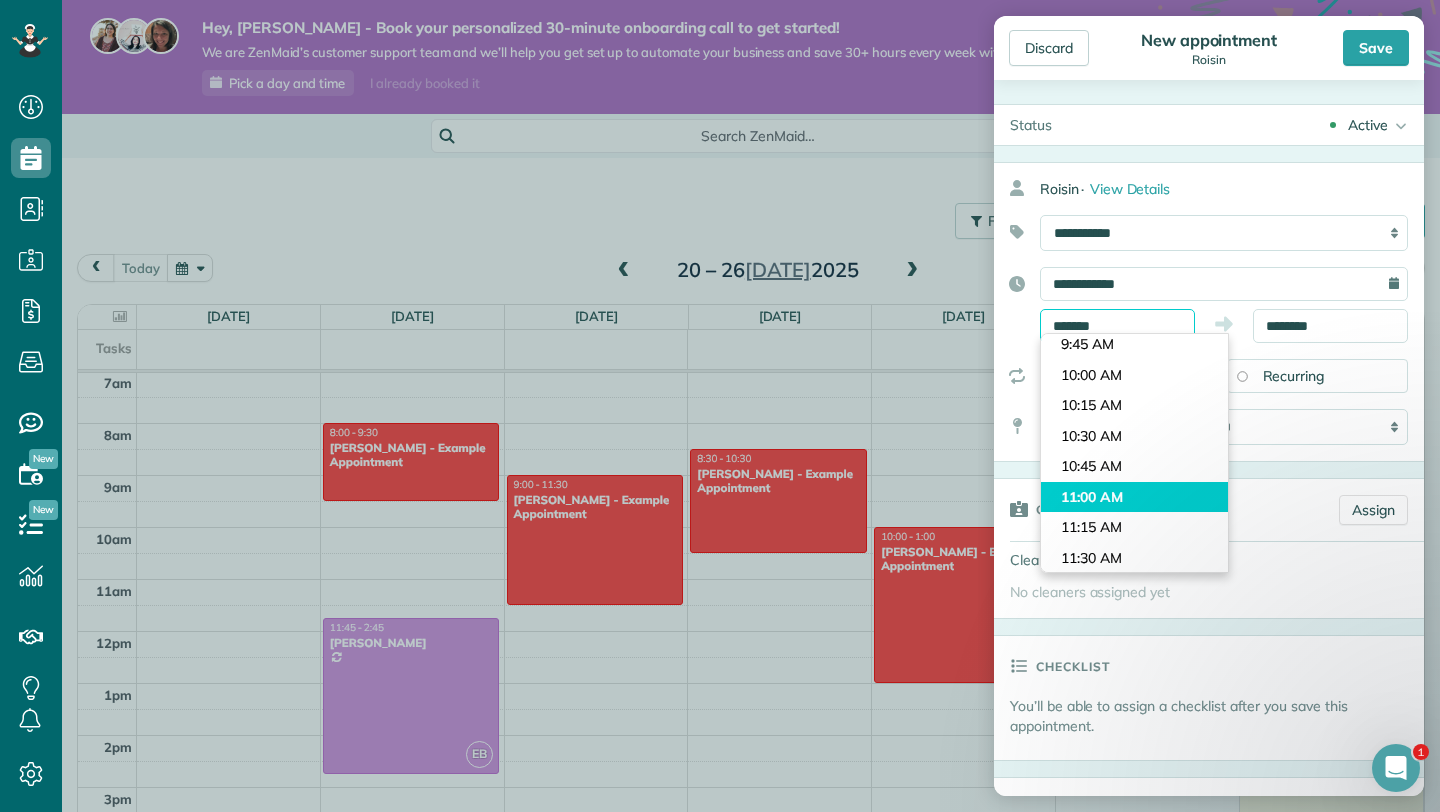scroll, scrollTop: 1230, scrollLeft: 0, axis: vertical 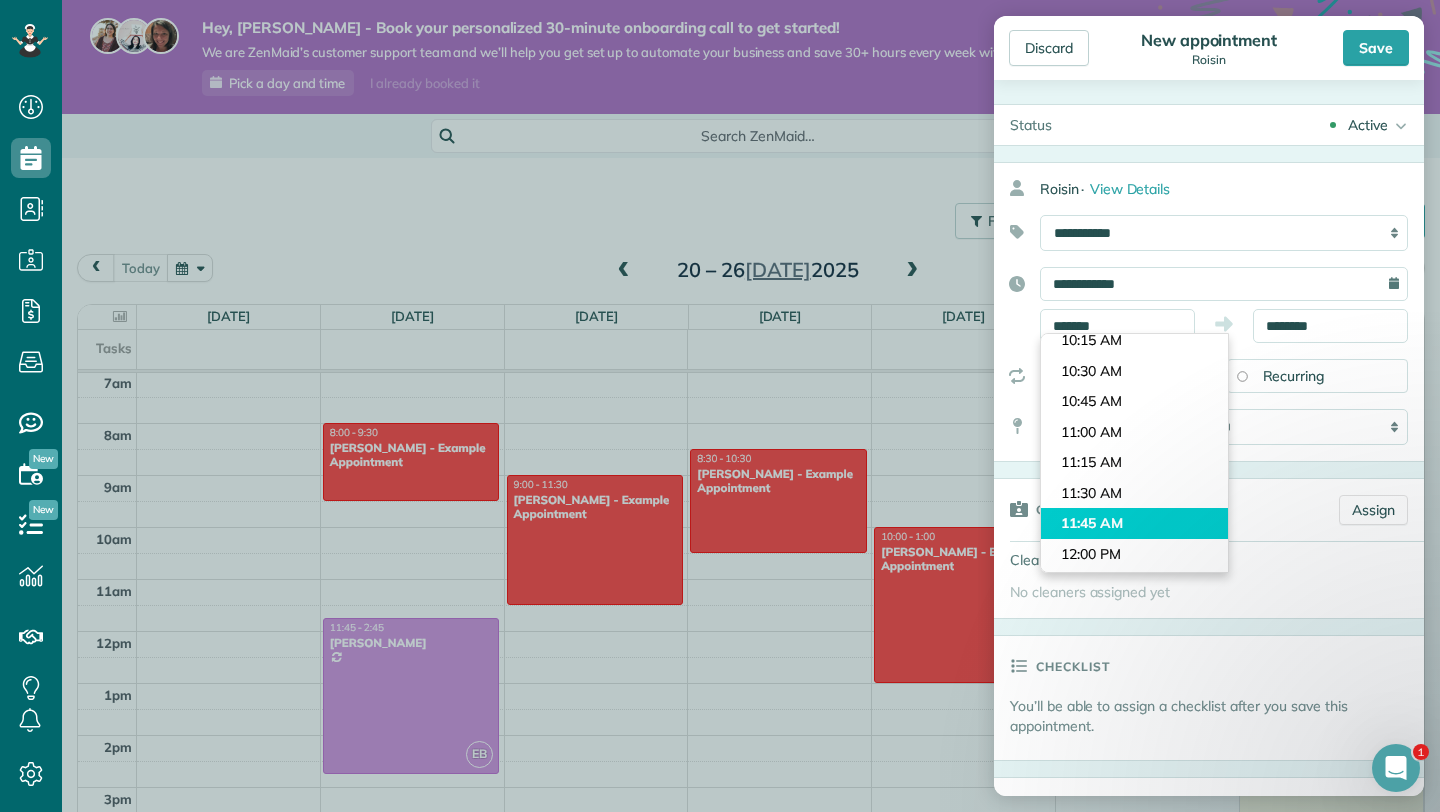 type on "********" 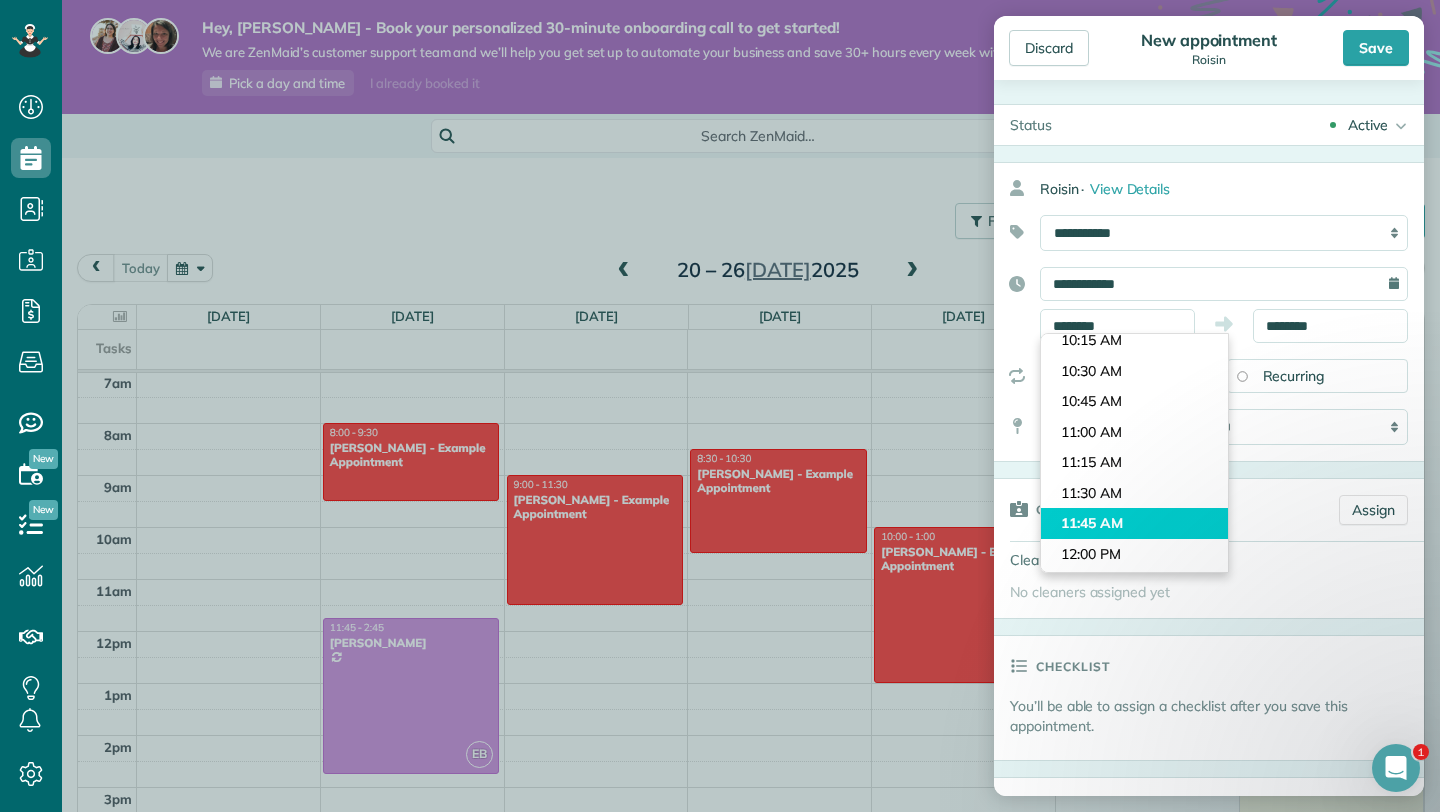 click on "Dashboard
Scheduling
Calendar View
List View
Dispatch View - Weekly scheduling (Beta)" at bounding box center (720, 406) 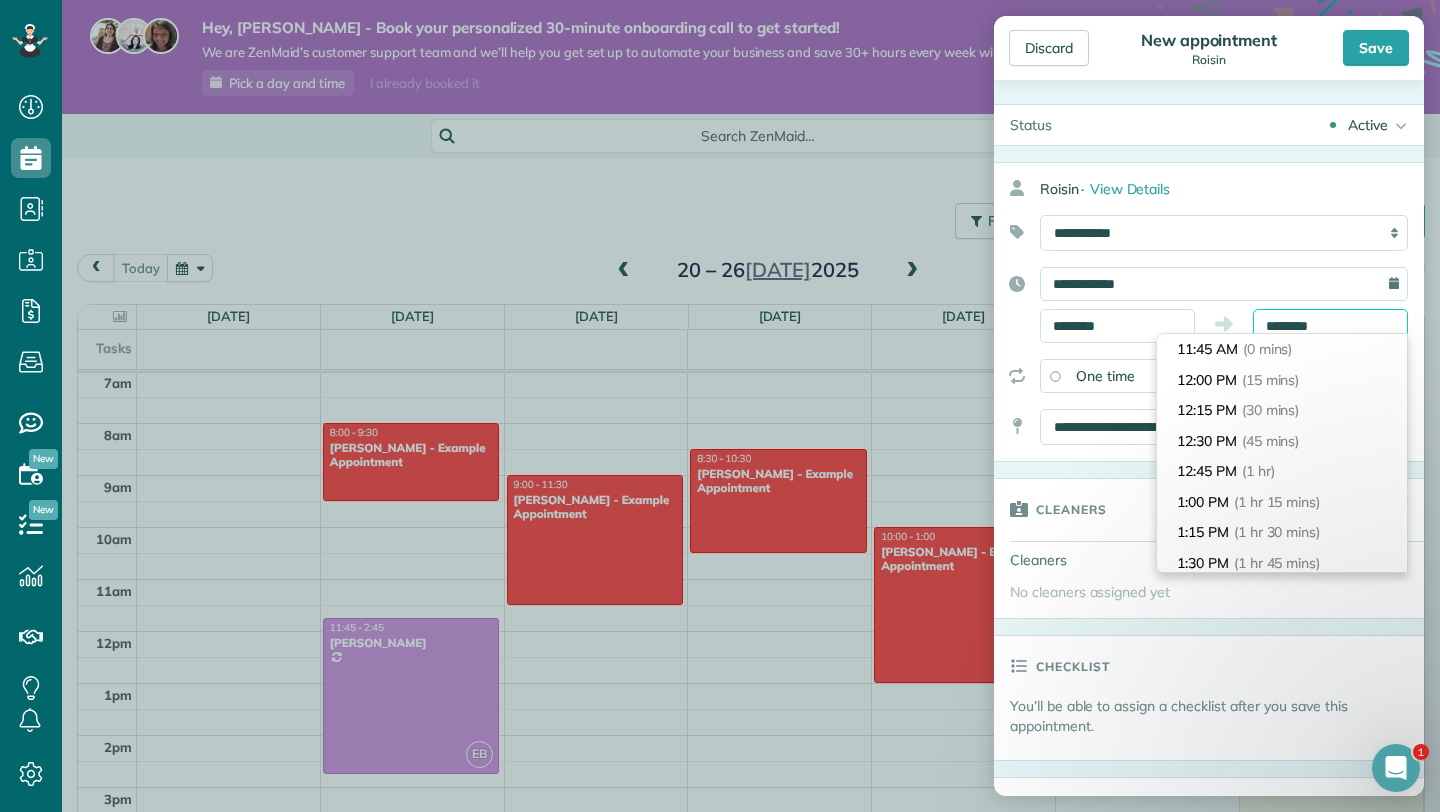 click on "Dashboard
Scheduling
Calendar View
List View
Dispatch View - Weekly scheduling (Beta)" at bounding box center [720, 406] 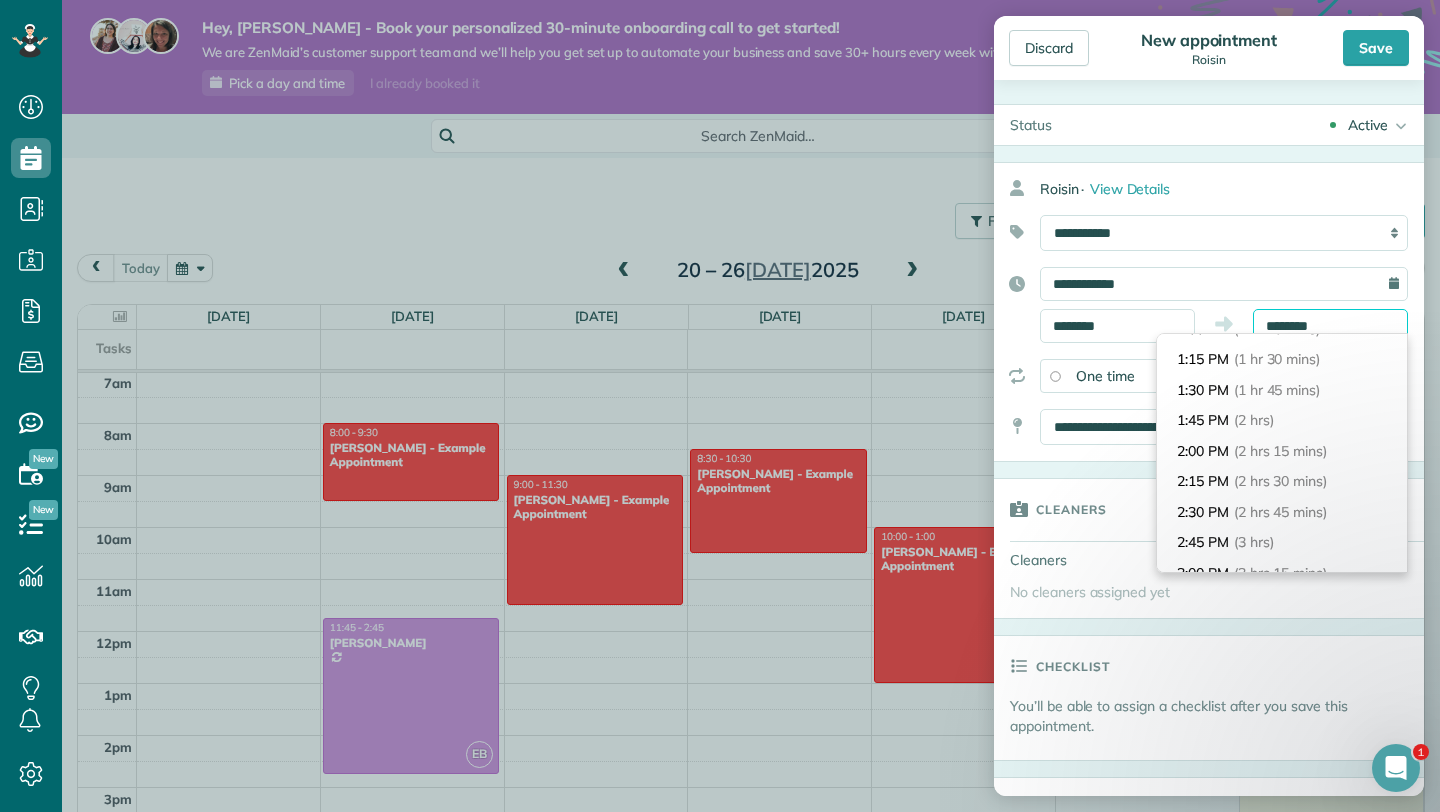scroll, scrollTop: 174, scrollLeft: 0, axis: vertical 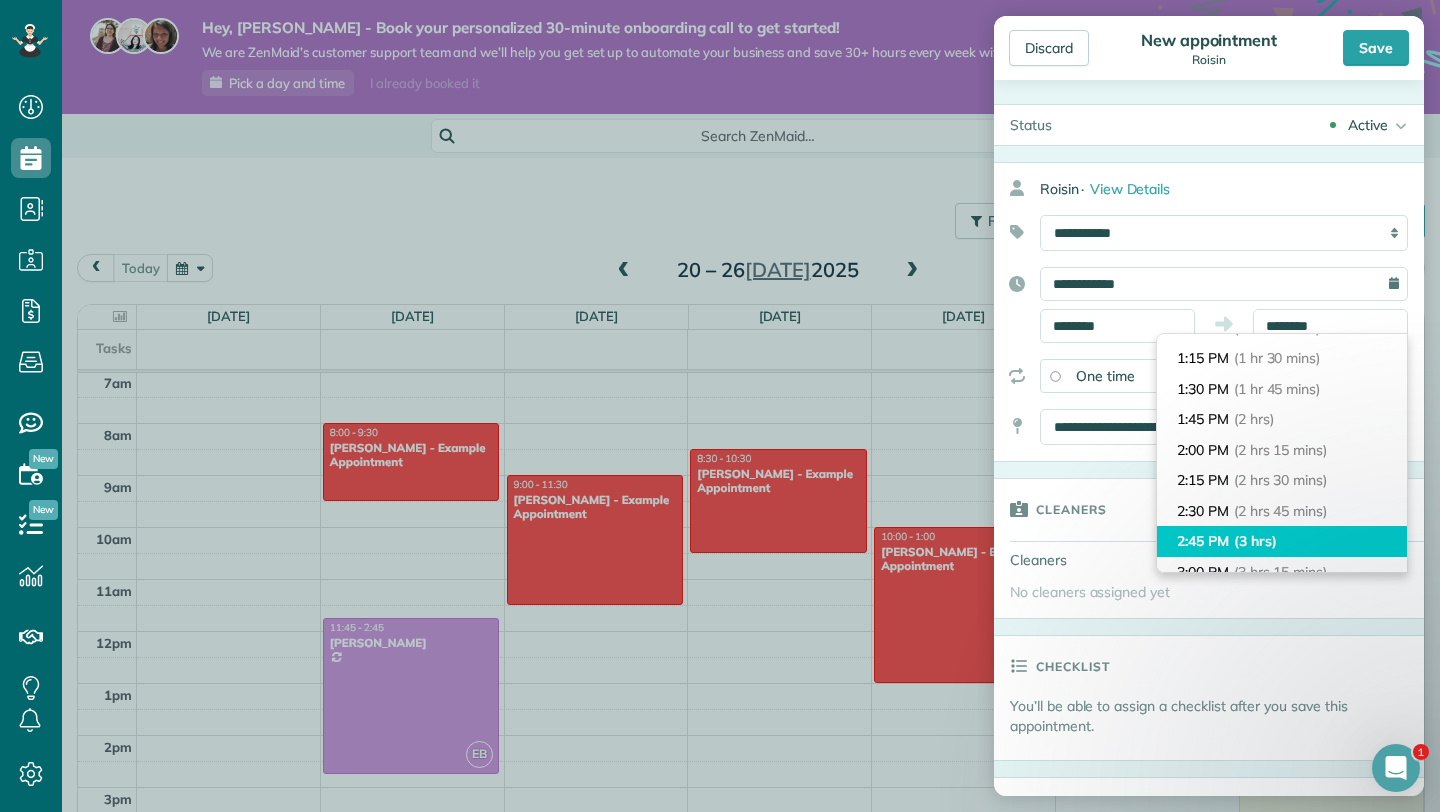 type on "*******" 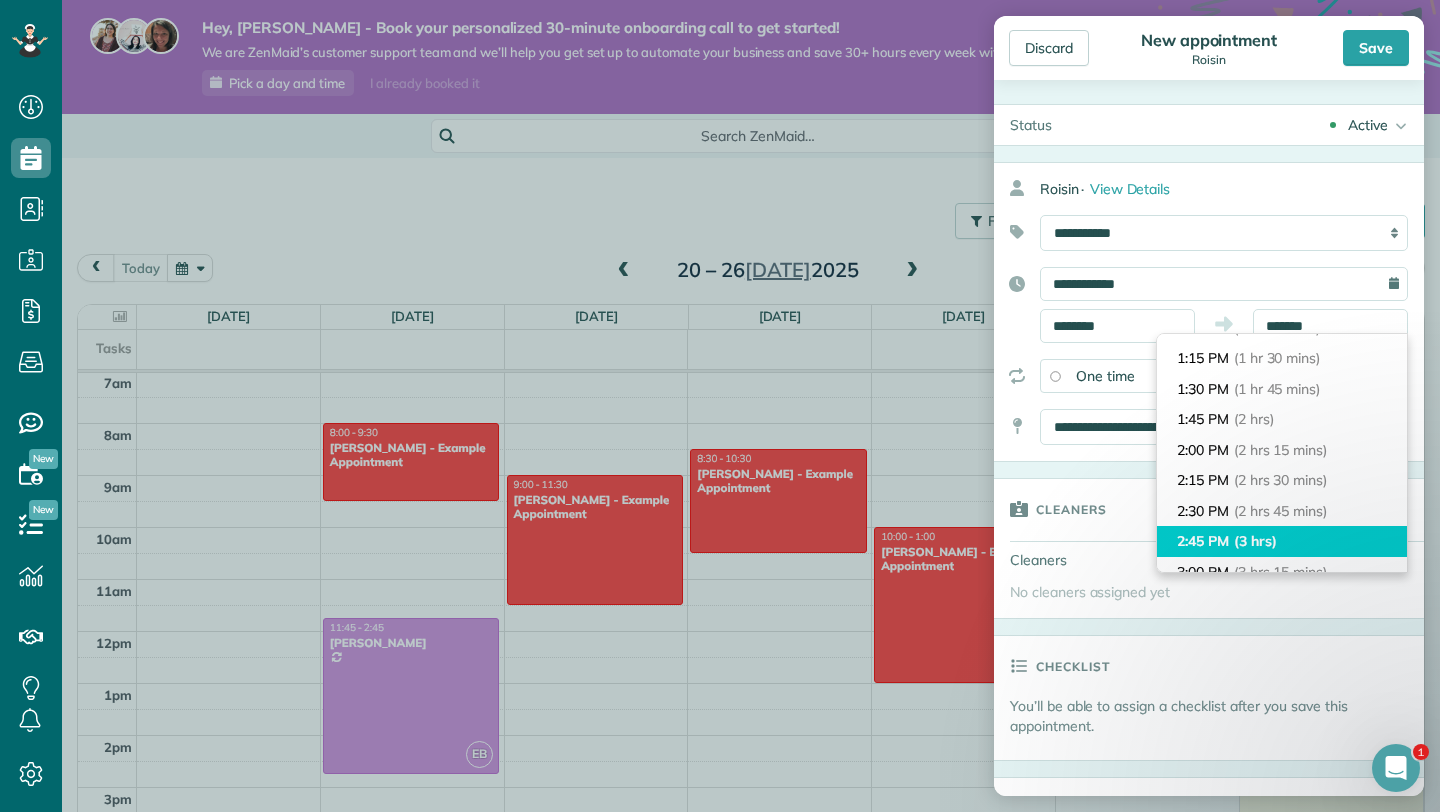 click on "(3 hrs)" at bounding box center (1255, 541) 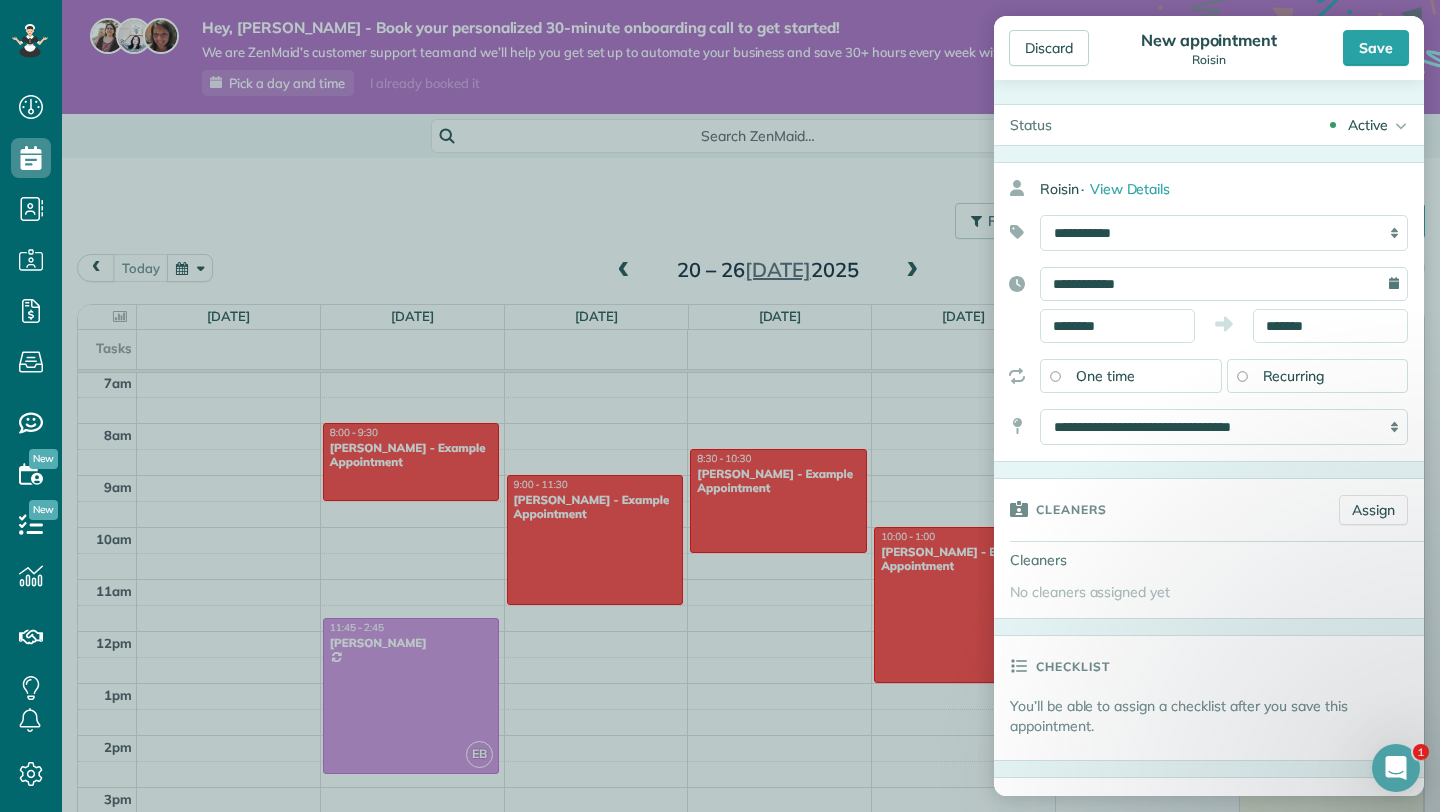 click on "Recurring" at bounding box center (1294, 376) 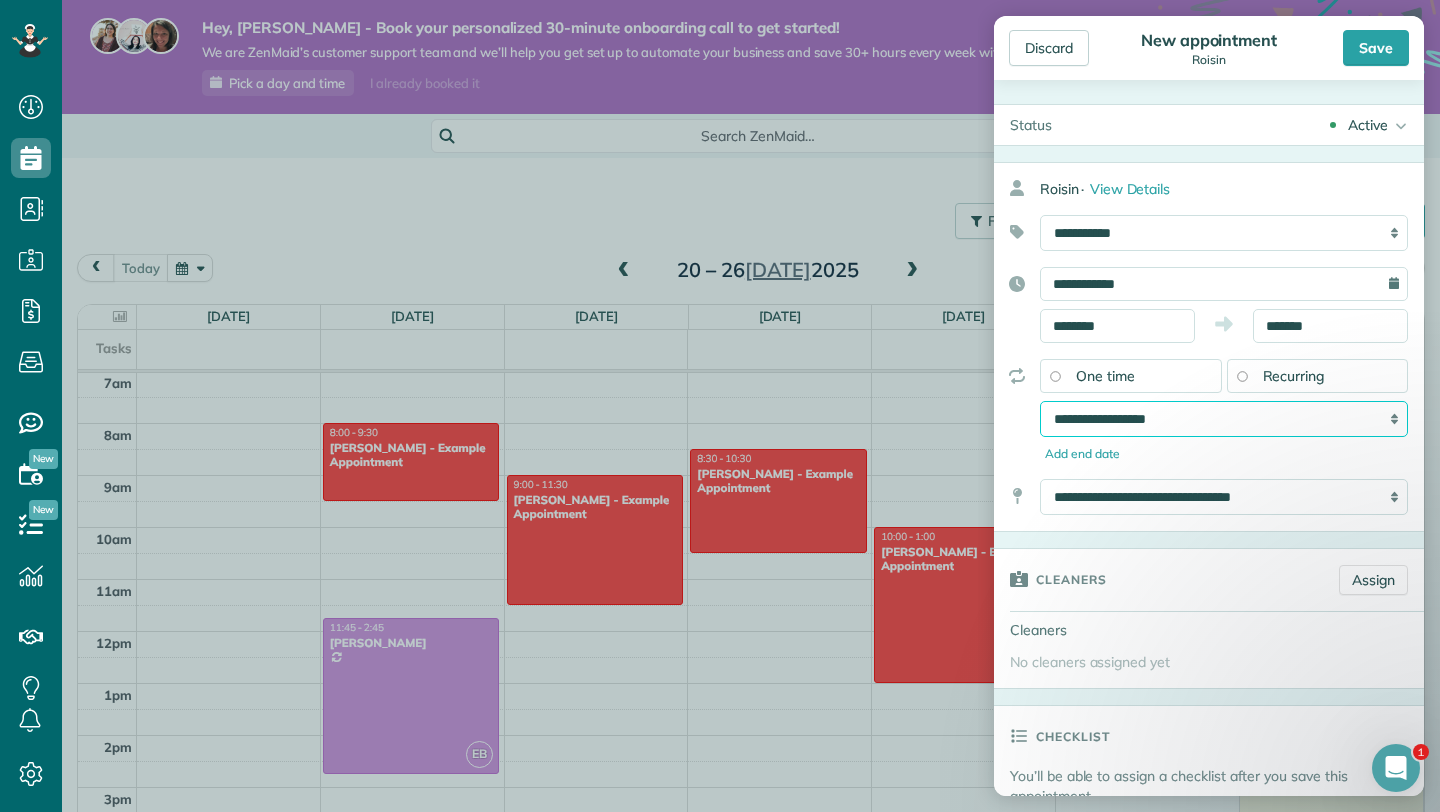 click on "**********" at bounding box center [1224, 419] 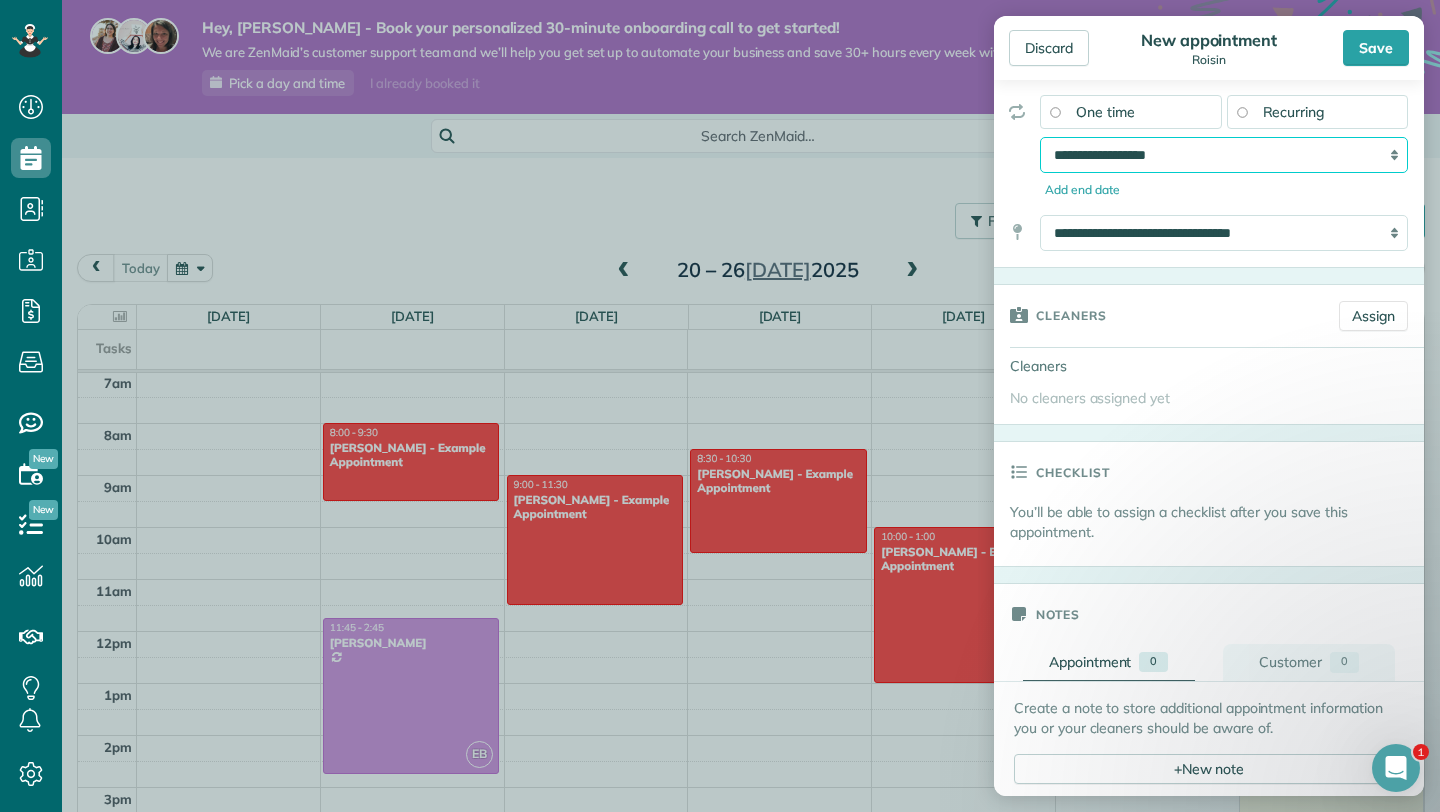 scroll, scrollTop: 249, scrollLeft: 0, axis: vertical 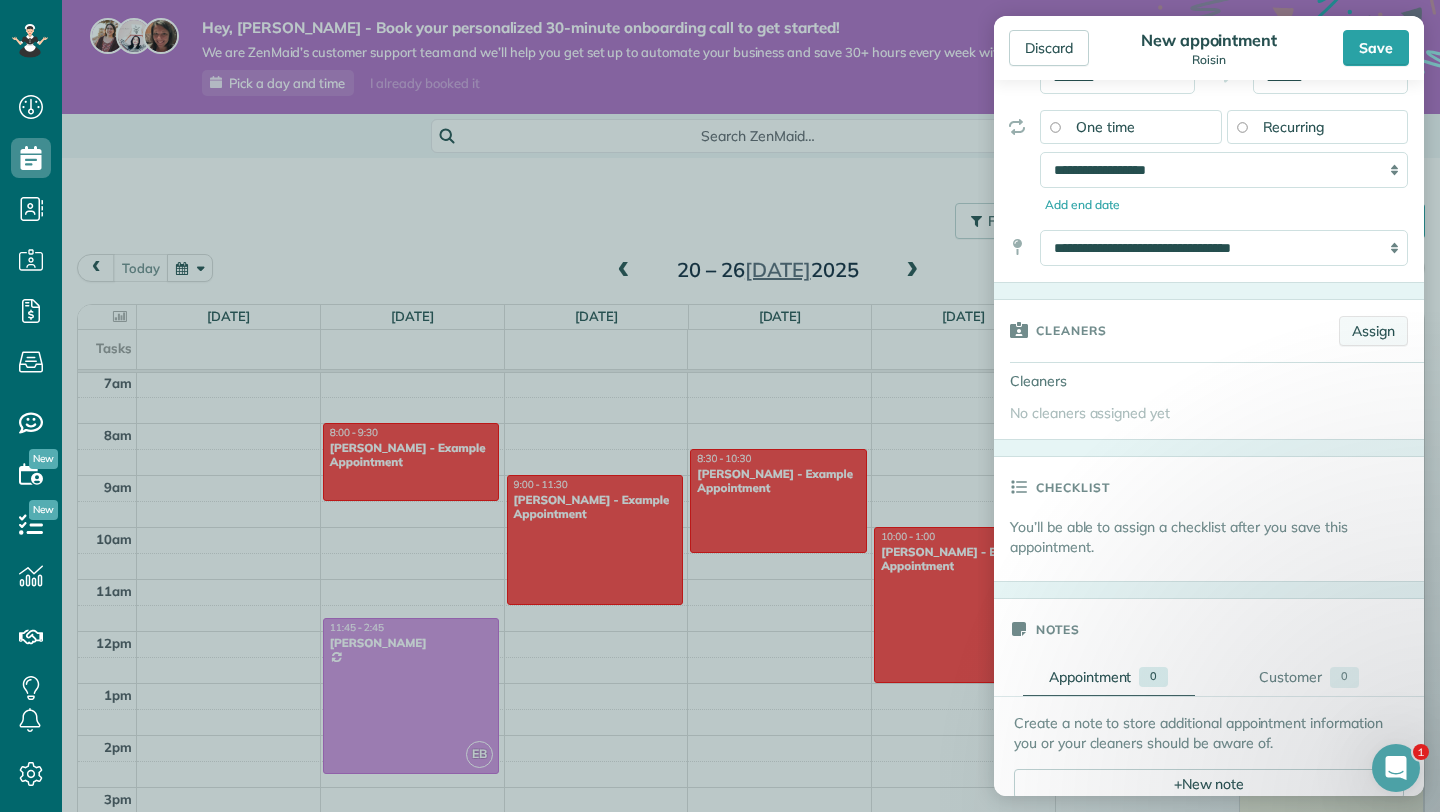 click on "Assign" at bounding box center (1373, 331) 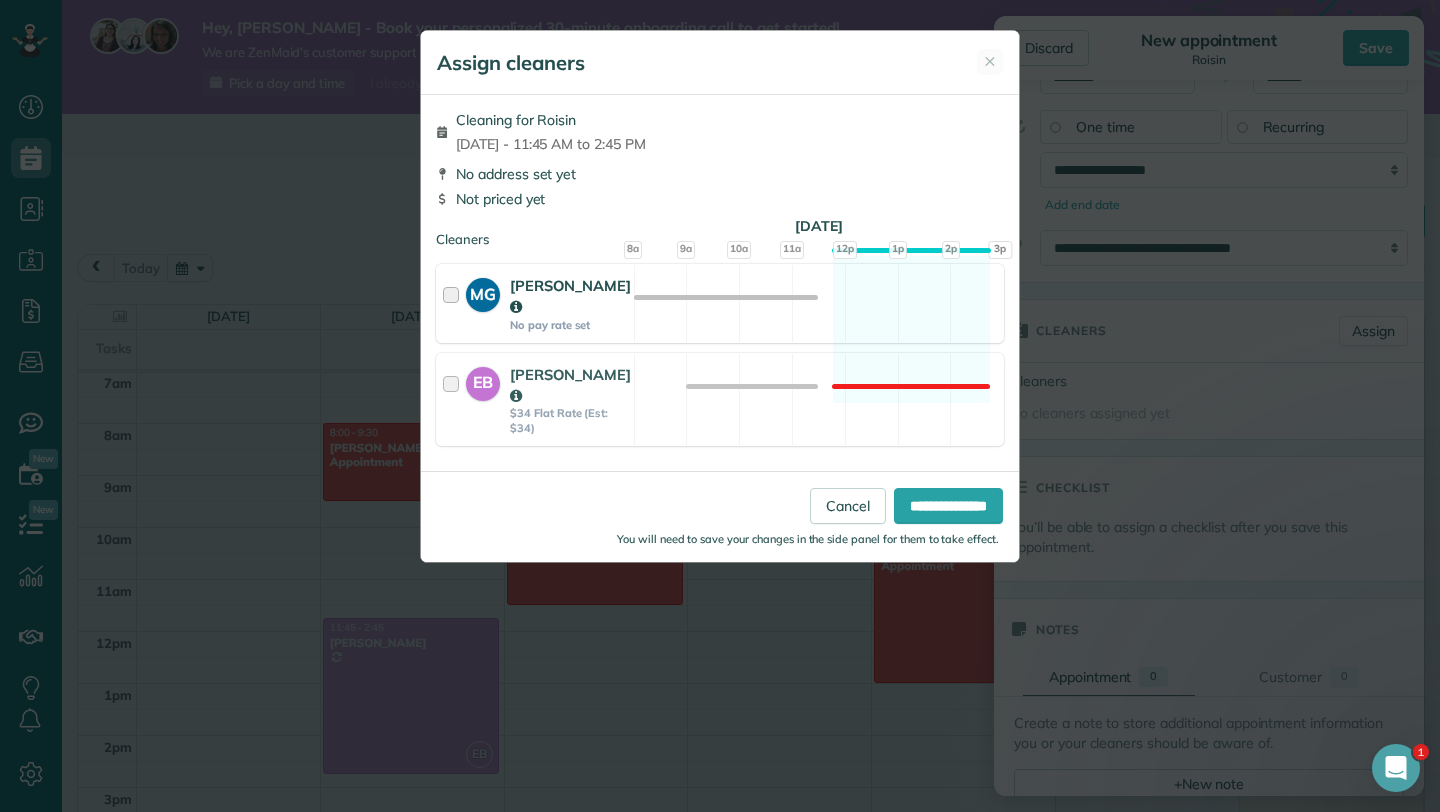 click on "MG
Megan Gray
No pay rate set" at bounding box center (535, 303) 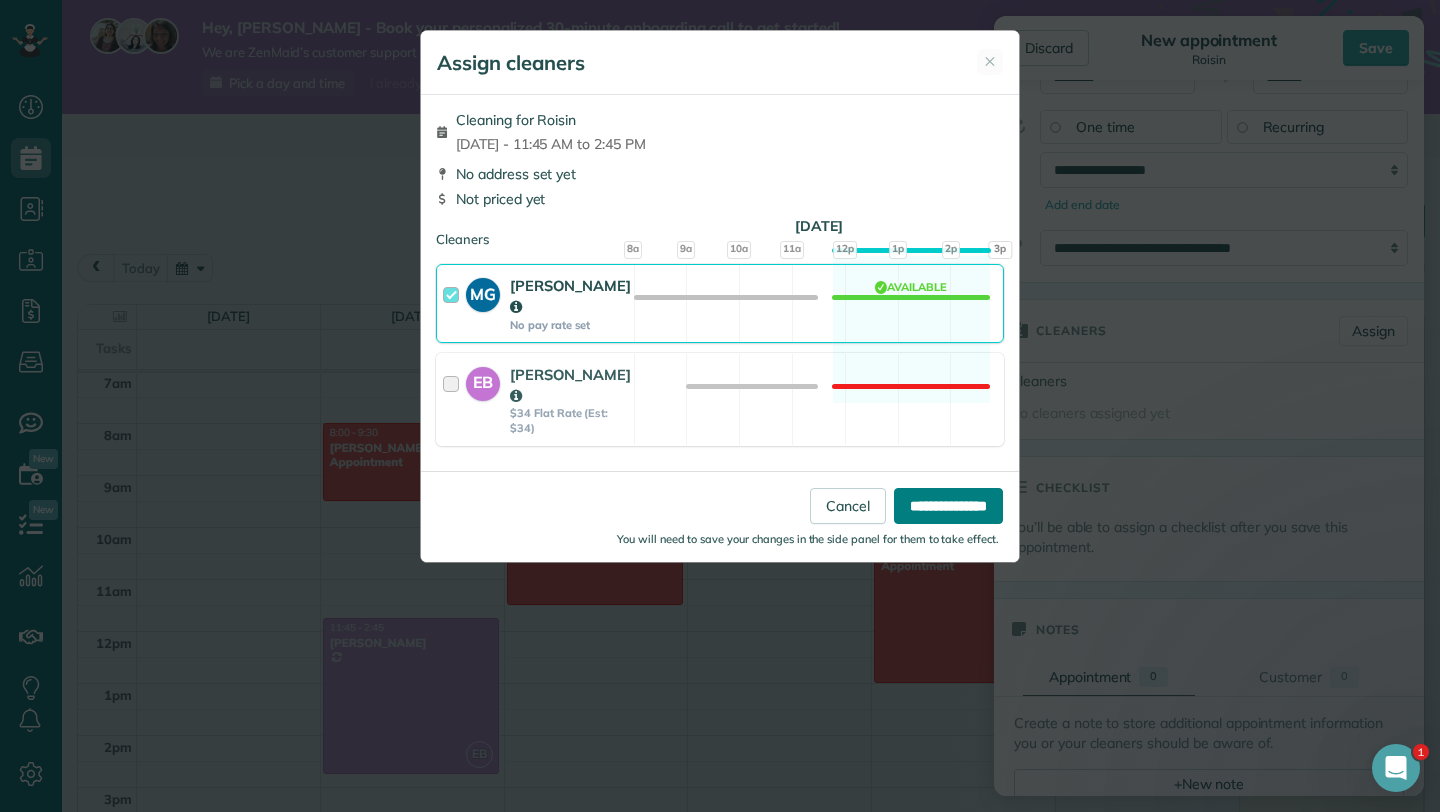 click on "**********" at bounding box center [948, 506] 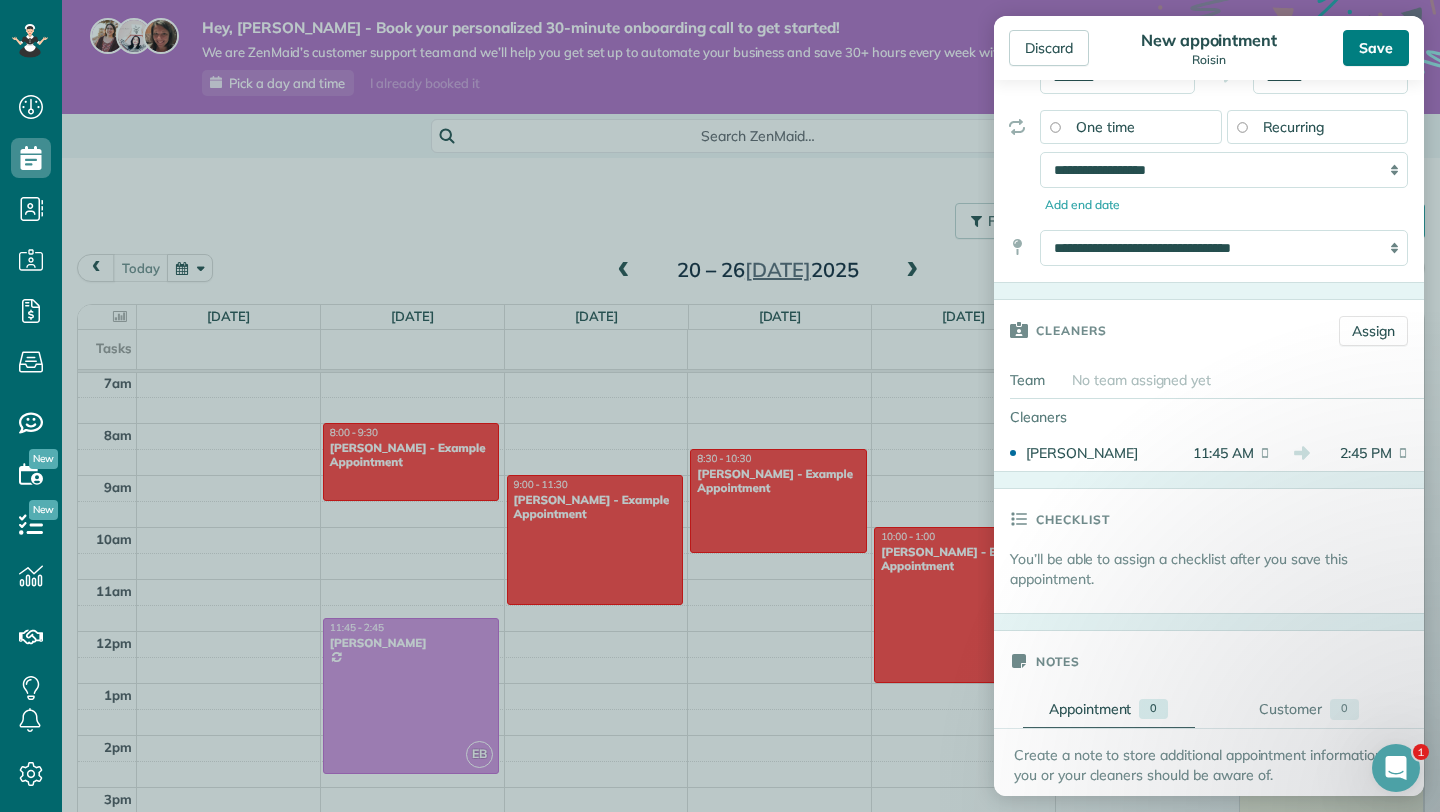 click on "Save" at bounding box center (1376, 48) 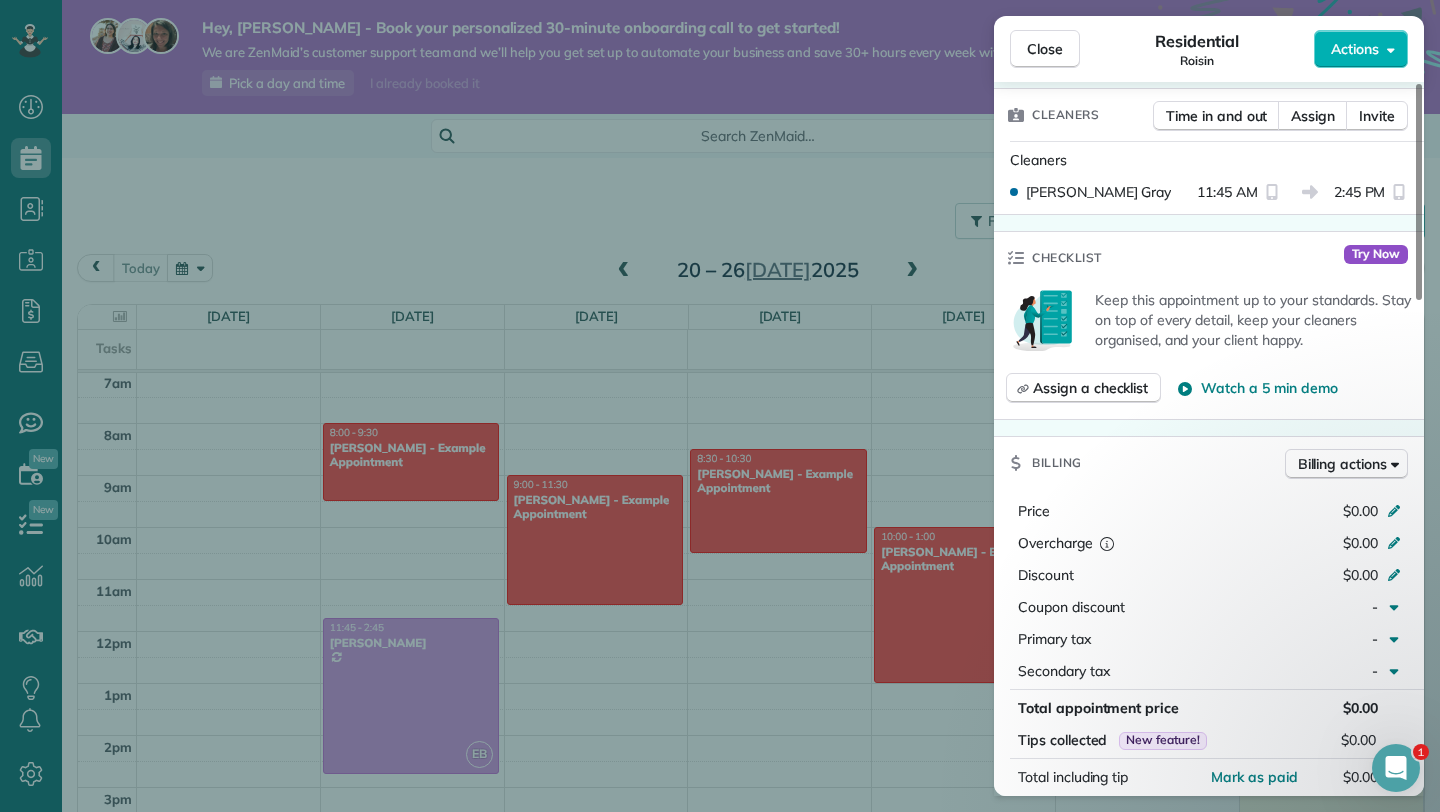 scroll, scrollTop: 555, scrollLeft: 0, axis: vertical 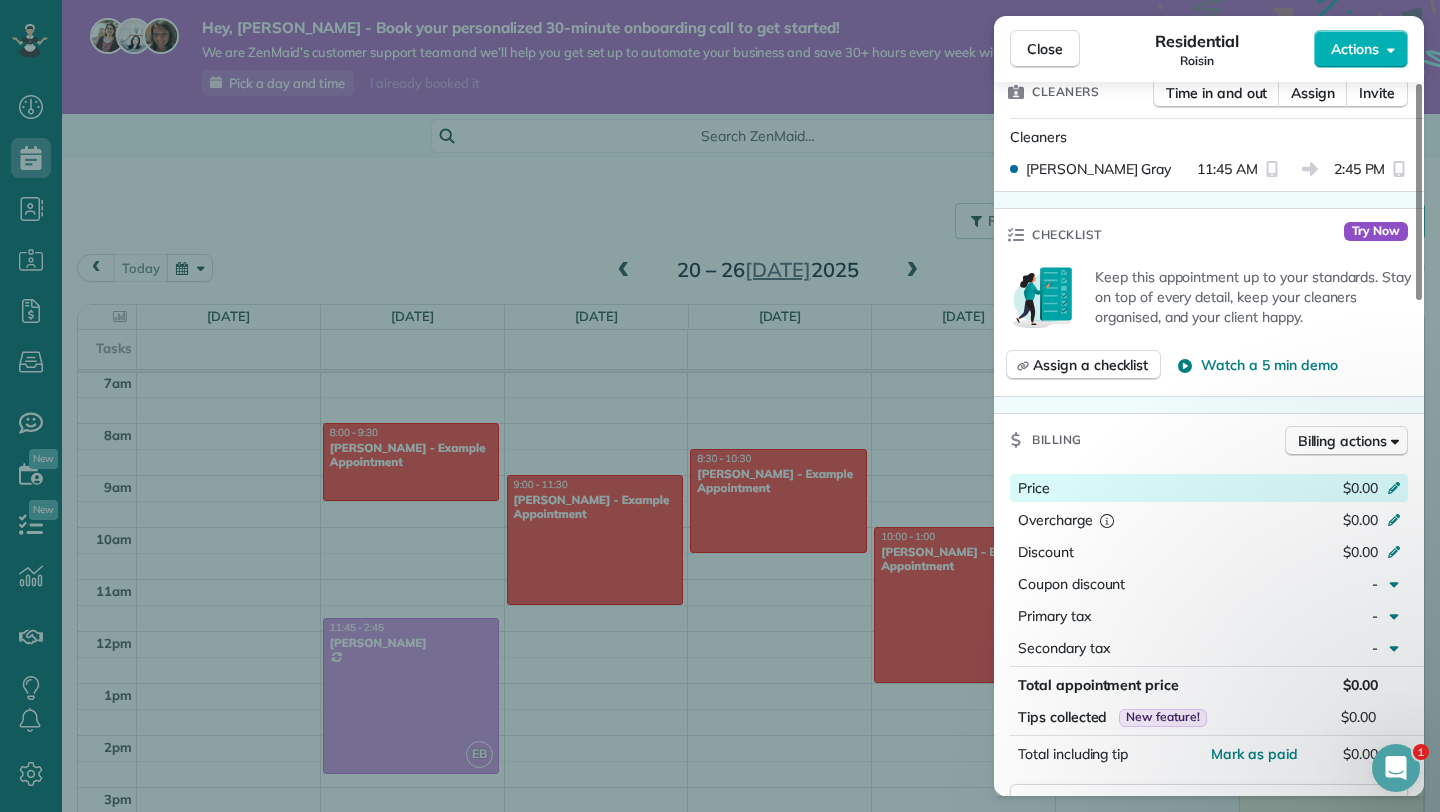 click 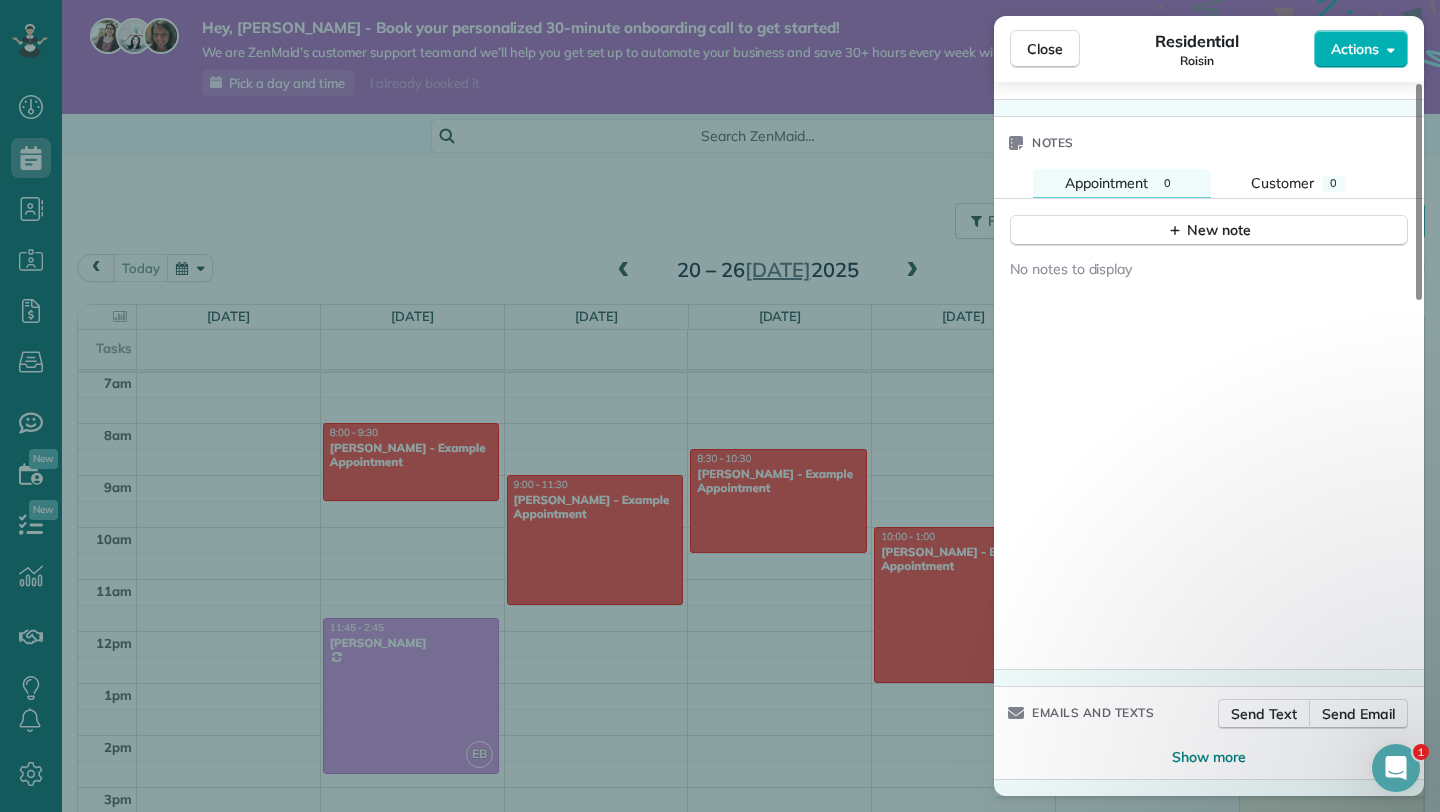 scroll, scrollTop: 1630, scrollLeft: 0, axis: vertical 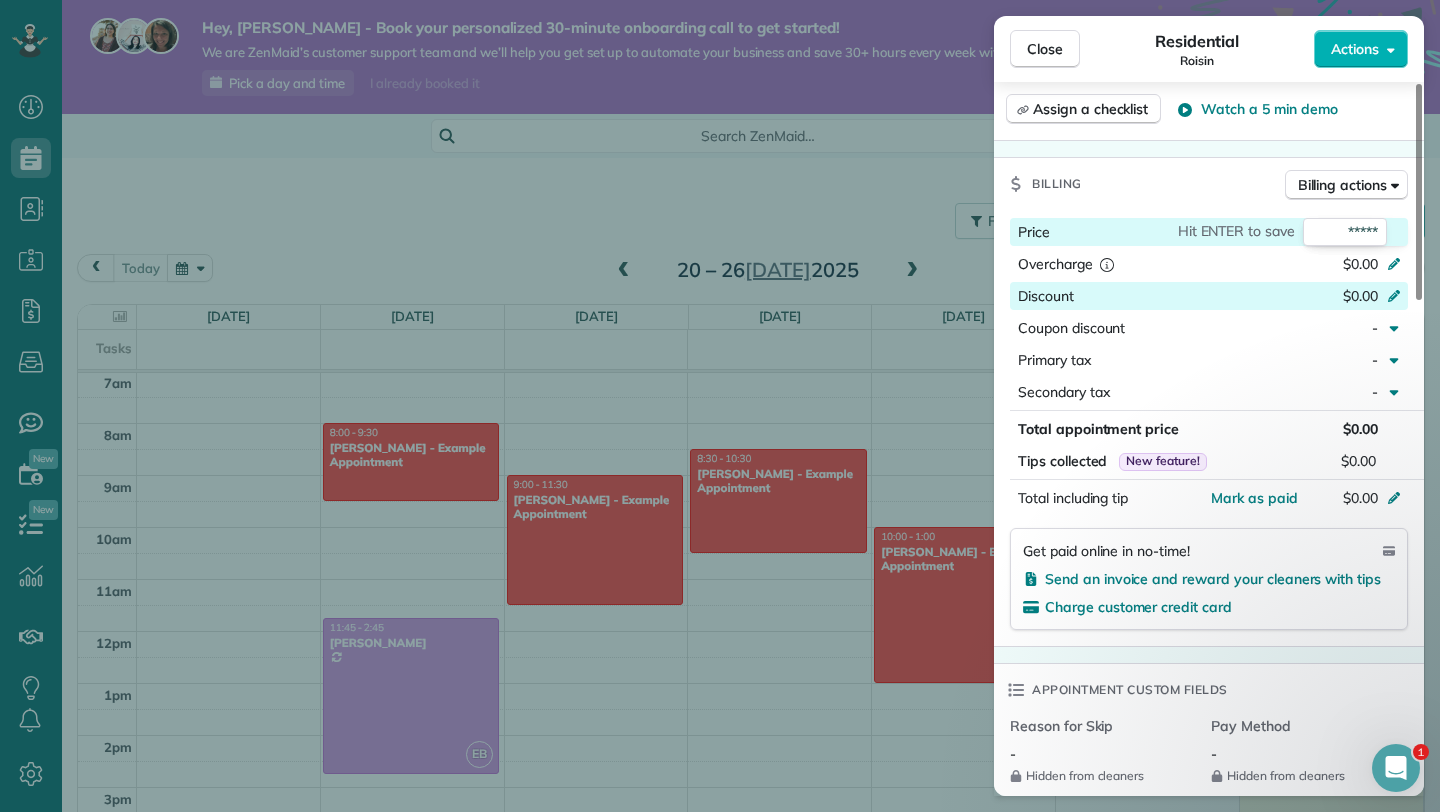 type on "*****" 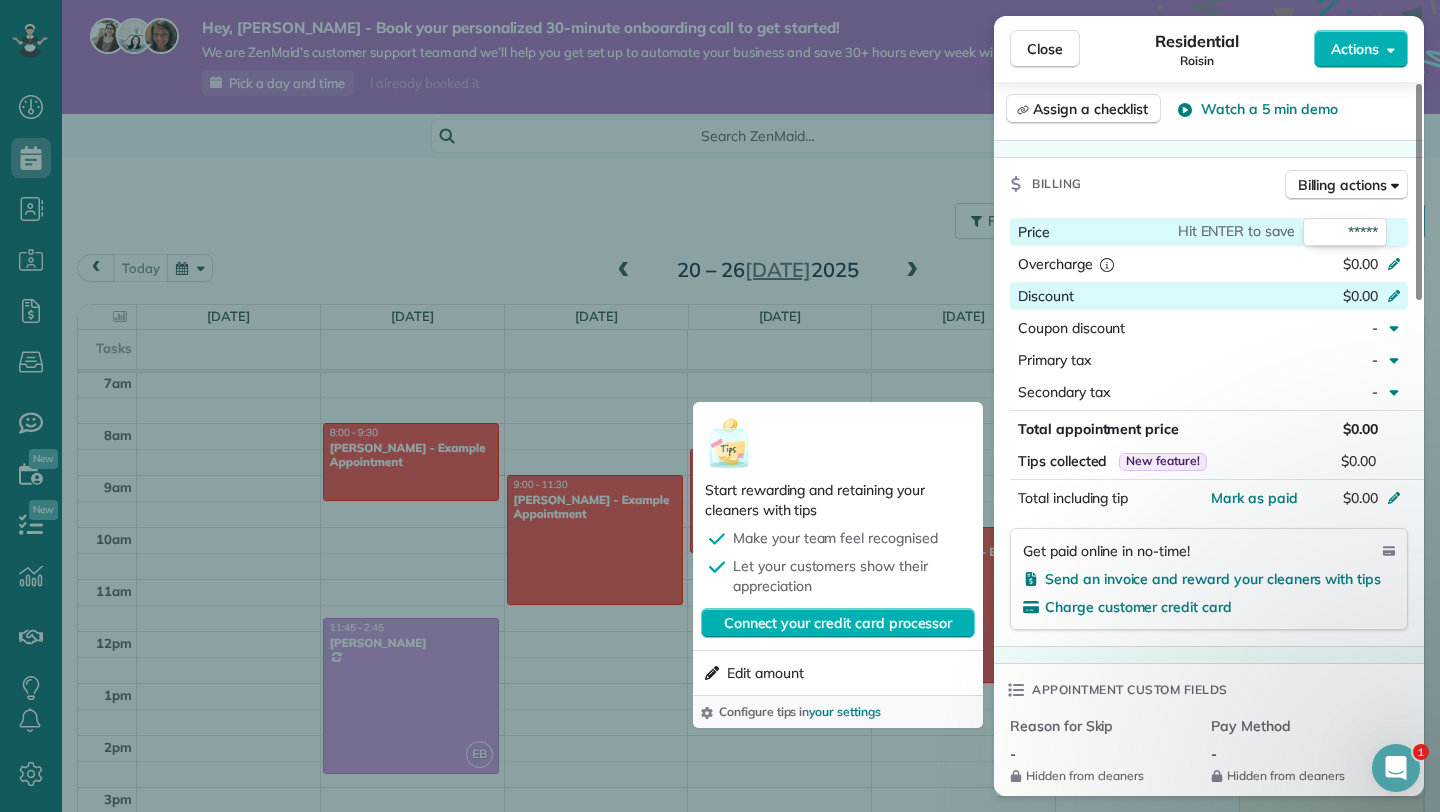 scroll, scrollTop: 735, scrollLeft: 0, axis: vertical 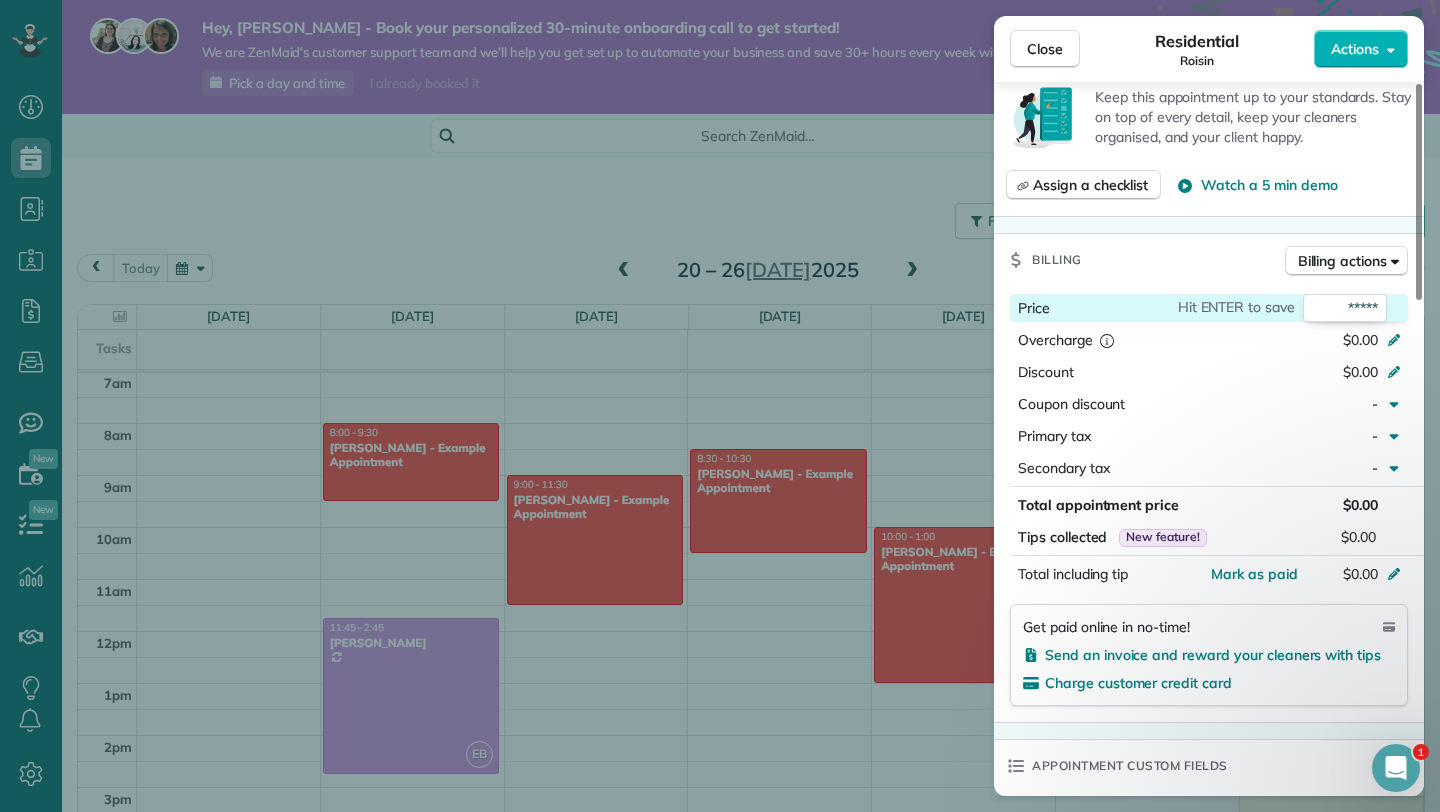 click on "Billing Billing actions" at bounding box center (1209, 260) 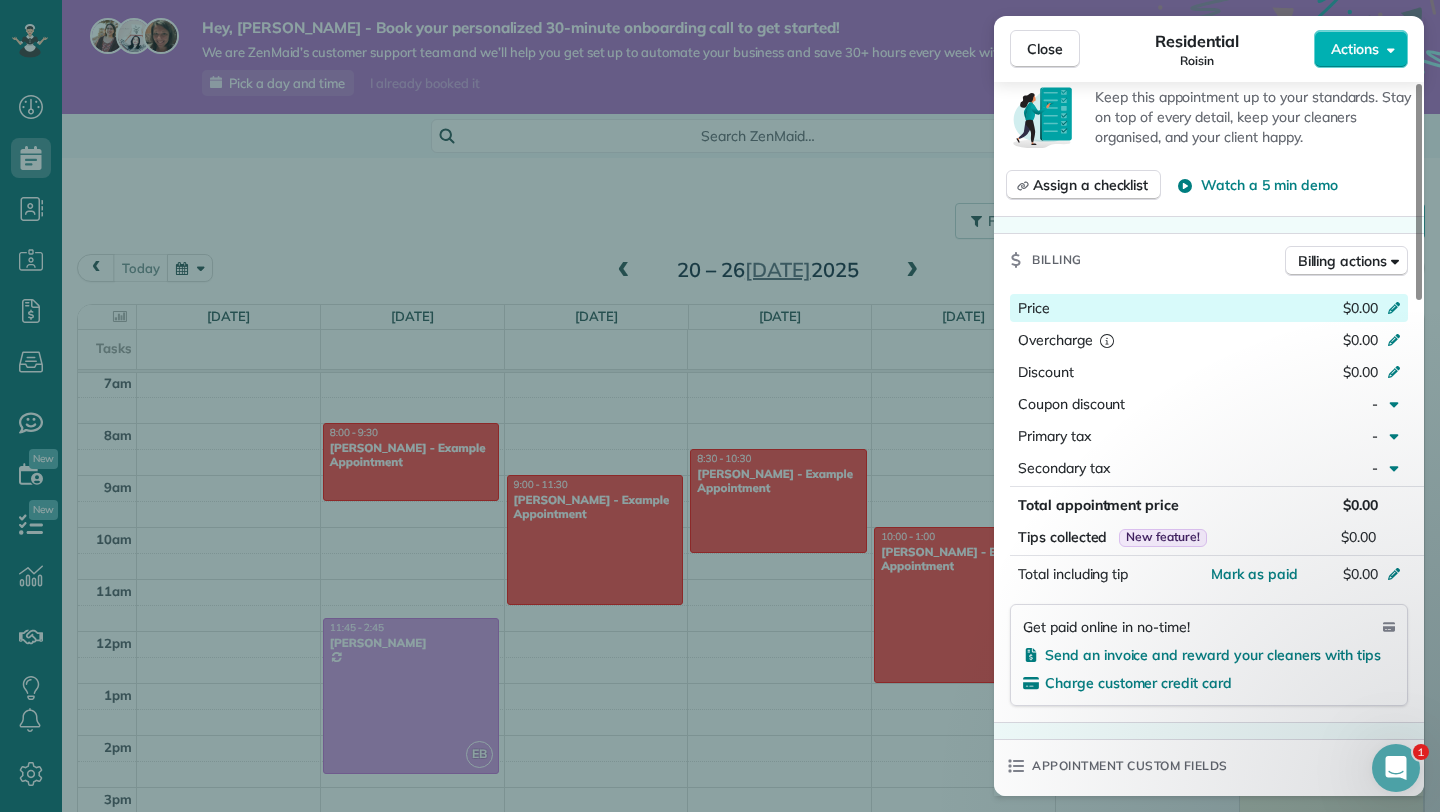 click on "$0.00" at bounding box center (1288, 310) 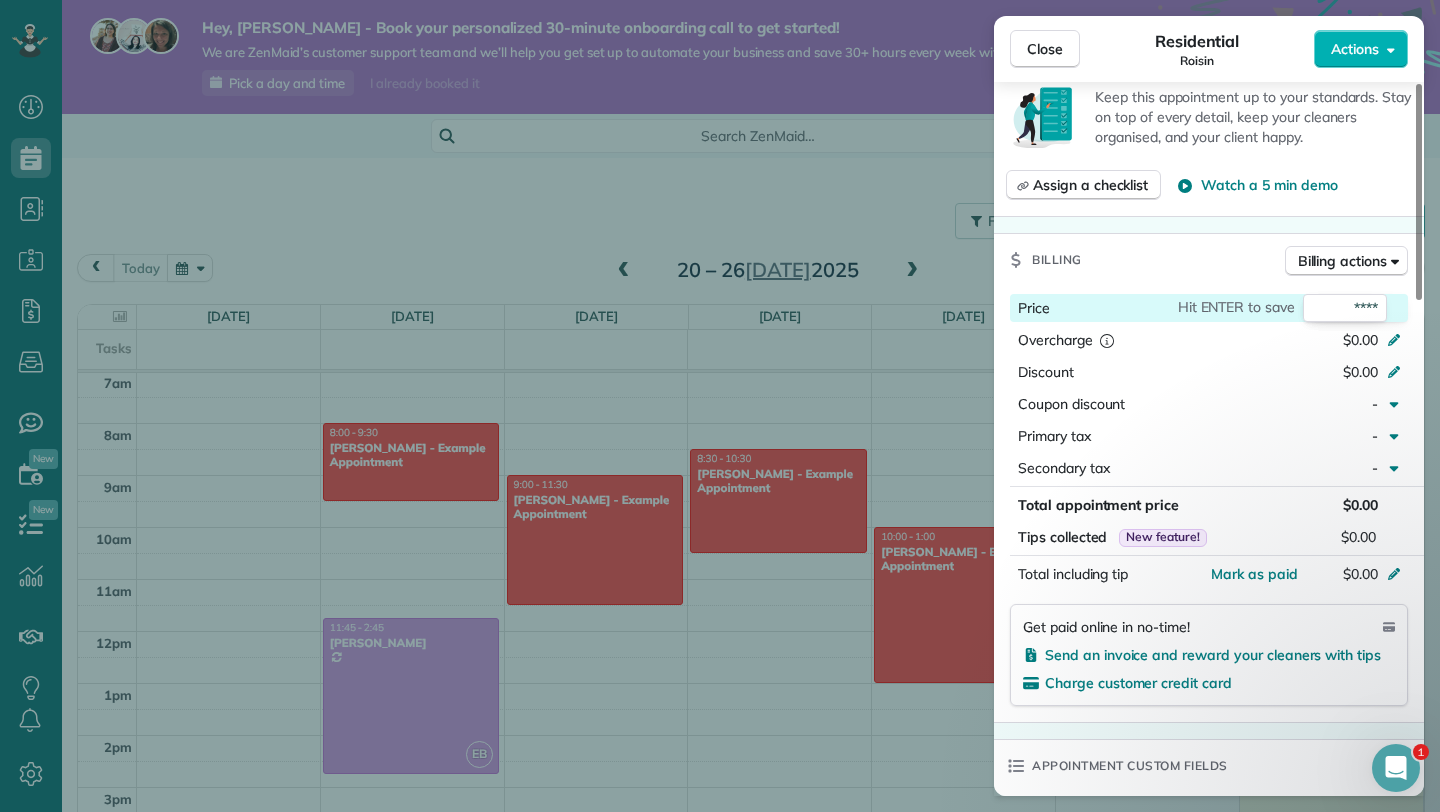type on "*****" 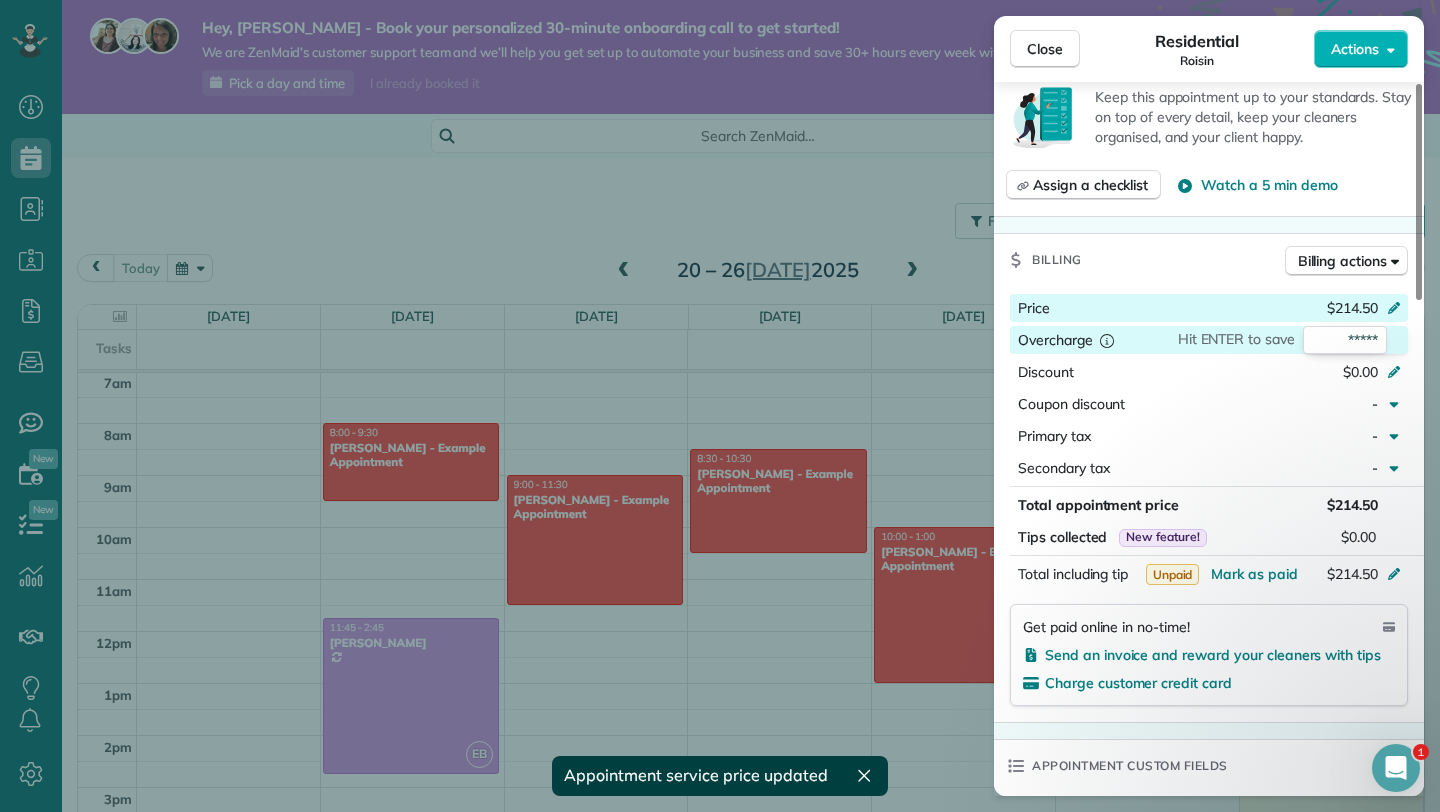 click on "Close Residential Roisin Actions Status Active Roisin · Open profile No phone number on record Add phone number roisinjohnson1@hotmail.com Copy View Details Residential Monday, 28 July, 2025 ( in 2 days ) 11:45 AM 2:45 PM 3 hours and 0 minutes Repeats every 2 weeks Edit recurring service Next (11 Aug) 22 Shrapnel Street Buderim QLD 4556 Open access information Service was not rated yet Setup ratings Cleaners Time in and out Assign Invite Cleaners Megan   Gray 11:45 AM 2:45 PM Checklist Try Now Keep this appointment up to your standards. Stay on top of every detail, keep your cleaners organised, and your client happy. Assign a checklist Watch a 5 min demo Billing Billing actions Price $214.50 Overcharge Hit ENTER to save ***** Discount $0.00 Coupon discount - Primary tax - Secondary tax - Total appointment price $214.50 Tips collected New feature! $0.00 Unpaid Mark as paid Total including tip $214.50 Get paid online in no-time! Send an invoice and reward your cleaners with tips Charge customer credit card - -" at bounding box center [720, 406] 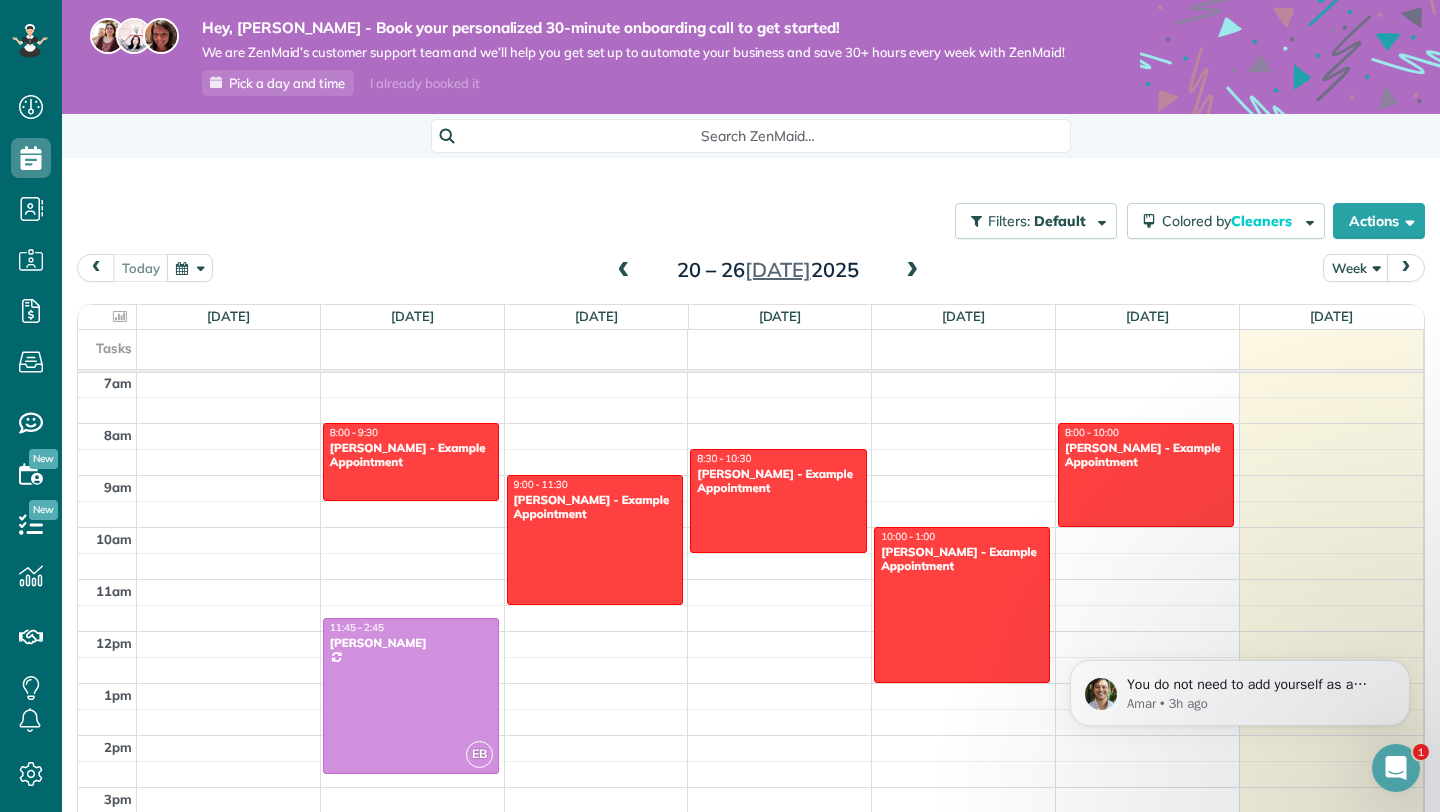 click at bounding box center [912, 271] 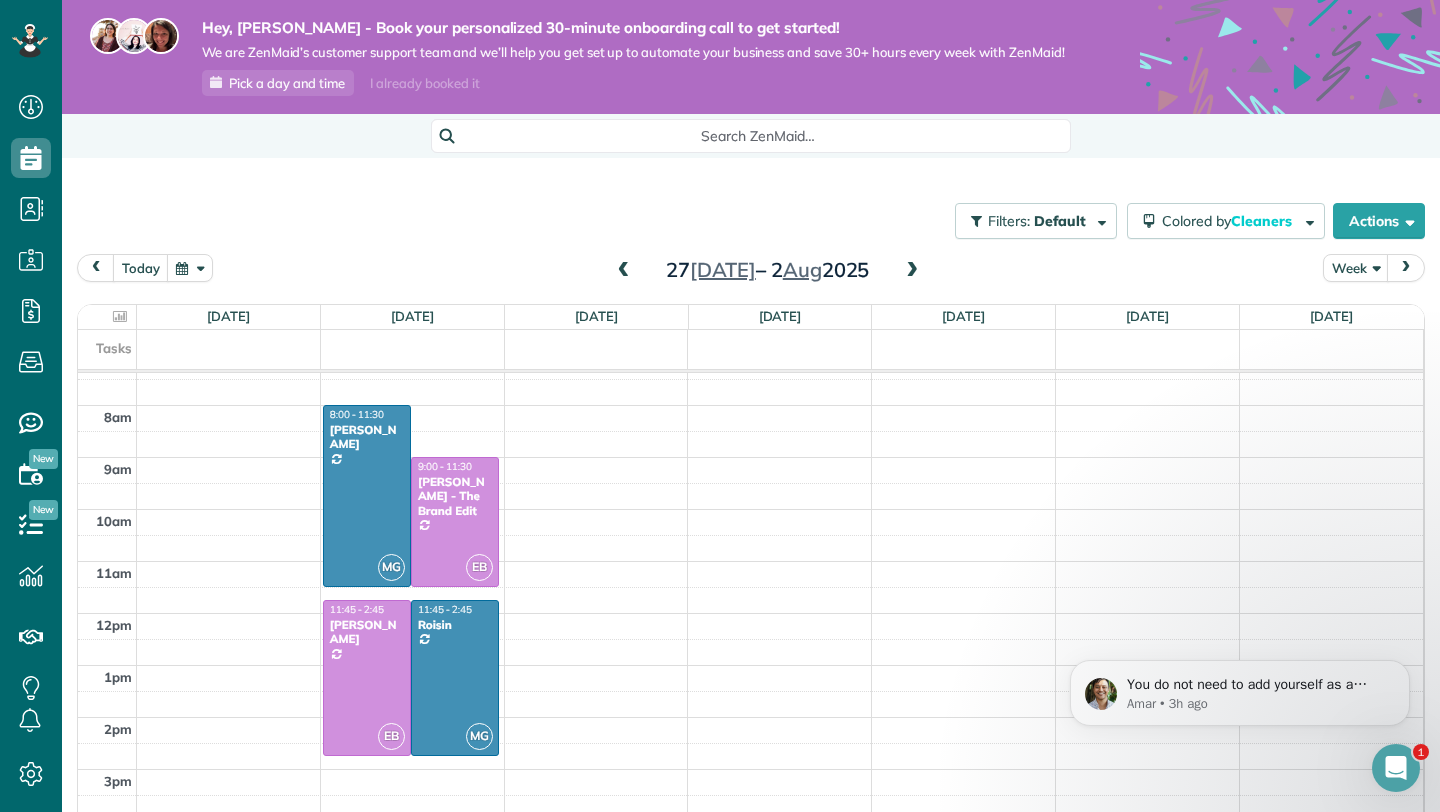 scroll, scrollTop: 388, scrollLeft: 0, axis: vertical 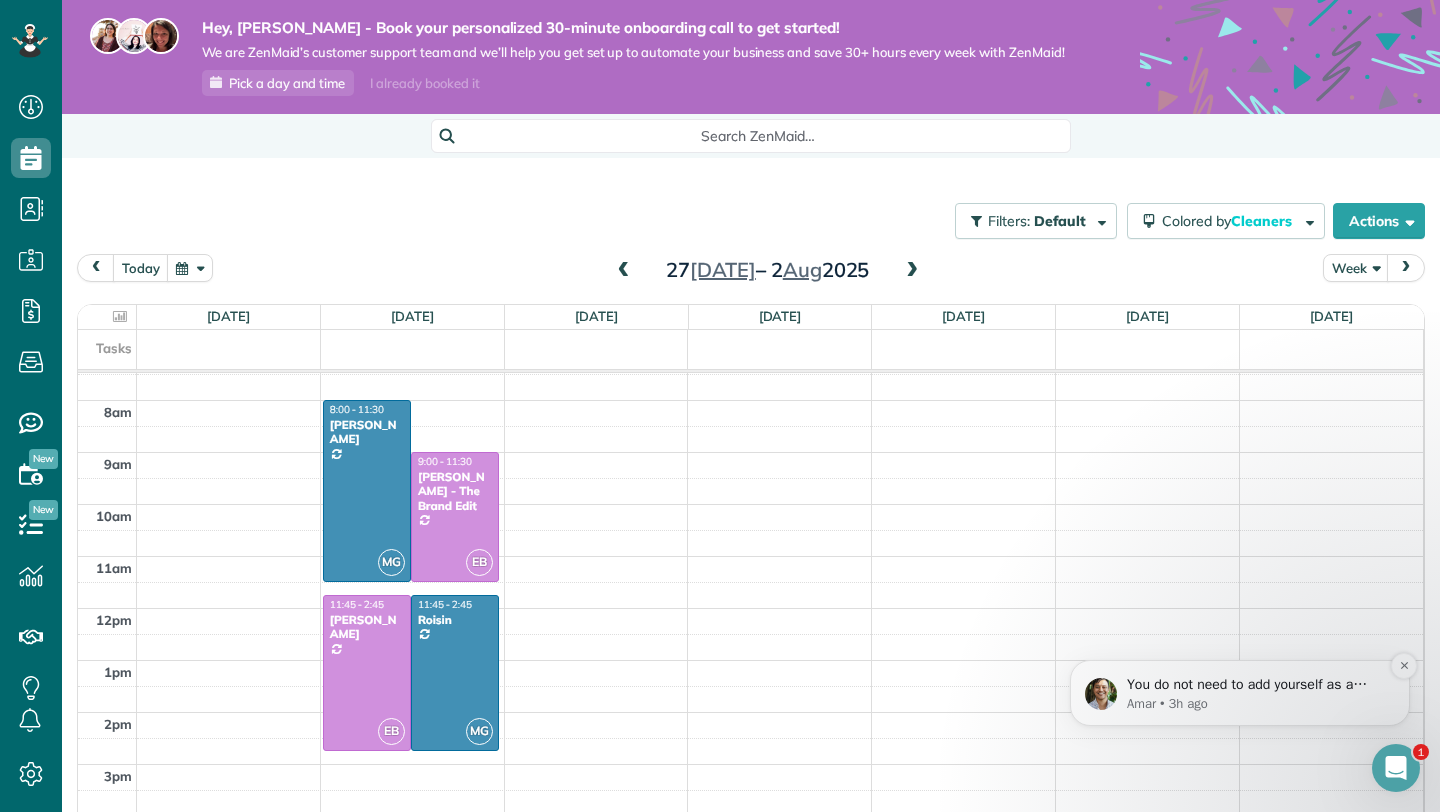 click on "Amar • 3h ago" at bounding box center (1256, 704) 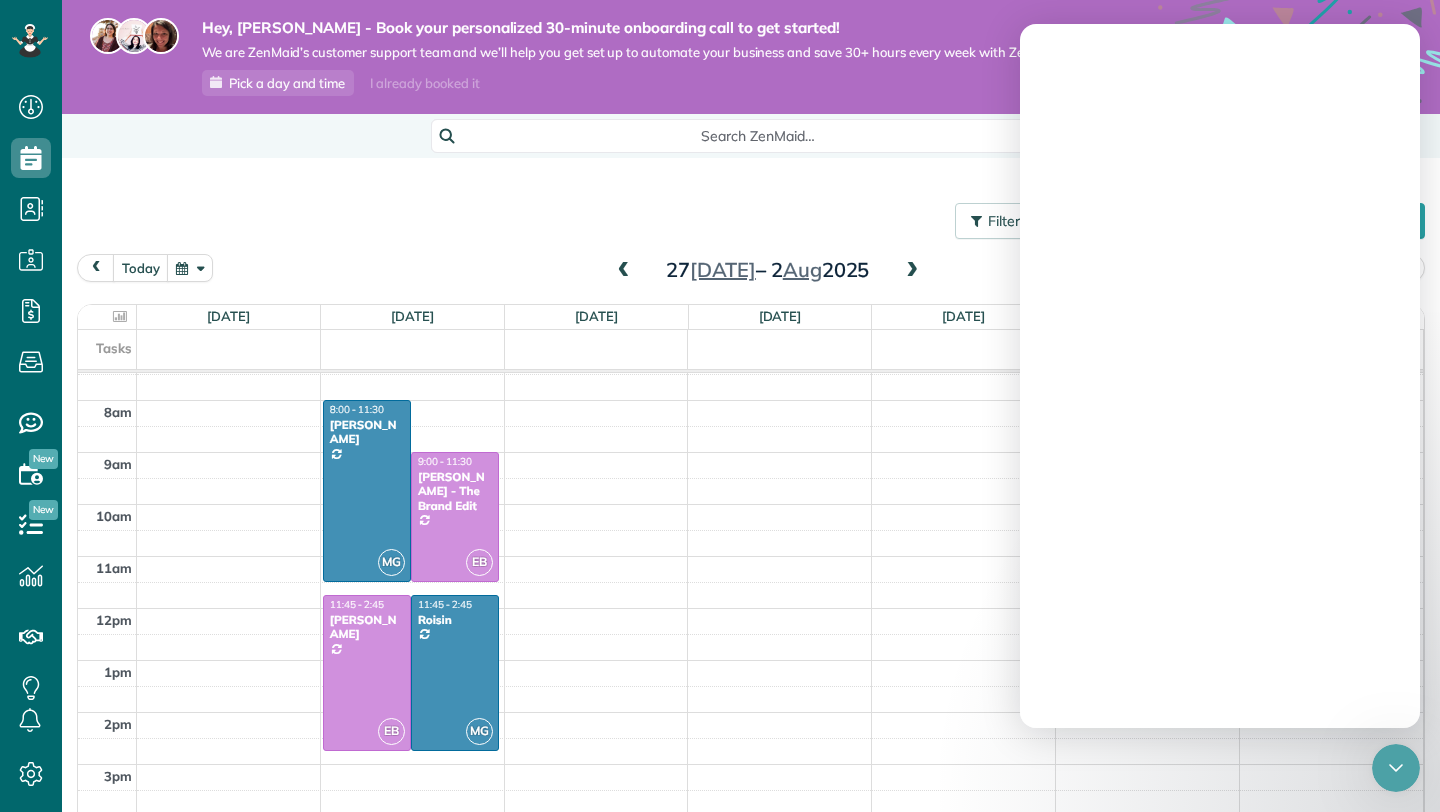 scroll, scrollTop: 0, scrollLeft: 0, axis: both 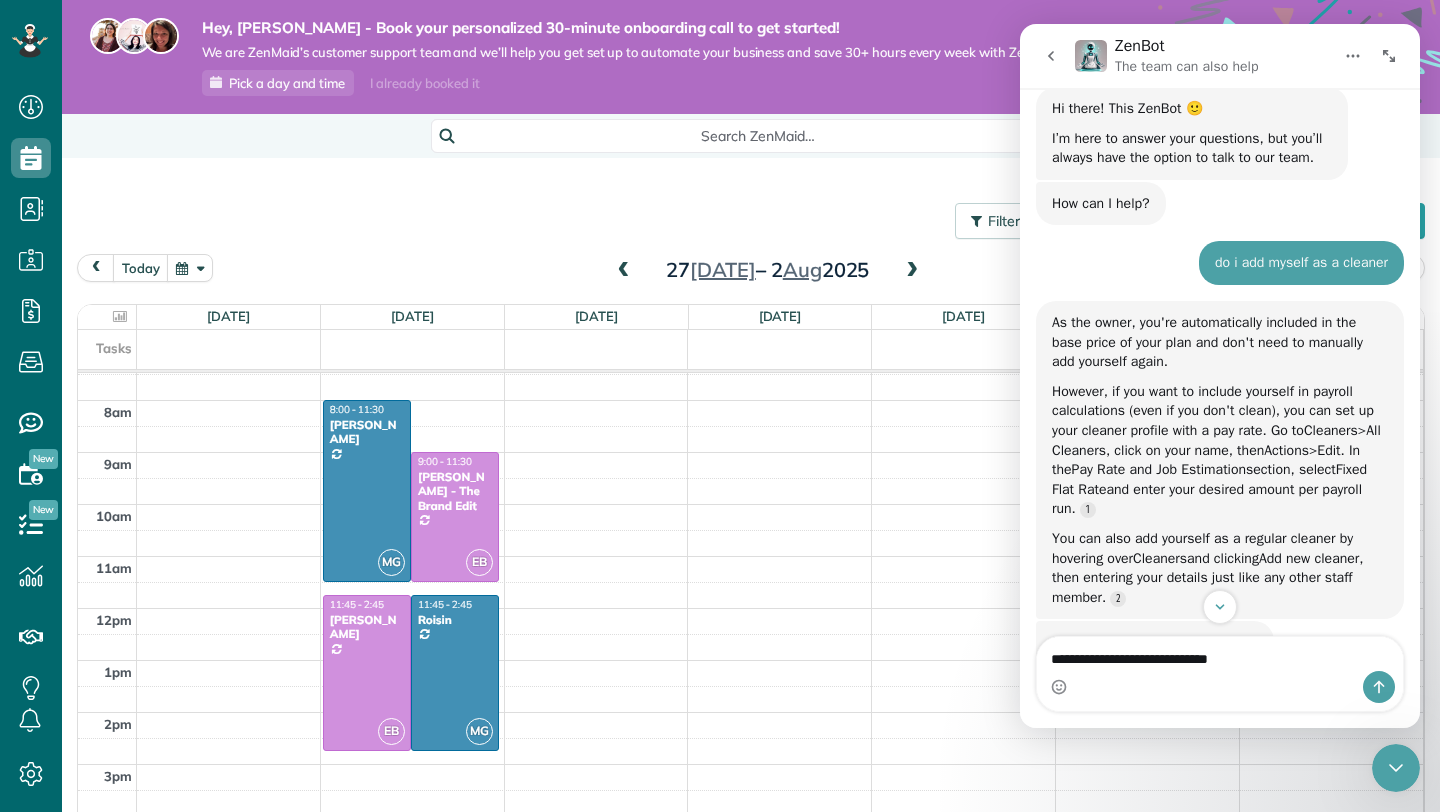 type on "**********" 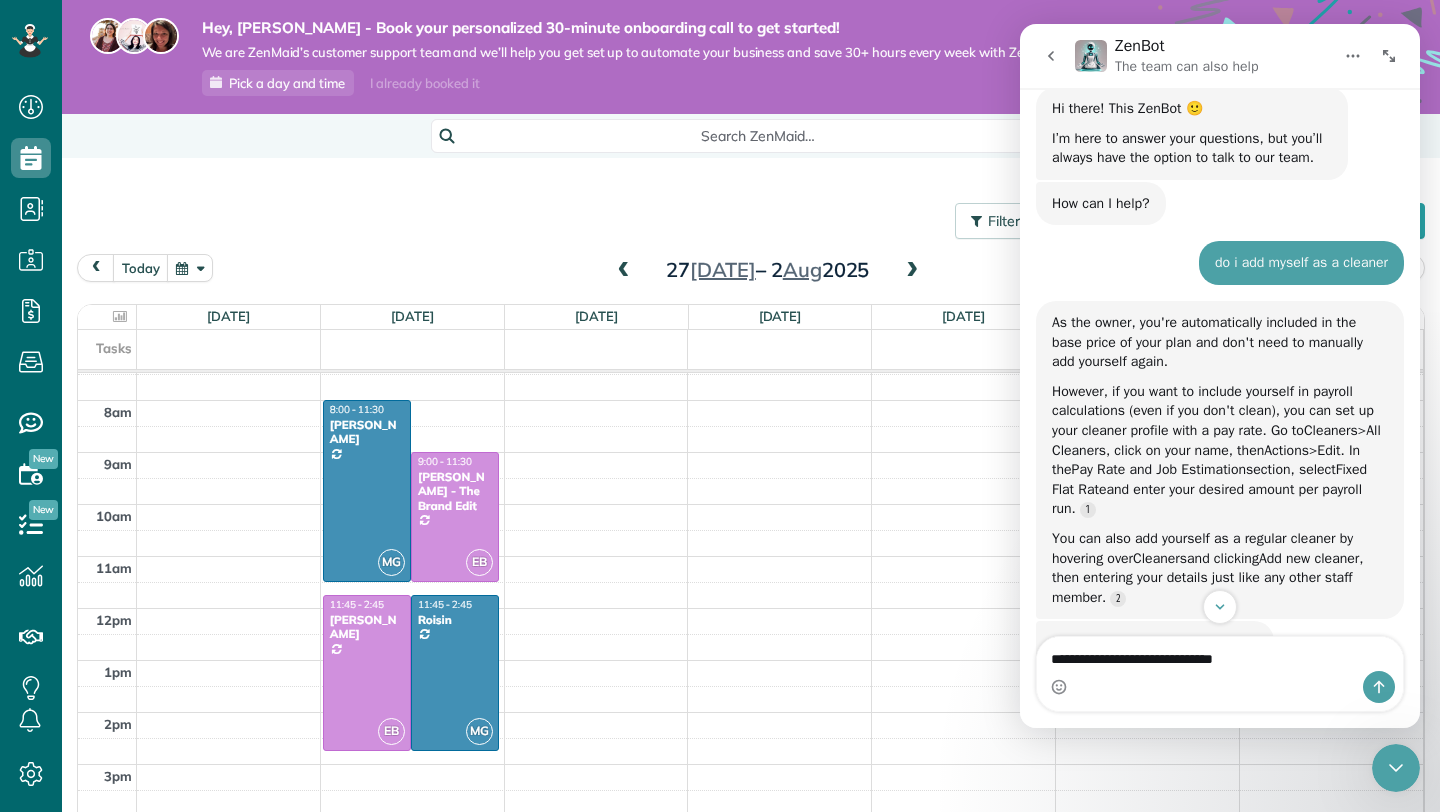 type 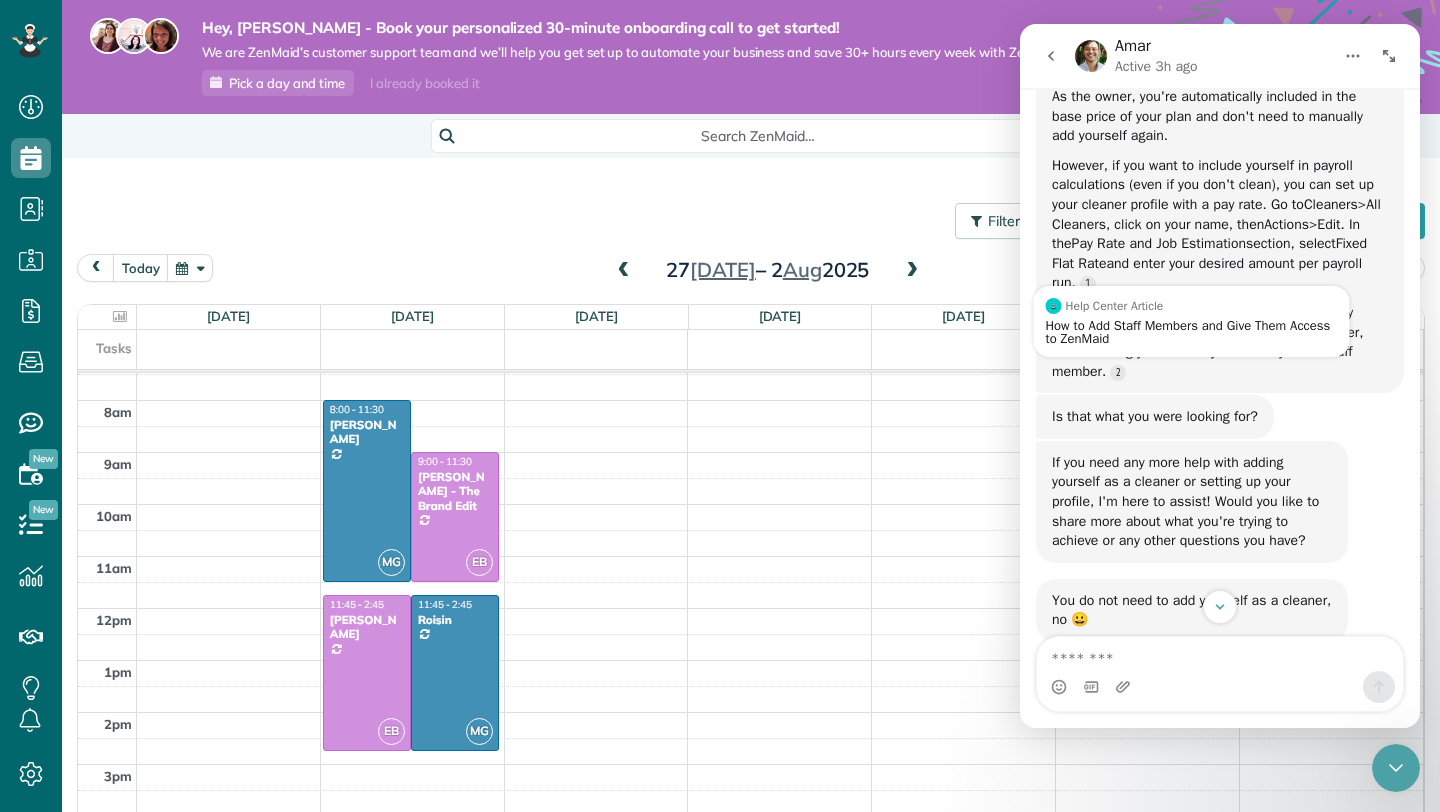 scroll, scrollTop: 378, scrollLeft: 0, axis: vertical 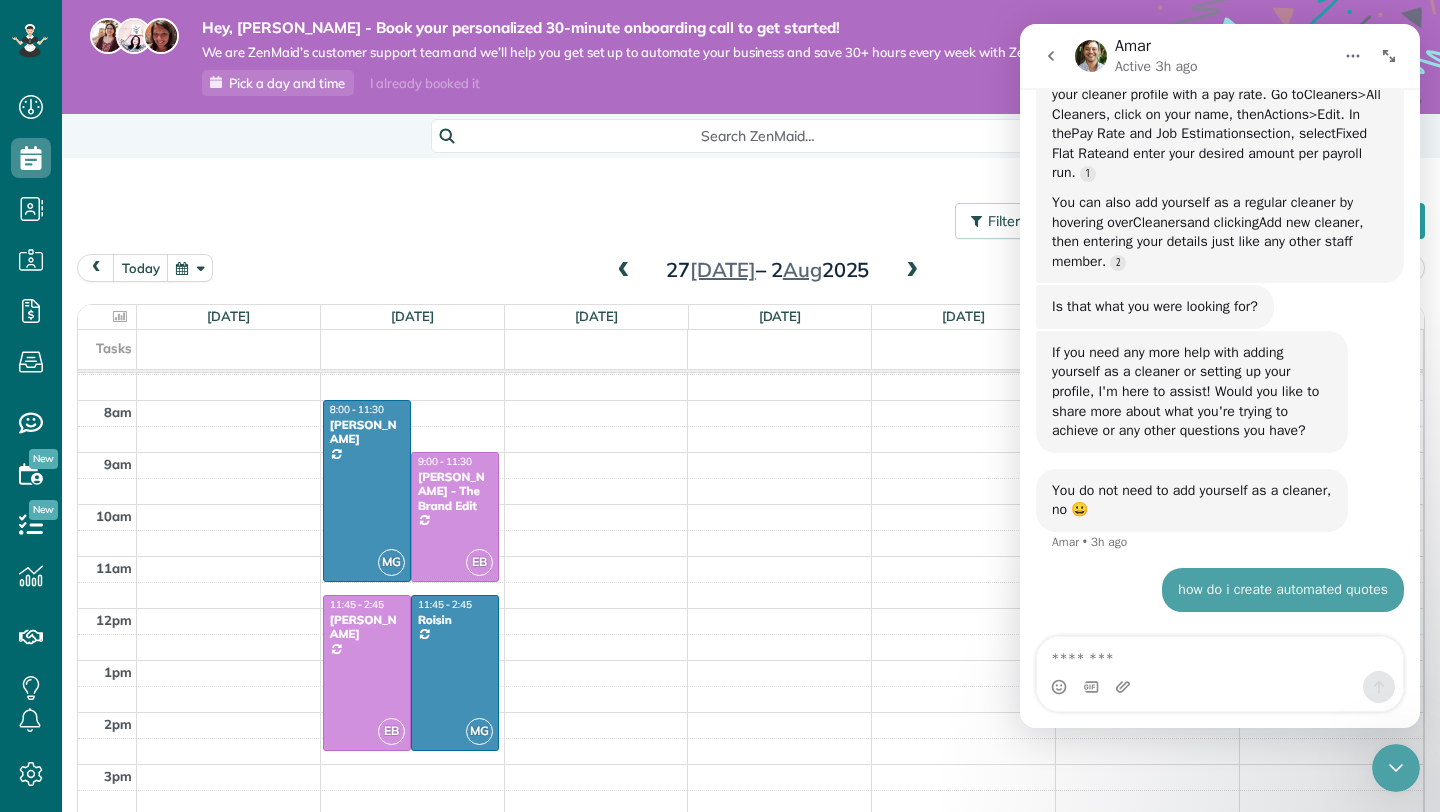 click 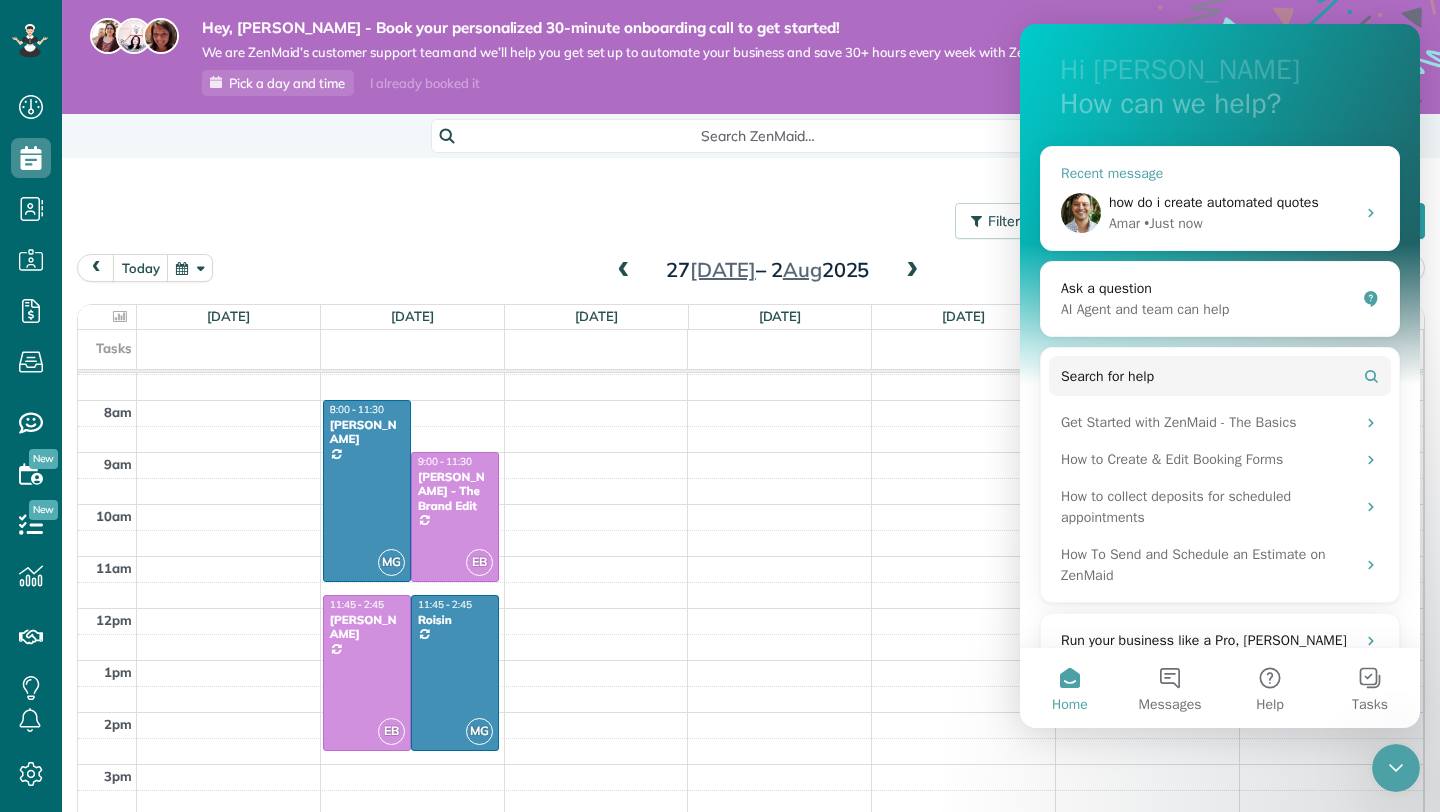 scroll, scrollTop: 213, scrollLeft: 0, axis: vertical 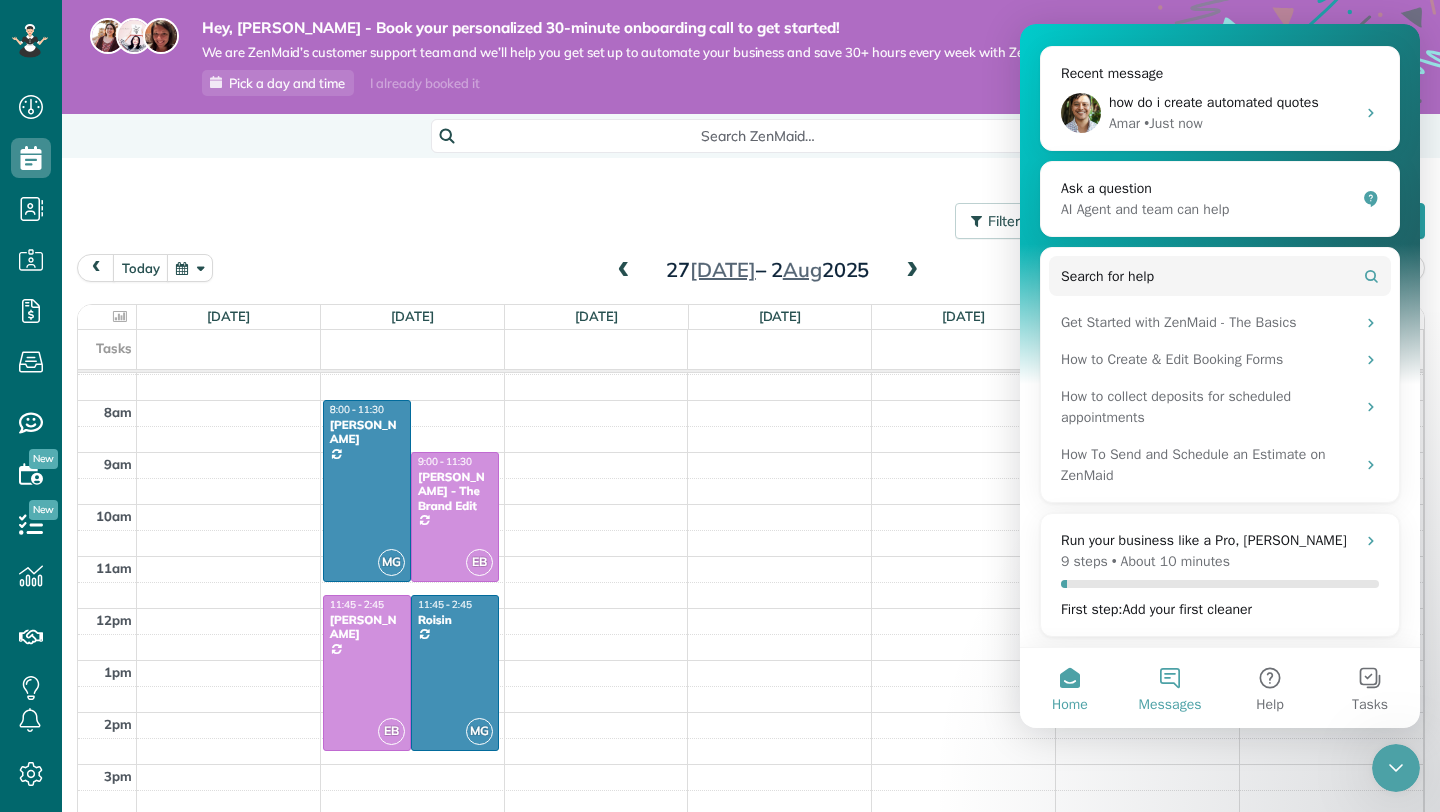 click on "Messages" at bounding box center [1170, 688] 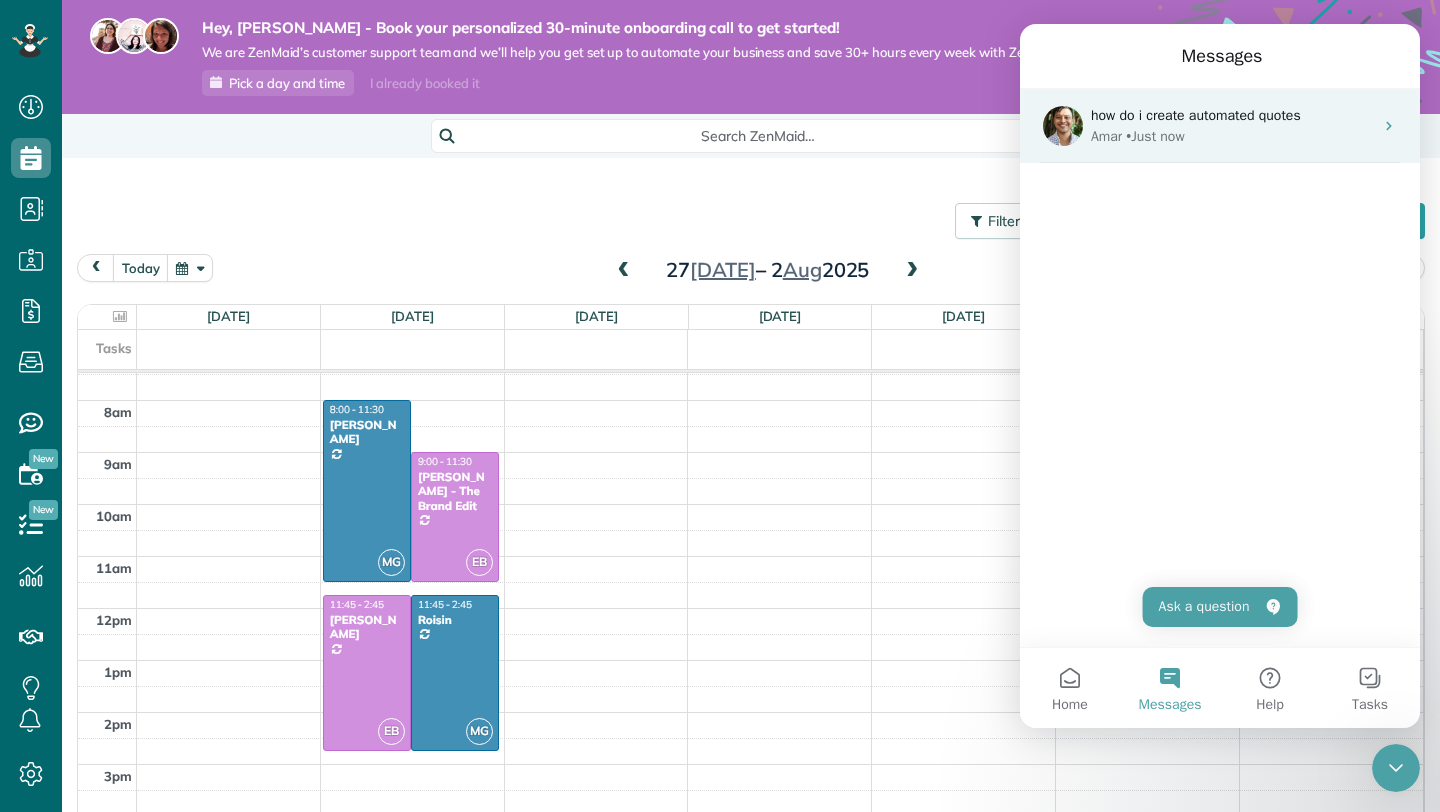 click on "how do i create automated quotes" at bounding box center (1232, 115) 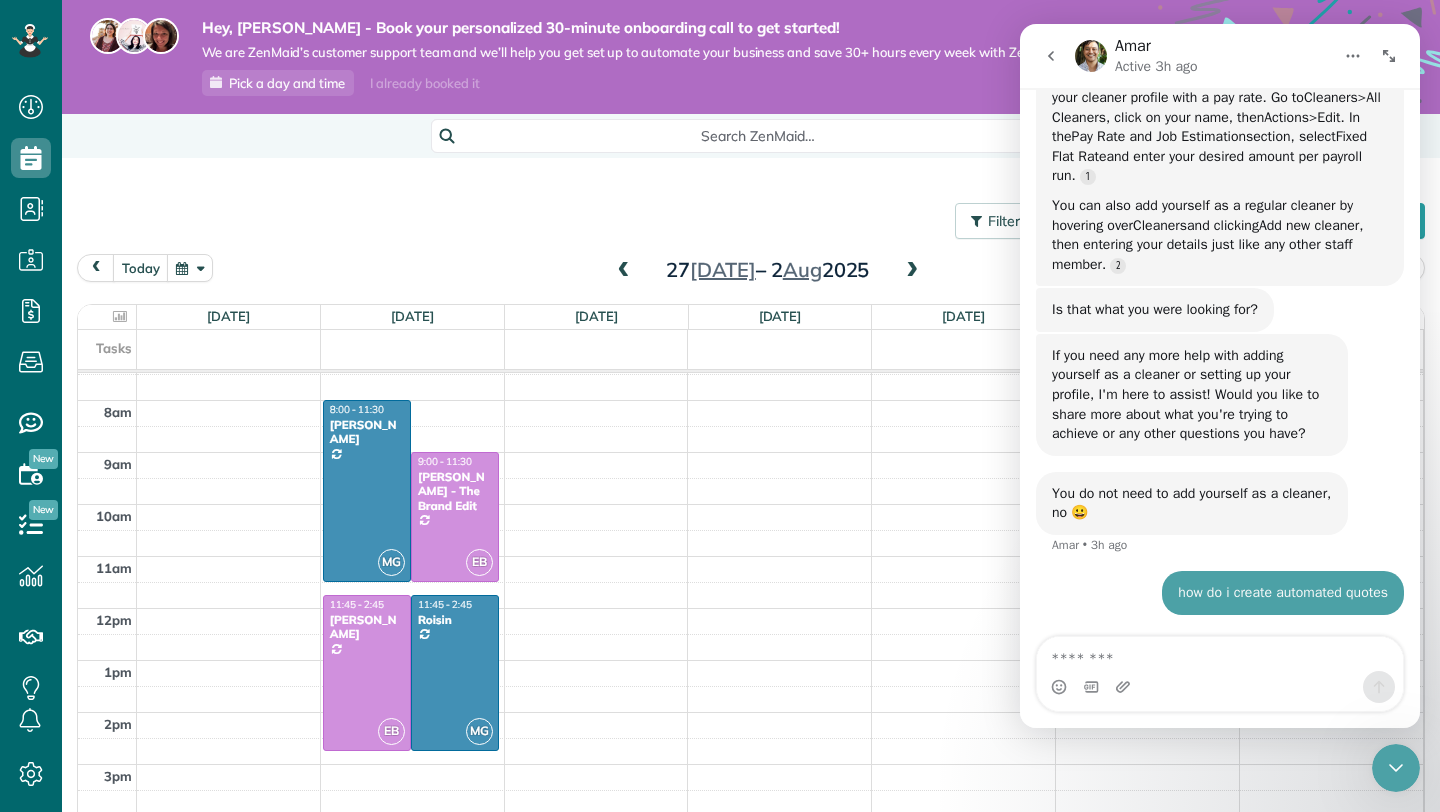 scroll, scrollTop: 378, scrollLeft: 0, axis: vertical 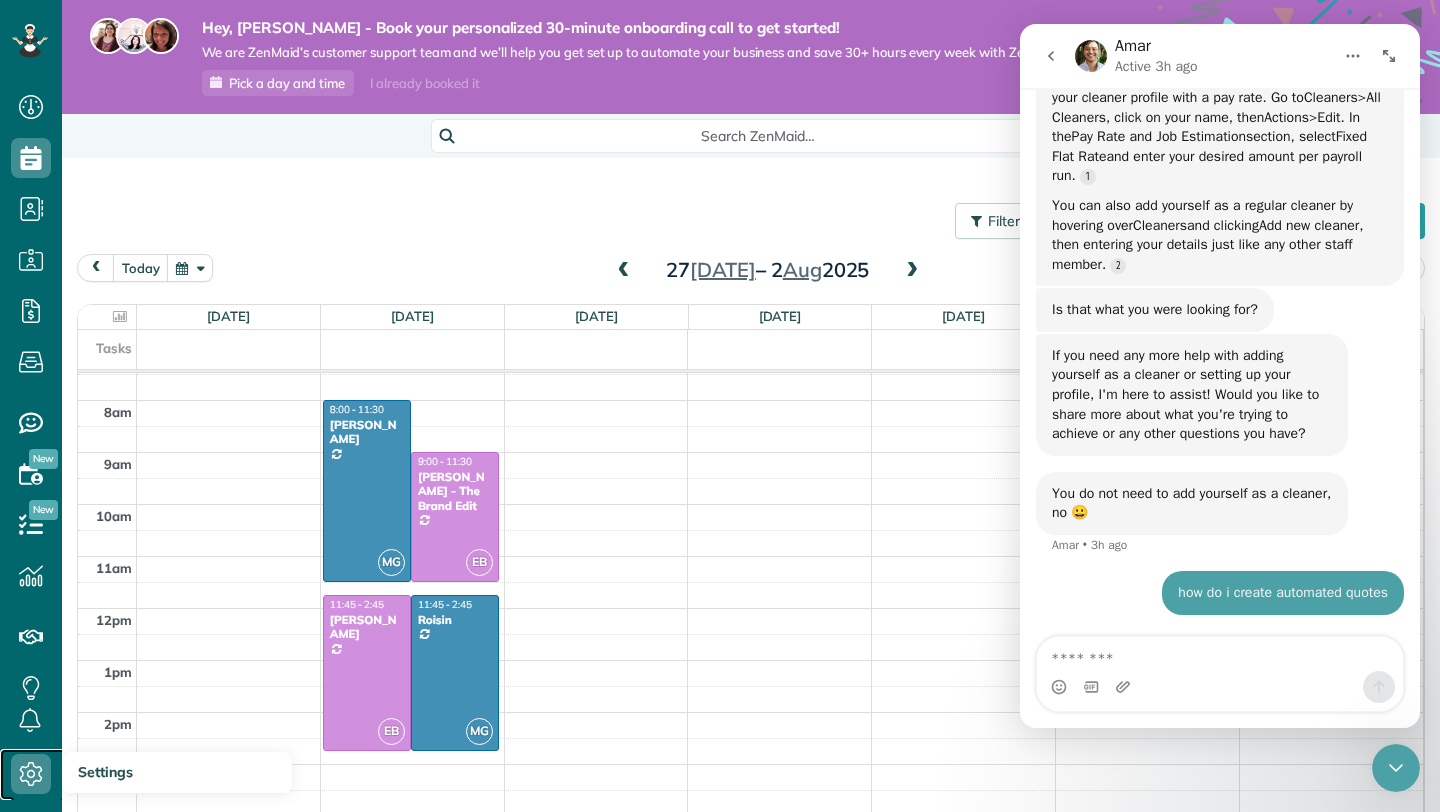 click 